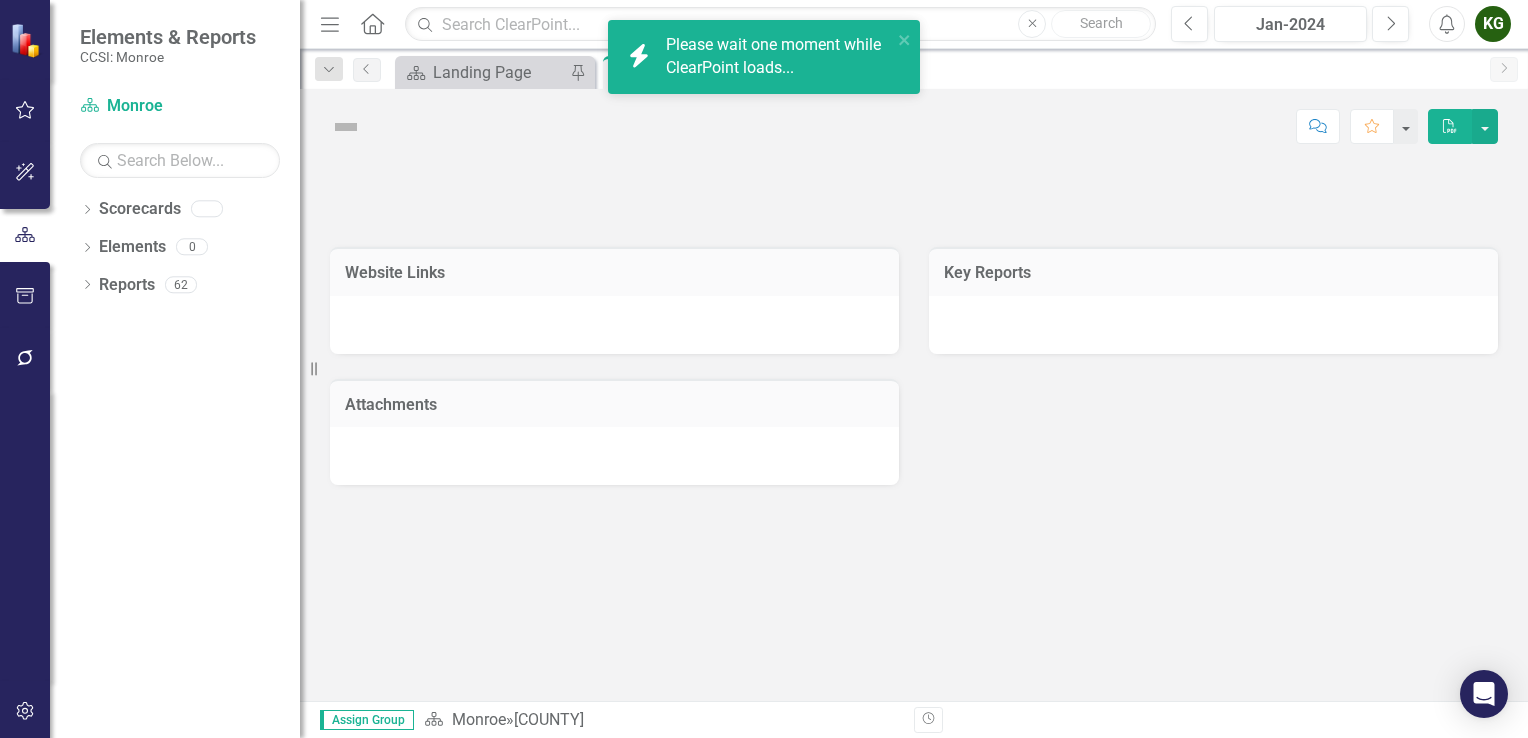 scroll, scrollTop: 0, scrollLeft: 0, axis: both 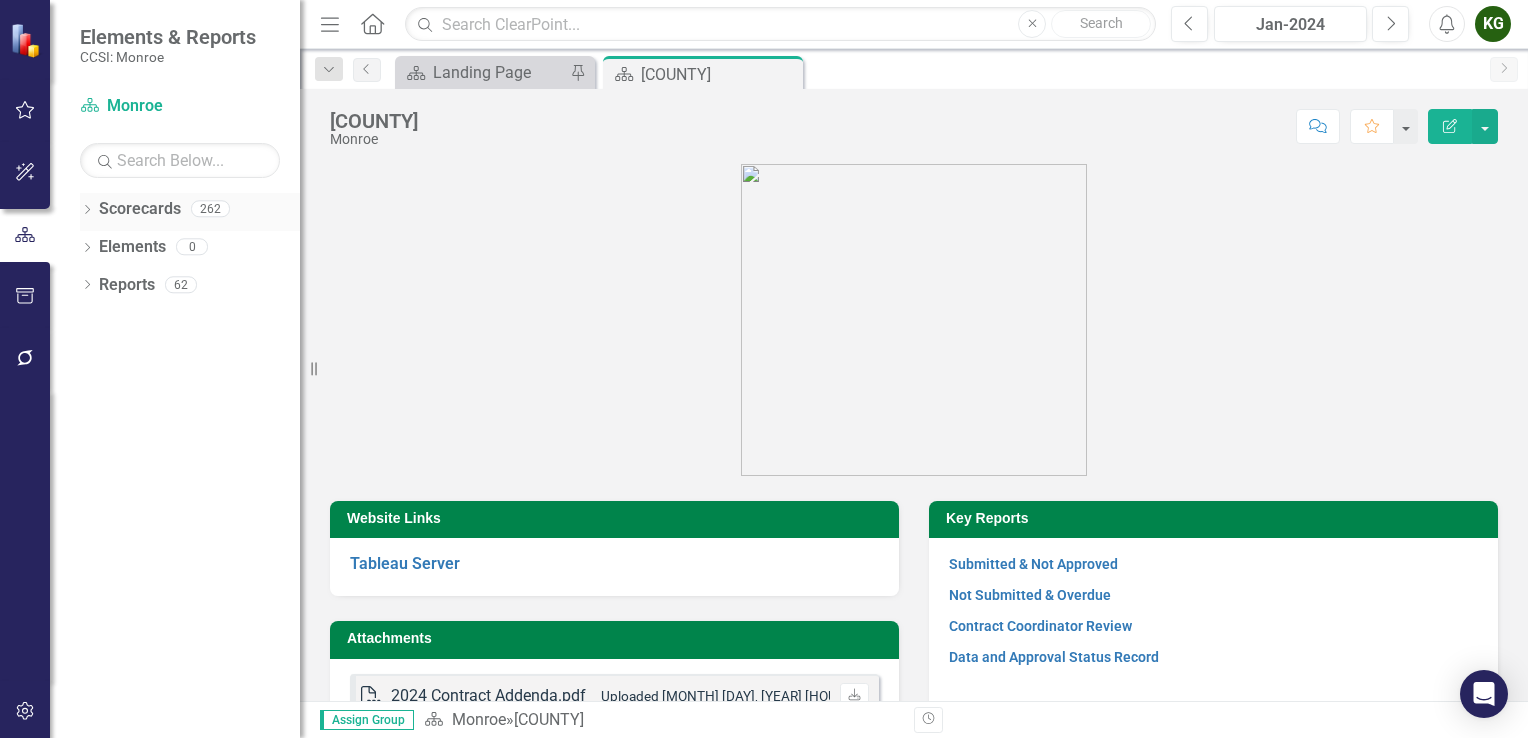 click on "Dropdown" at bounding box center [87, 211] 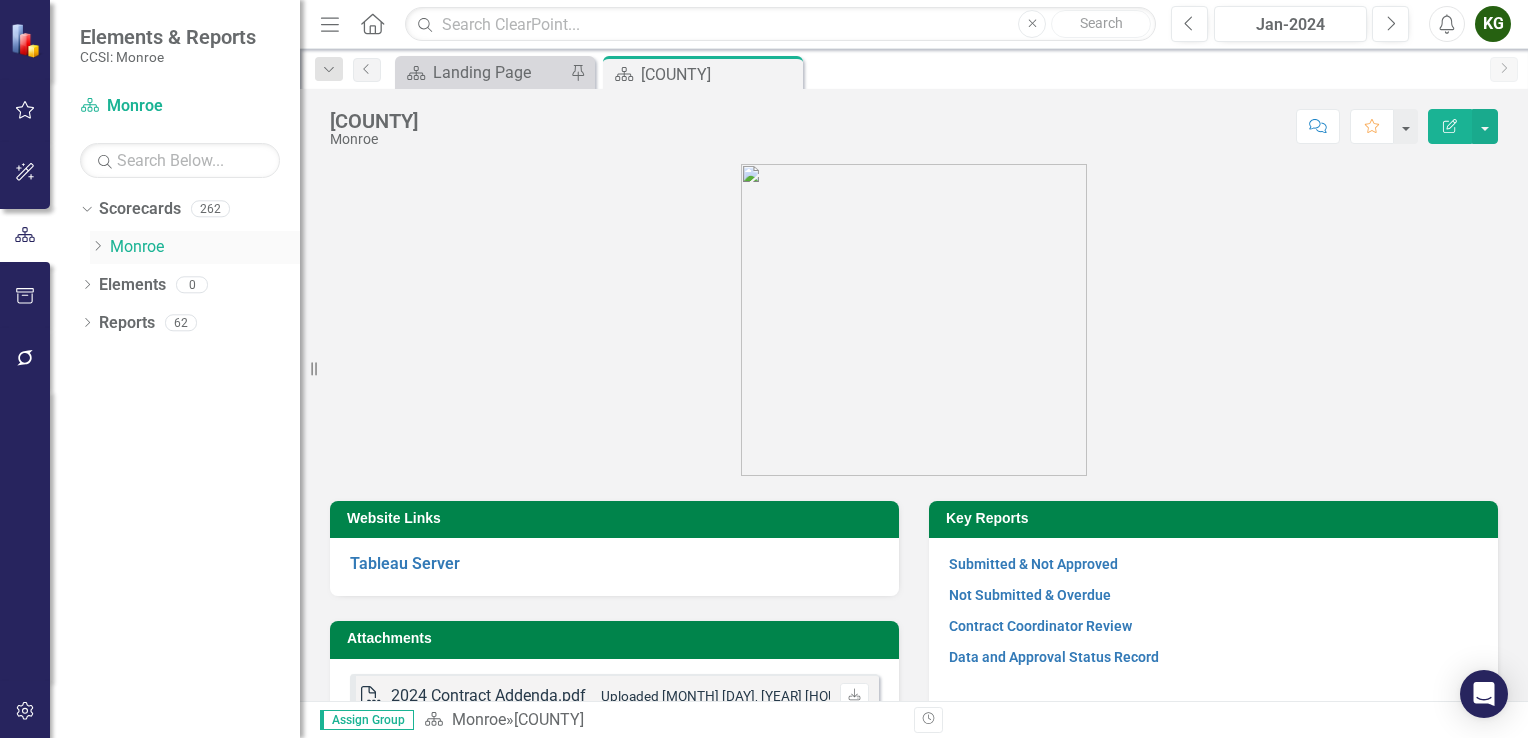 click on "Dropdown" at bounding box center (97, 247) 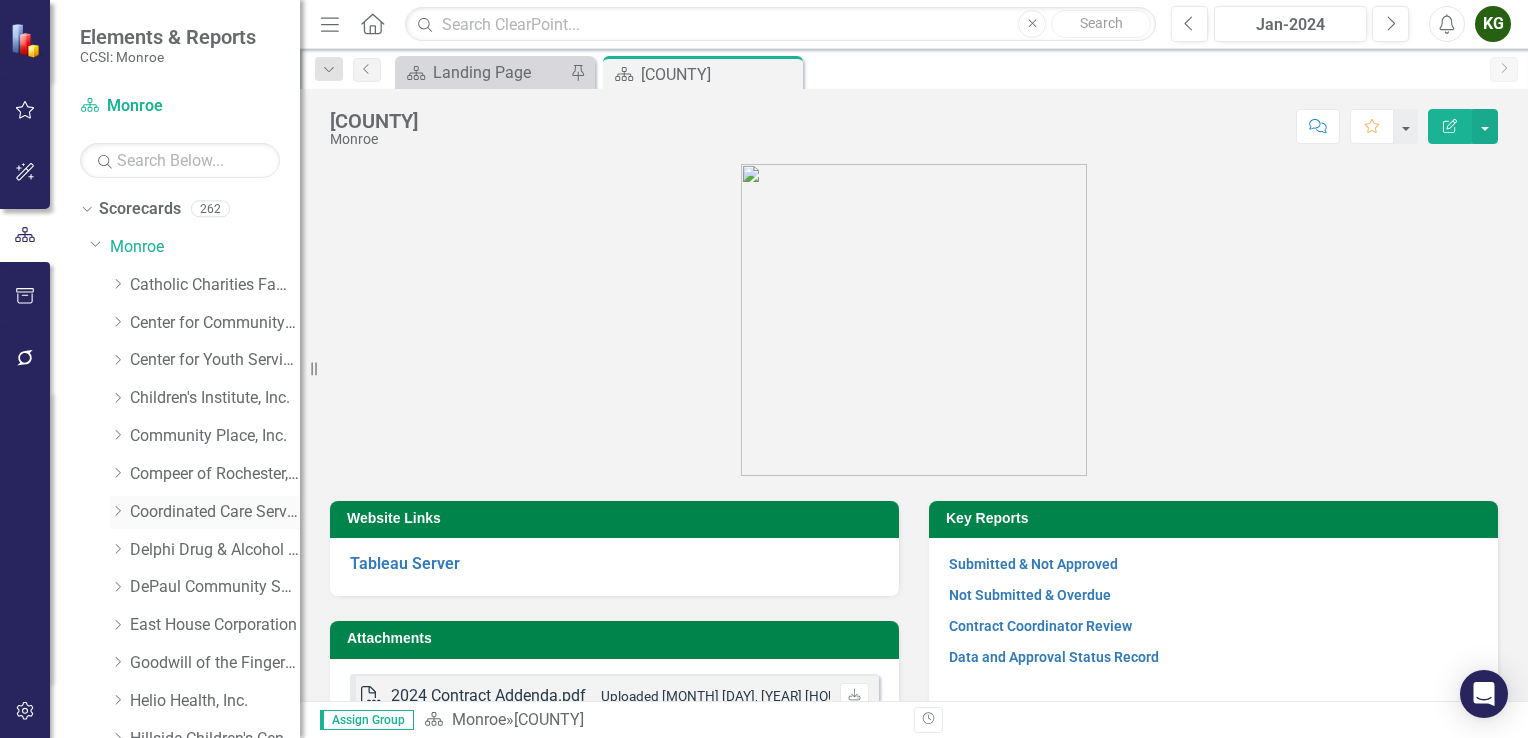 click on "Dropdown" at bounding box center [117, 511] 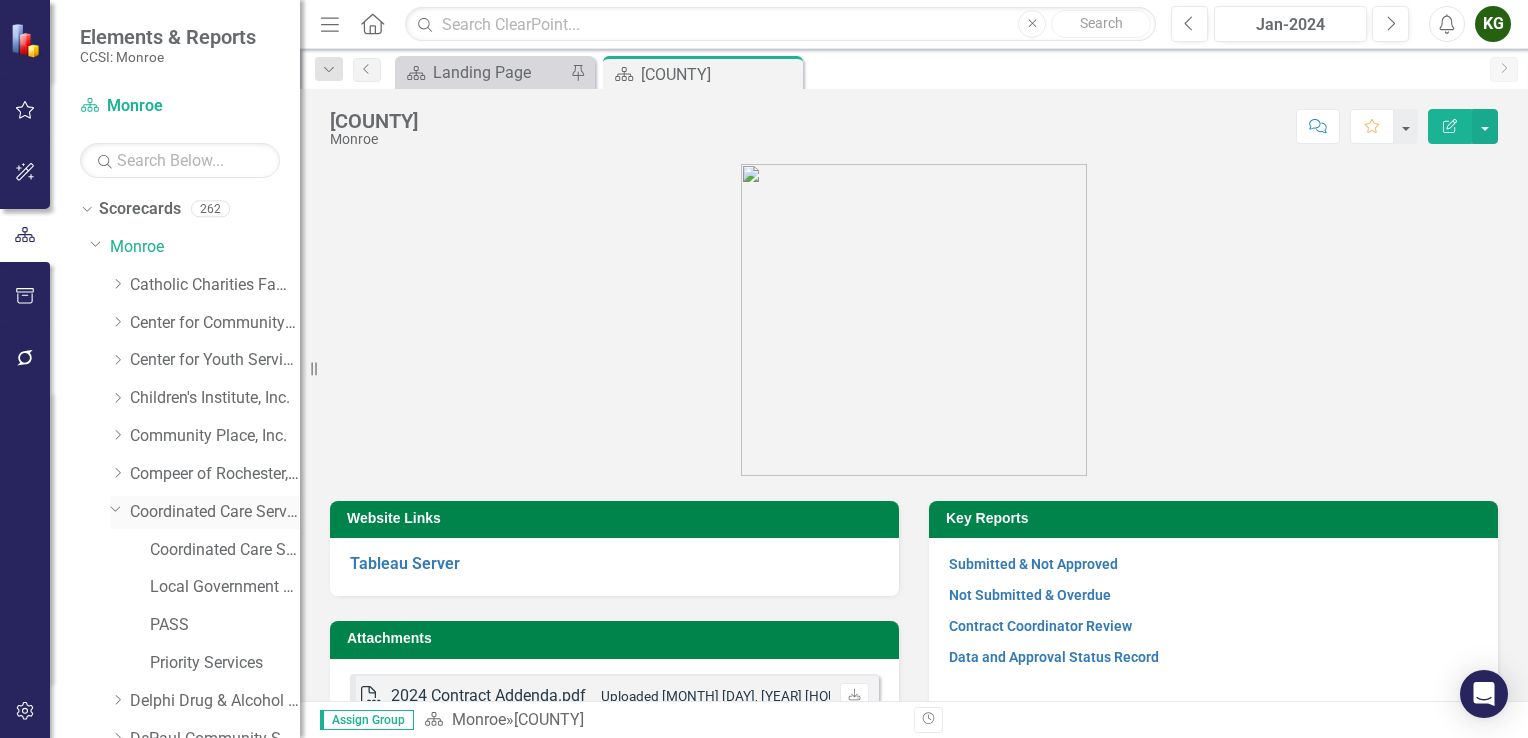 click on "Coordinated Care Services Inc." at bounding box center [215, 512] 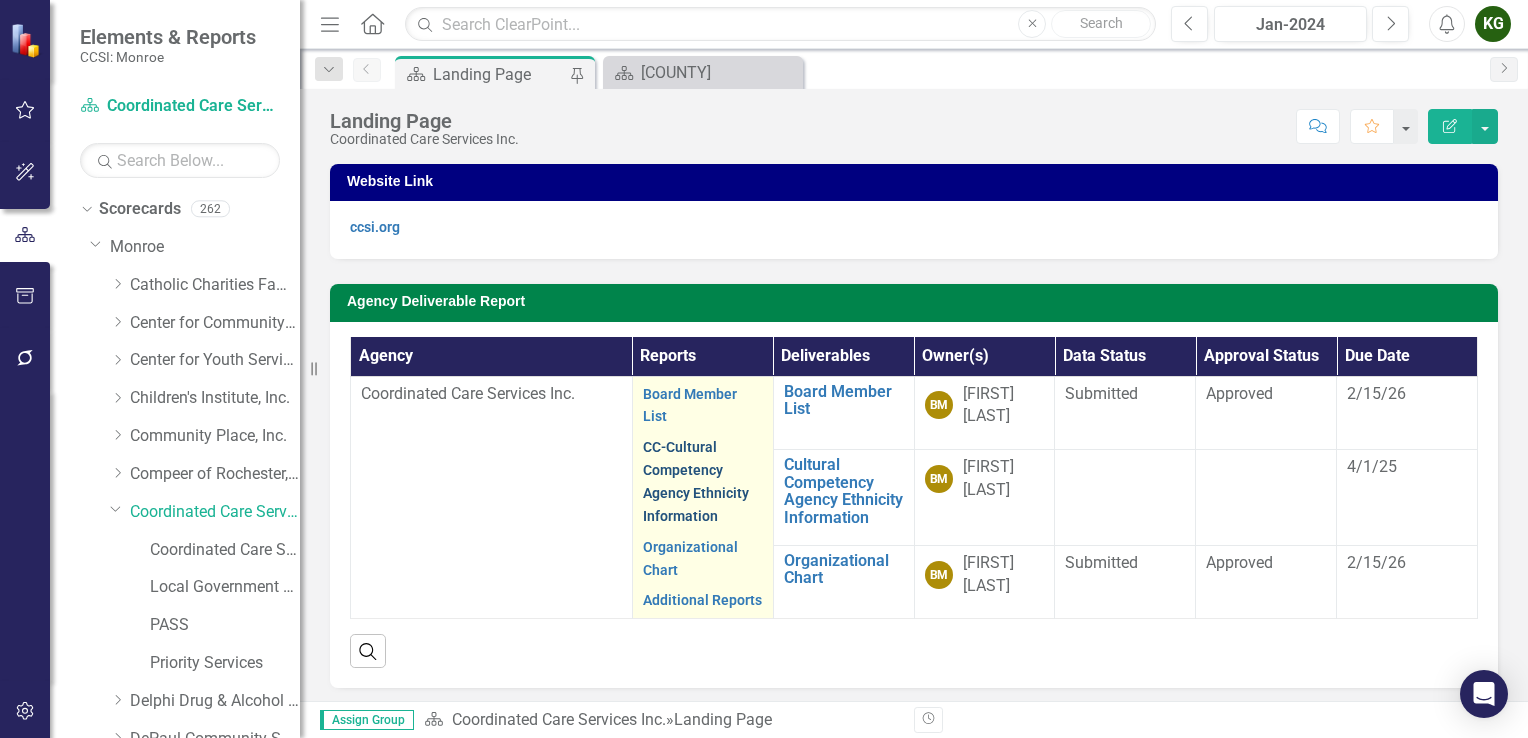 click on "CC-Cultural Competency Agency Ethnicity Information" at bounding box center (696, 481) 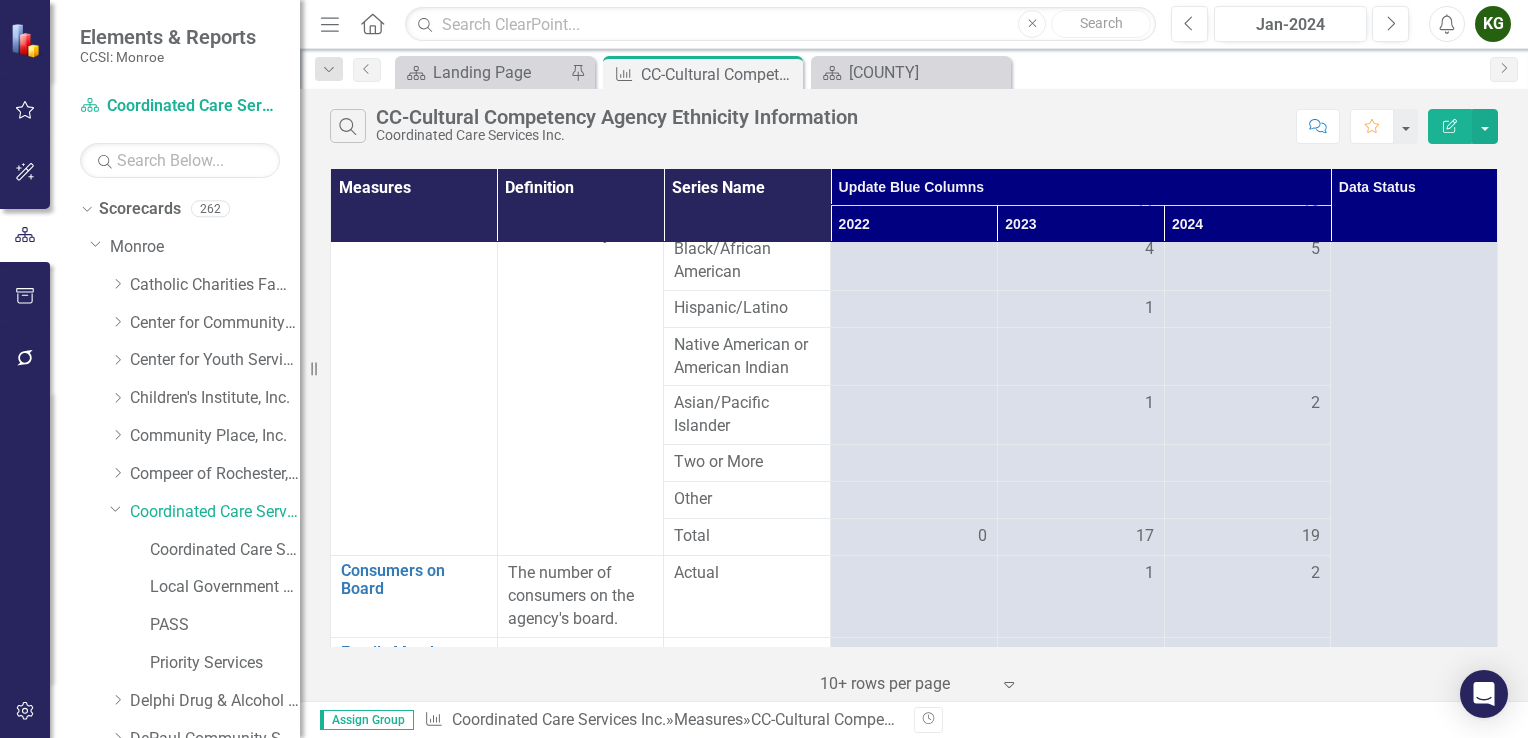 scroll, scrollTop: 0, scrollLeft: 0, axis: both 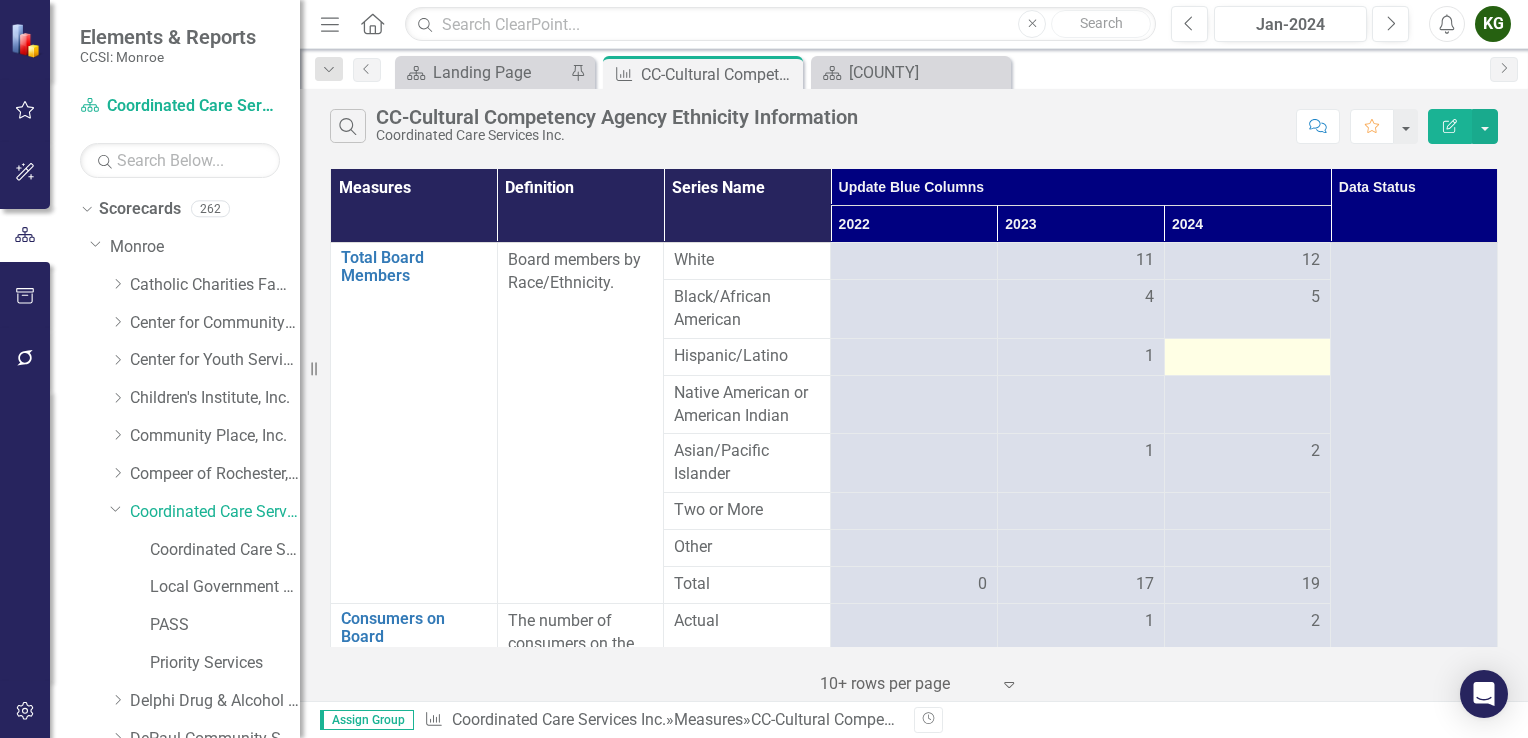 click at bounding box center [914, 357] 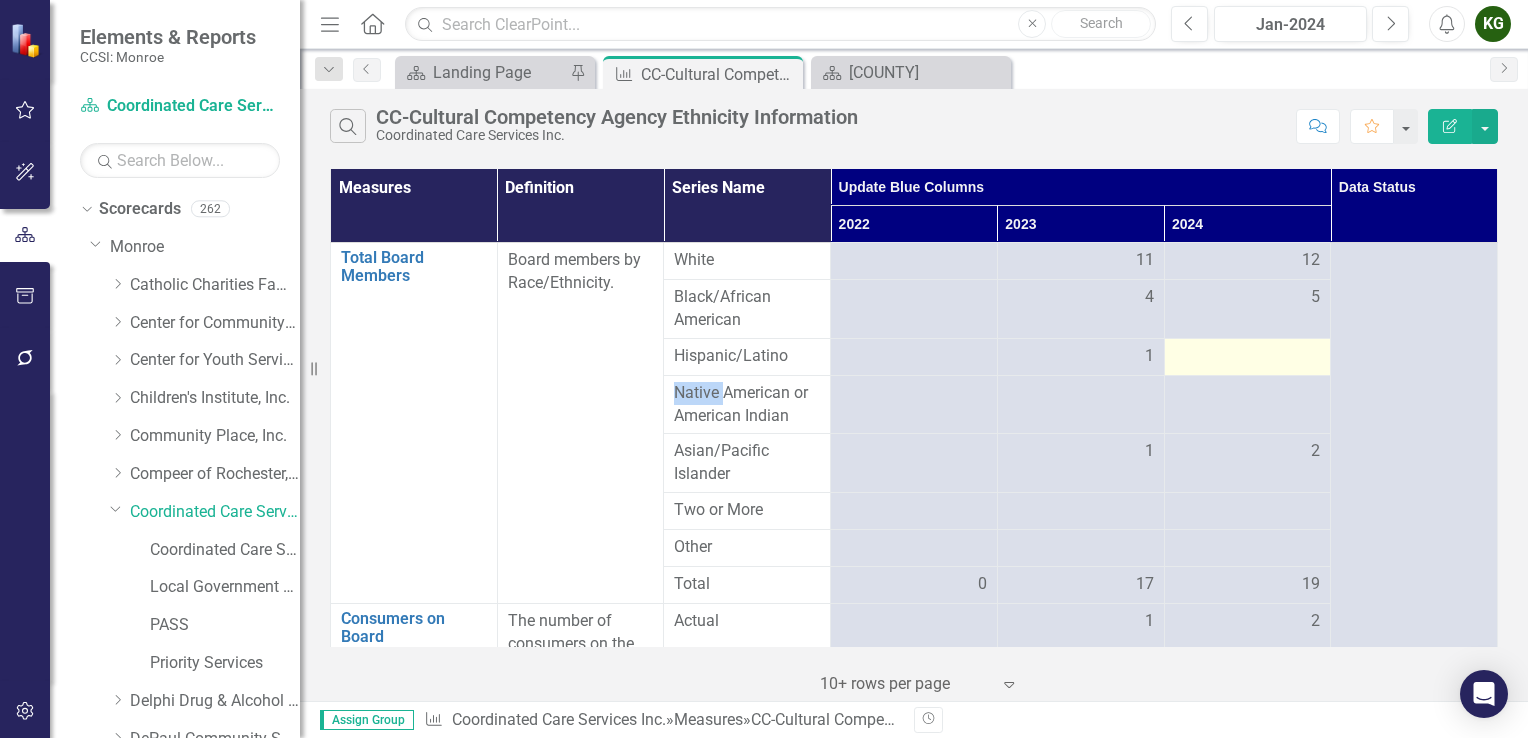 click at bounding box center [914, 357] 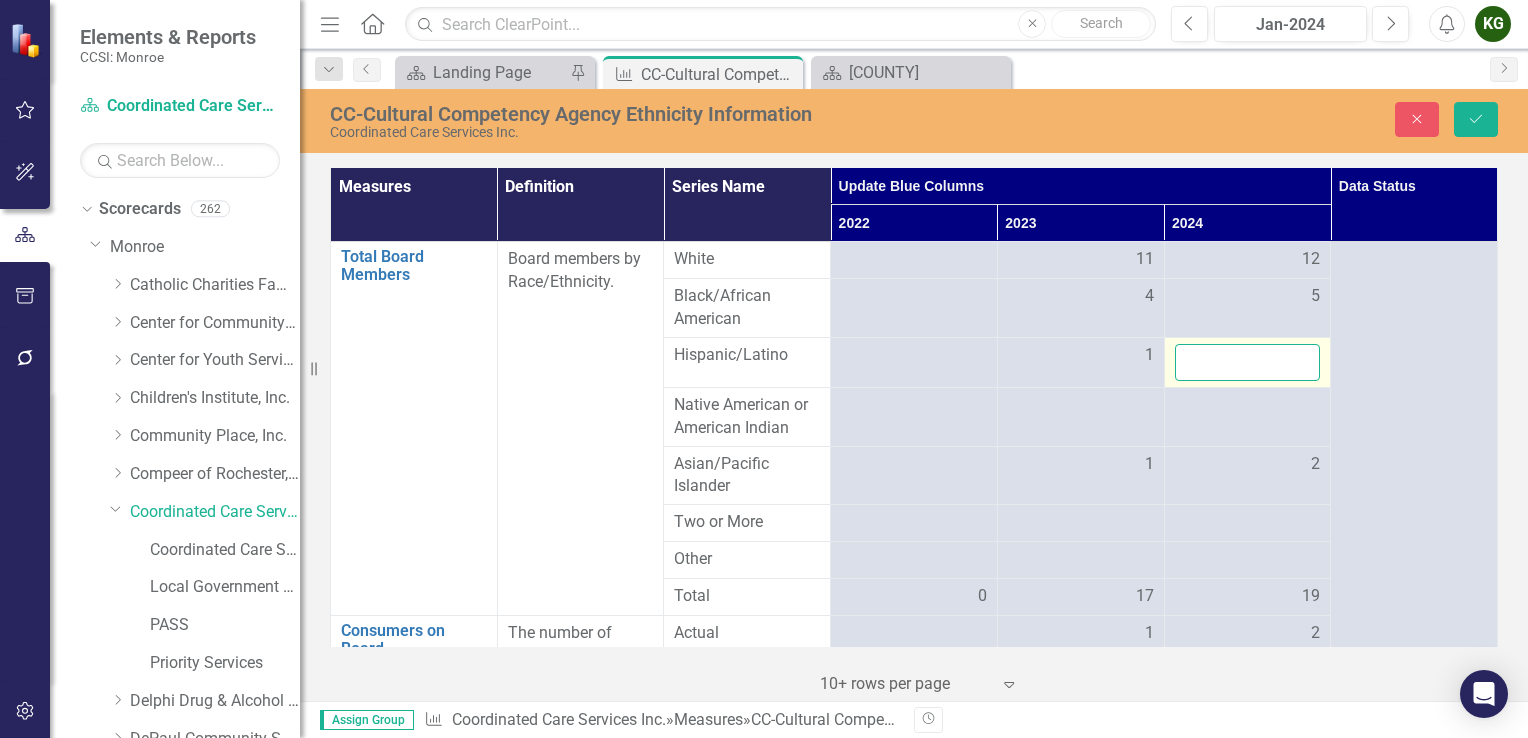 click at bounding box center [1248, 362] 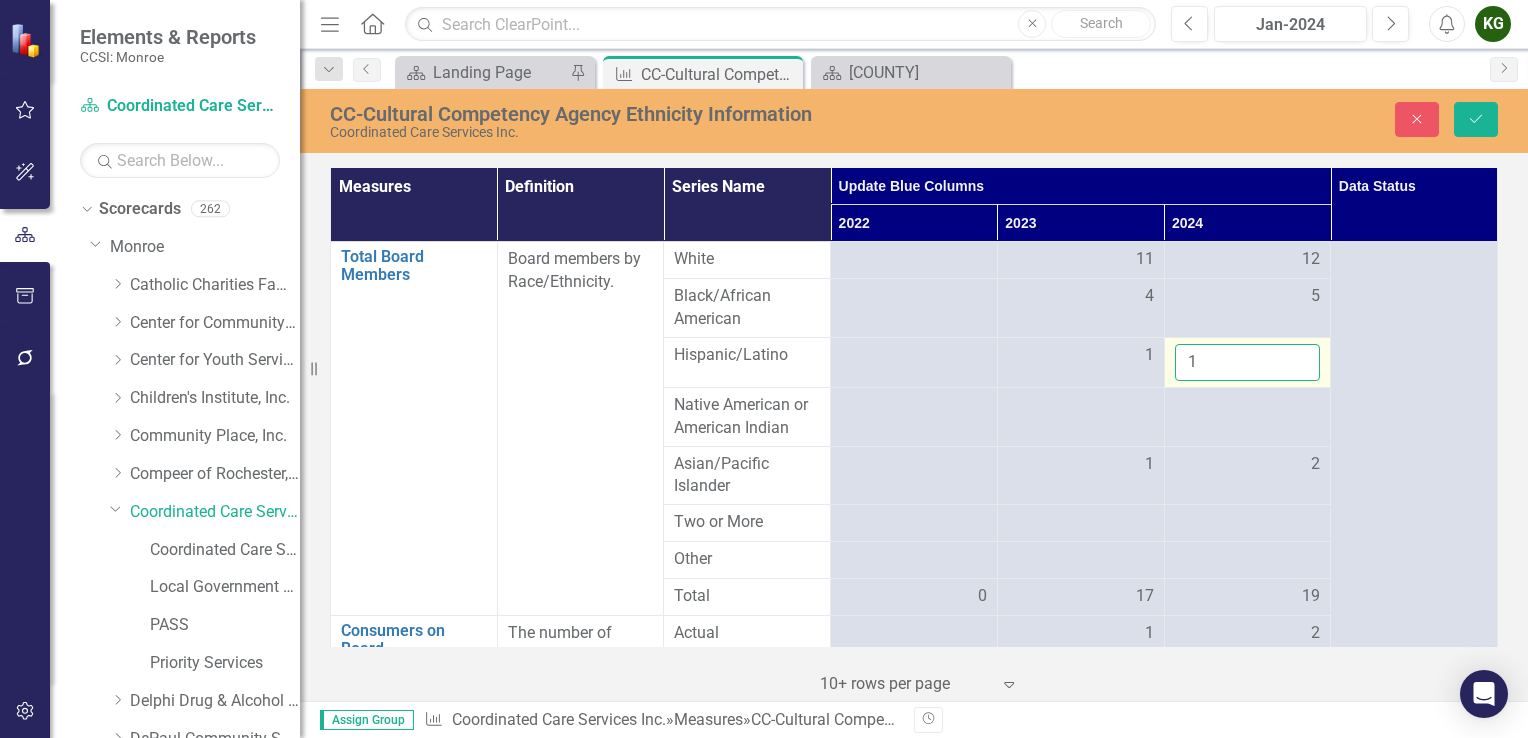 click on "1" at bounding box center [1248, 362] 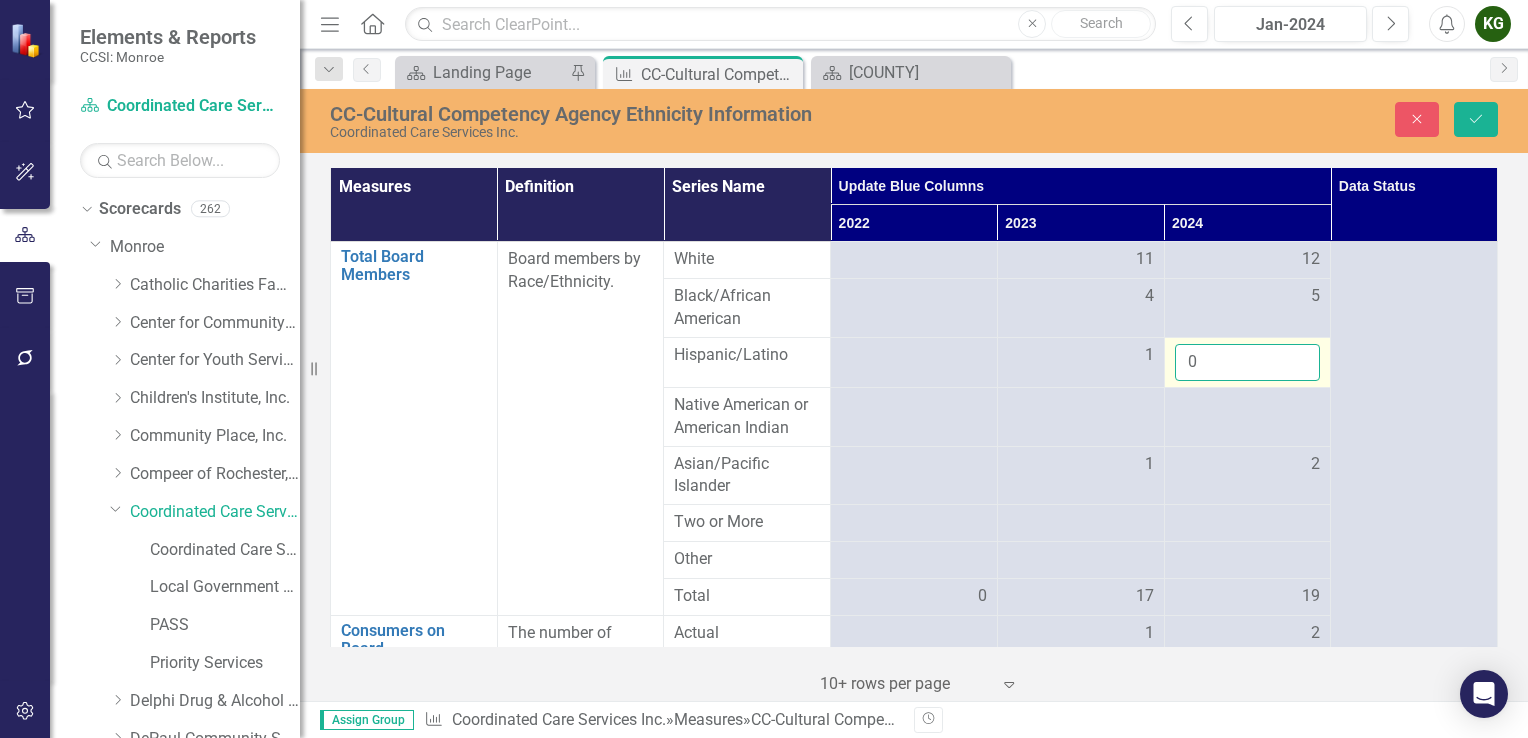 type on "0" 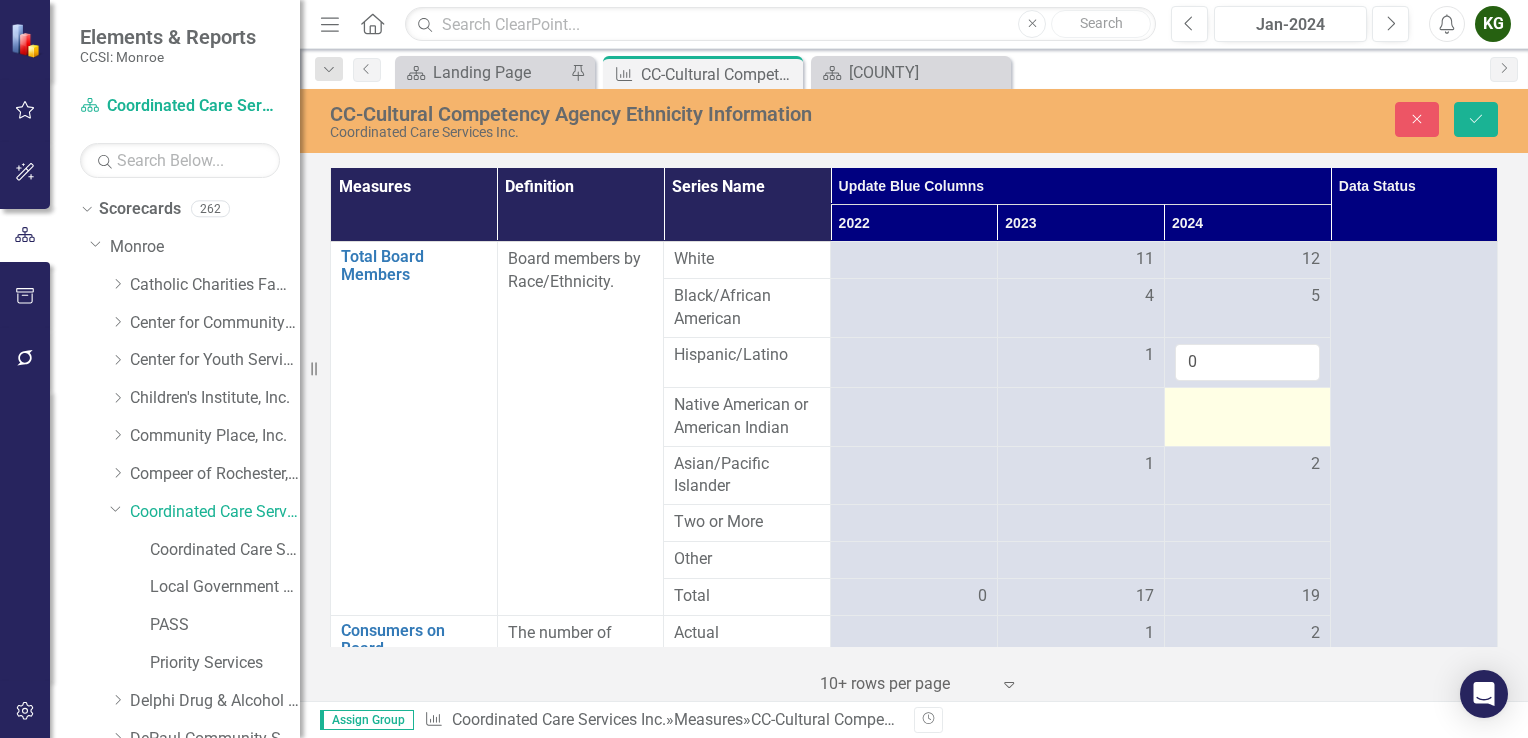 click at bounding box center [914, 406] 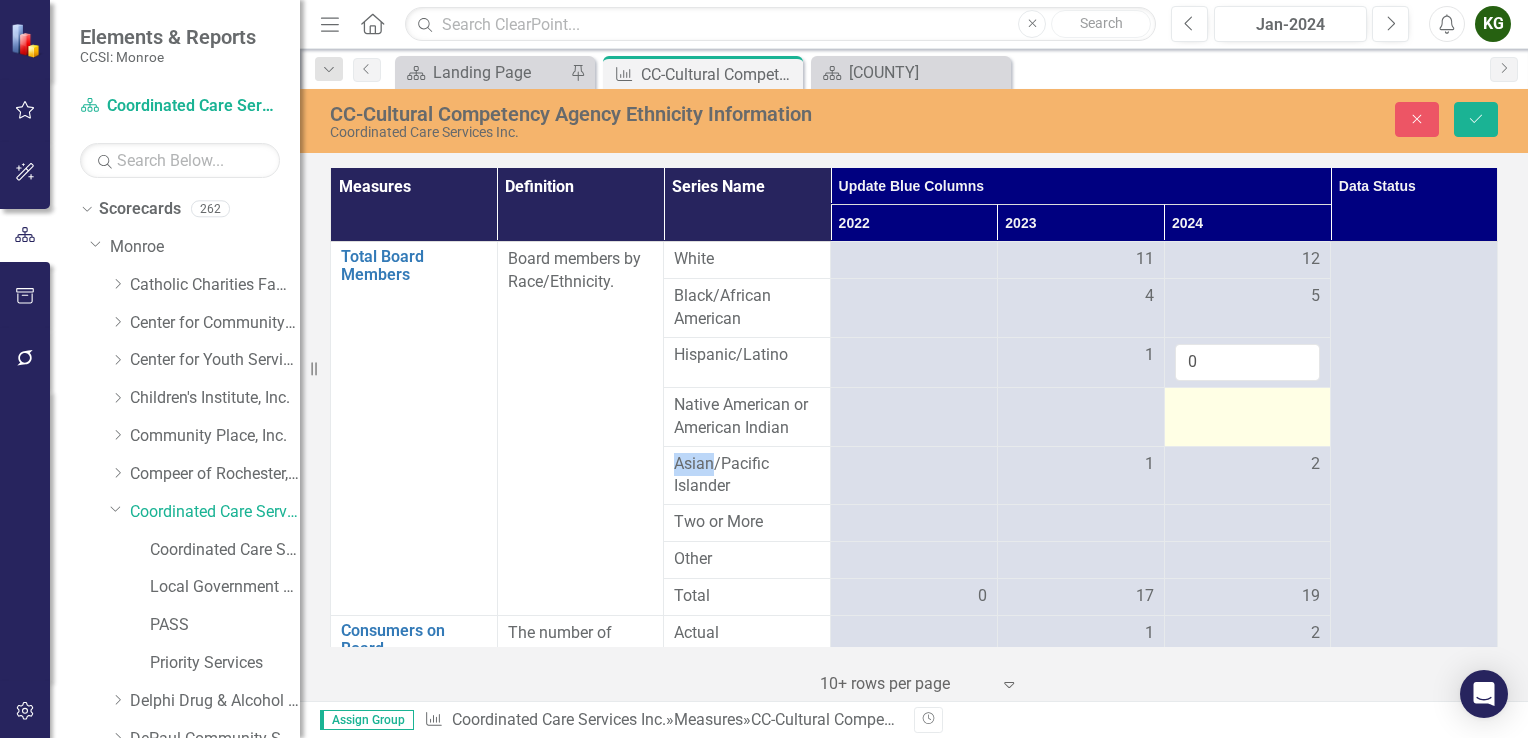 click at bounding box center [914, 406] 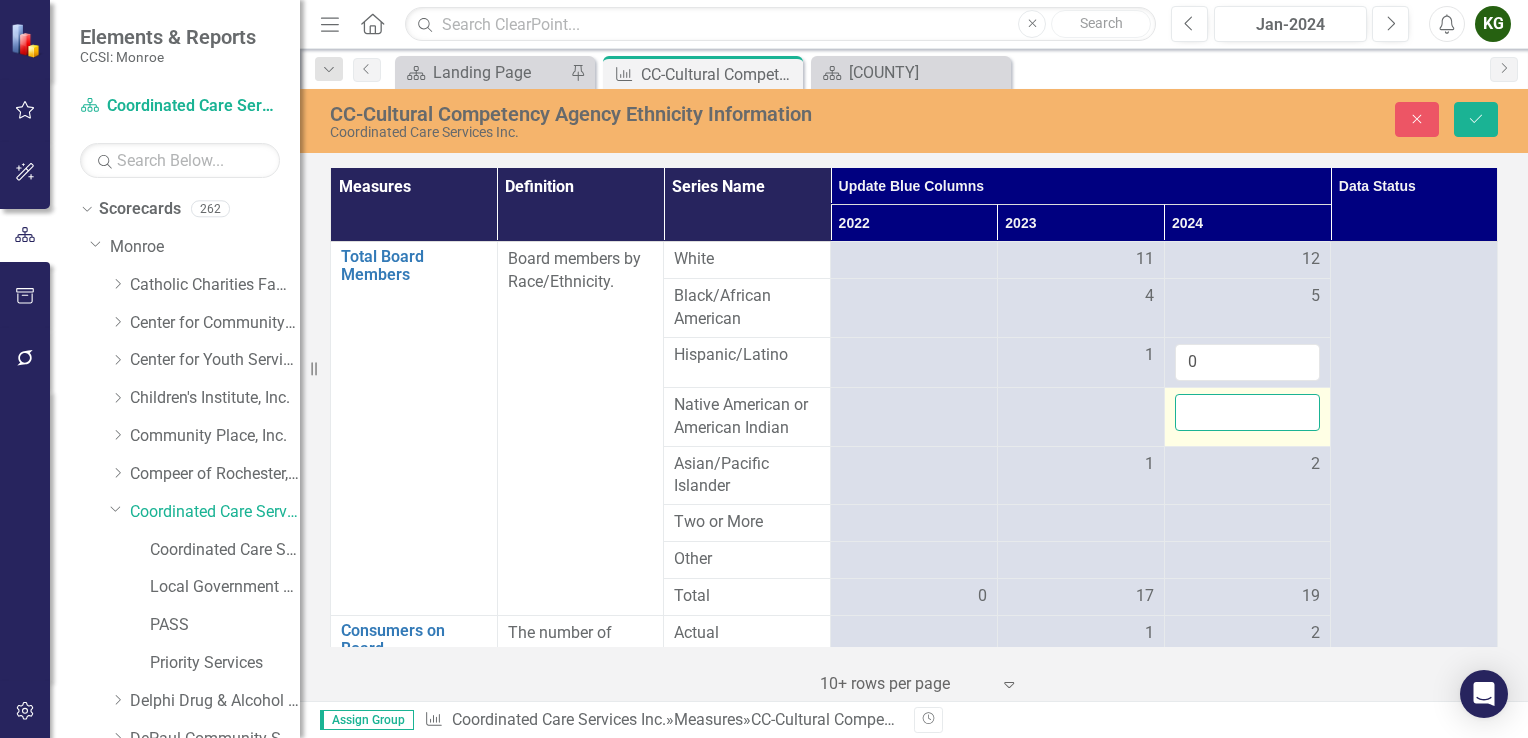 click at bounding box center (1248, 412) 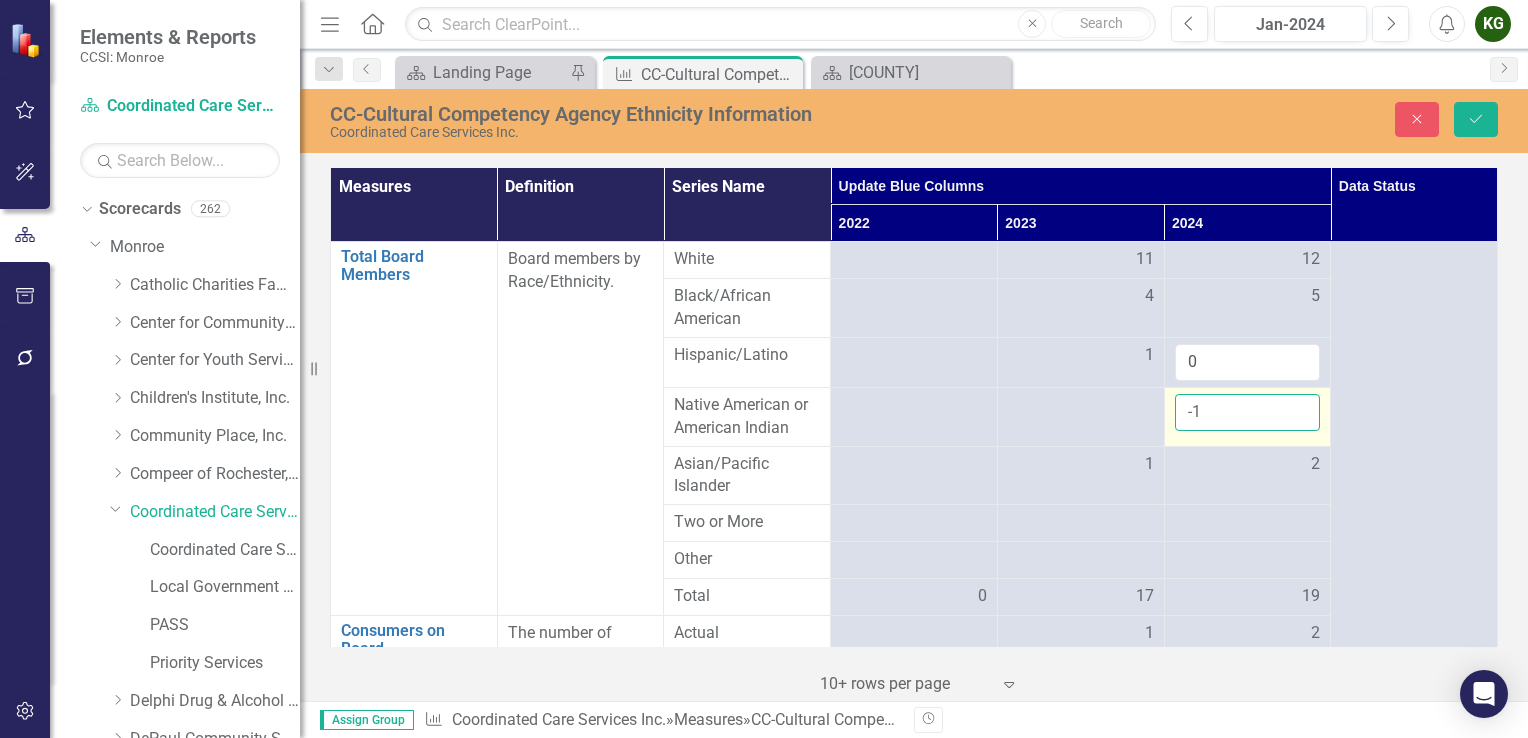 click on "-1" at bounding box center [1248, 412] 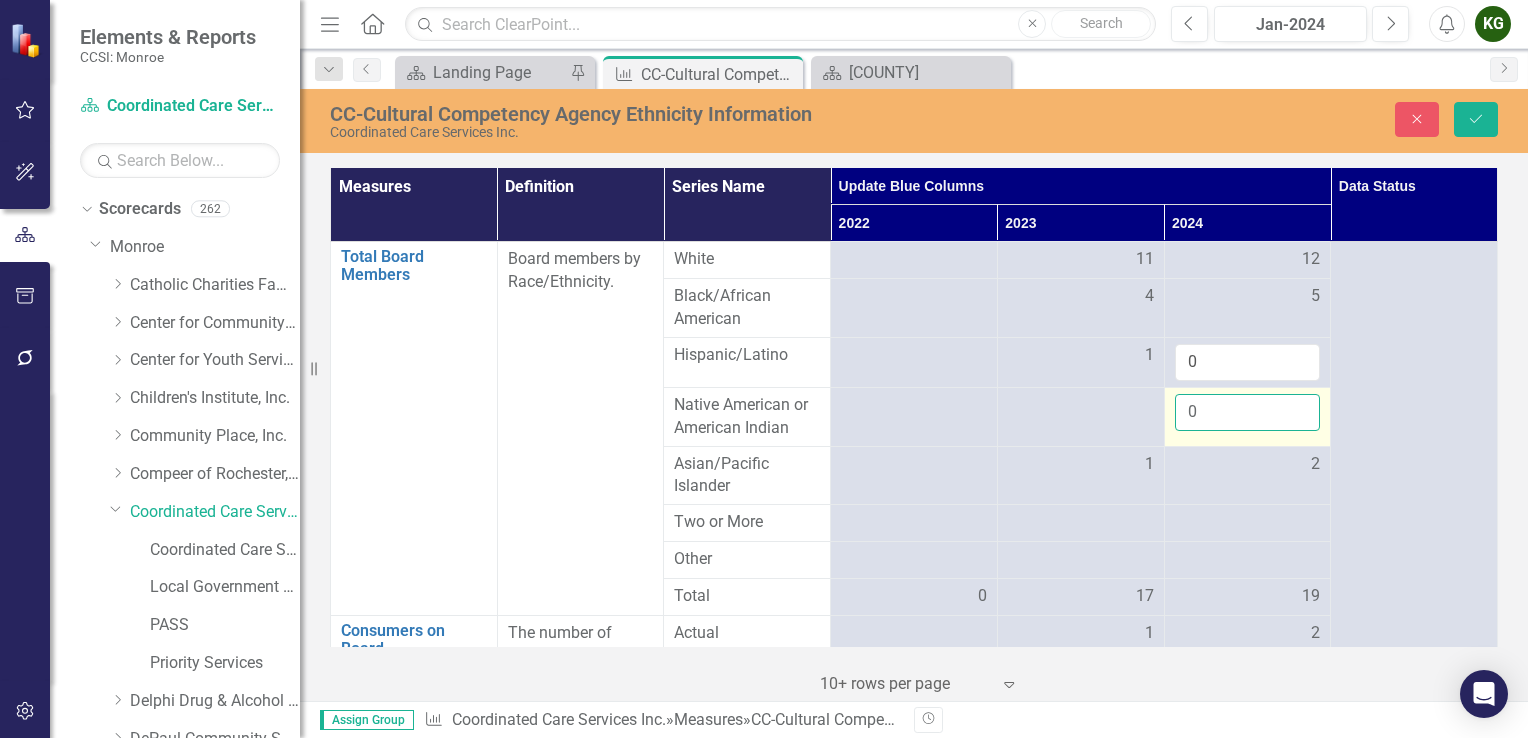type on "0" 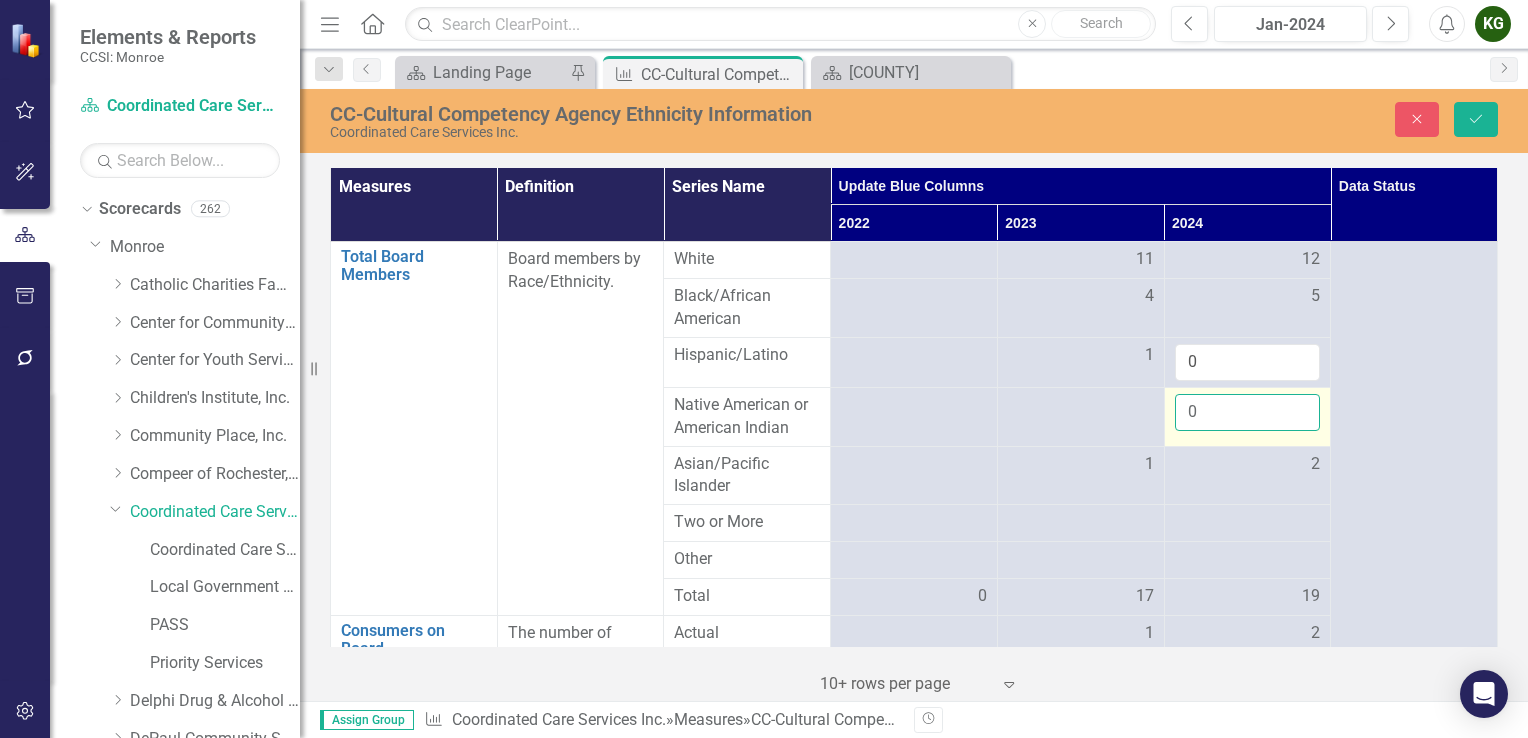 click on "0" at bounding box center [1248, 412] 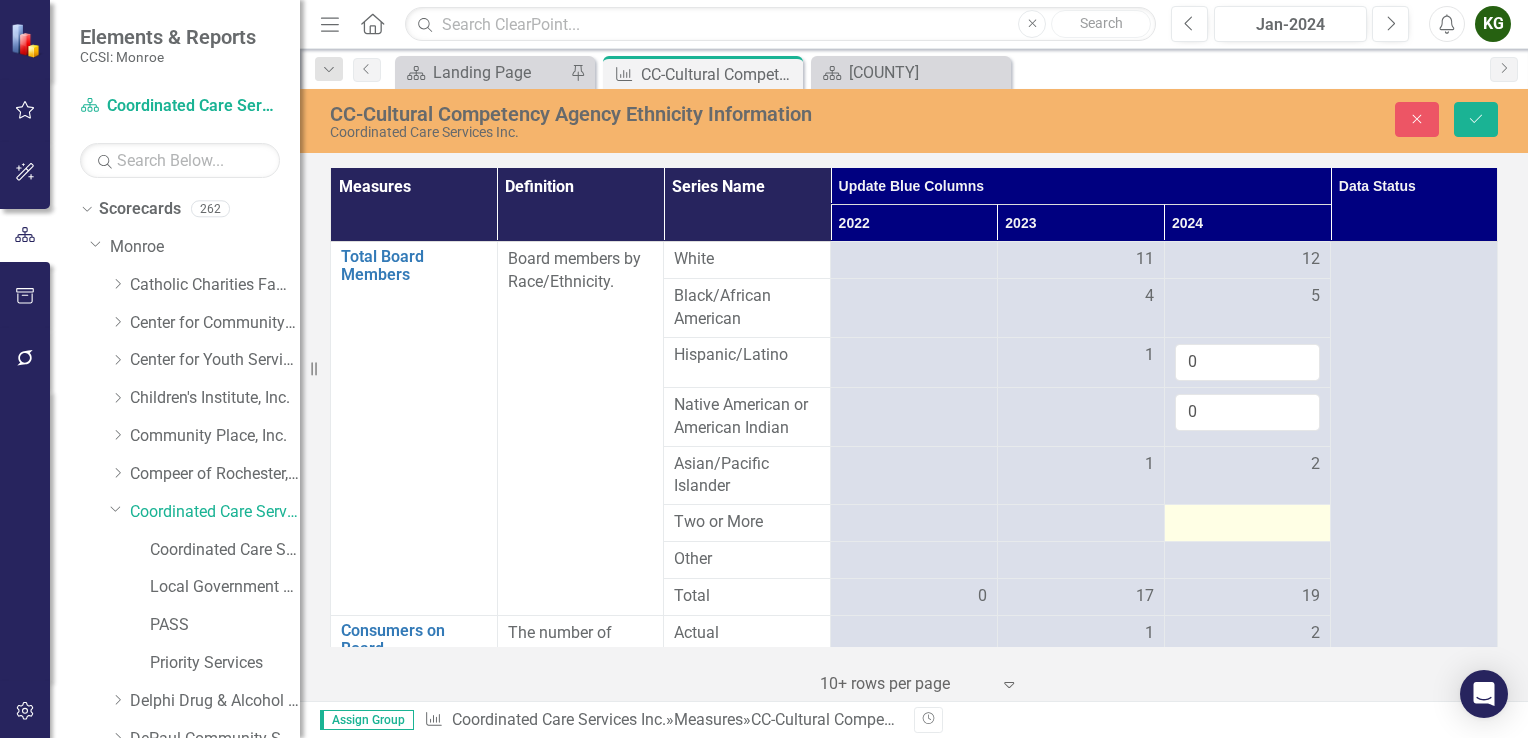 click at bounding box center (914, 523) 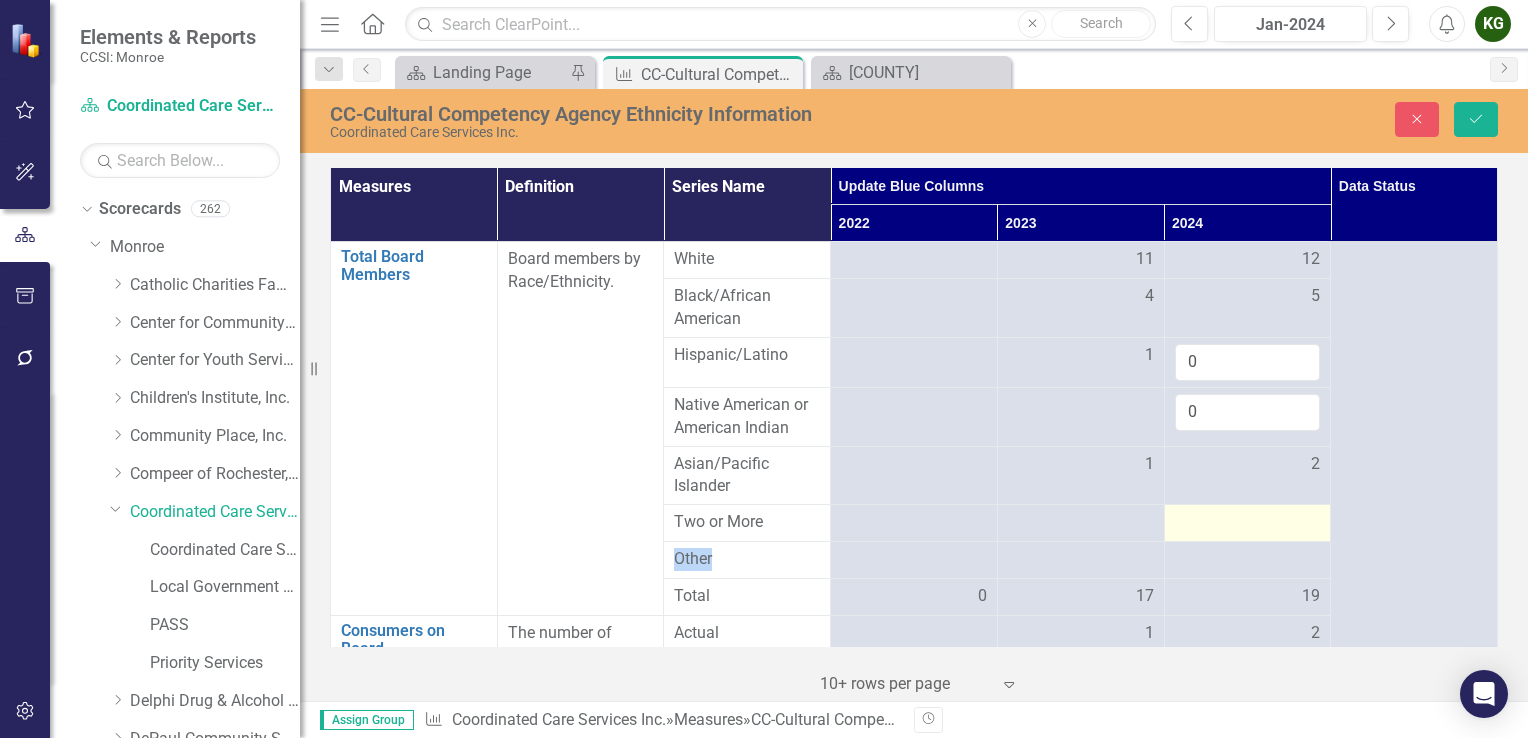 click at bounding box center [914, 523] 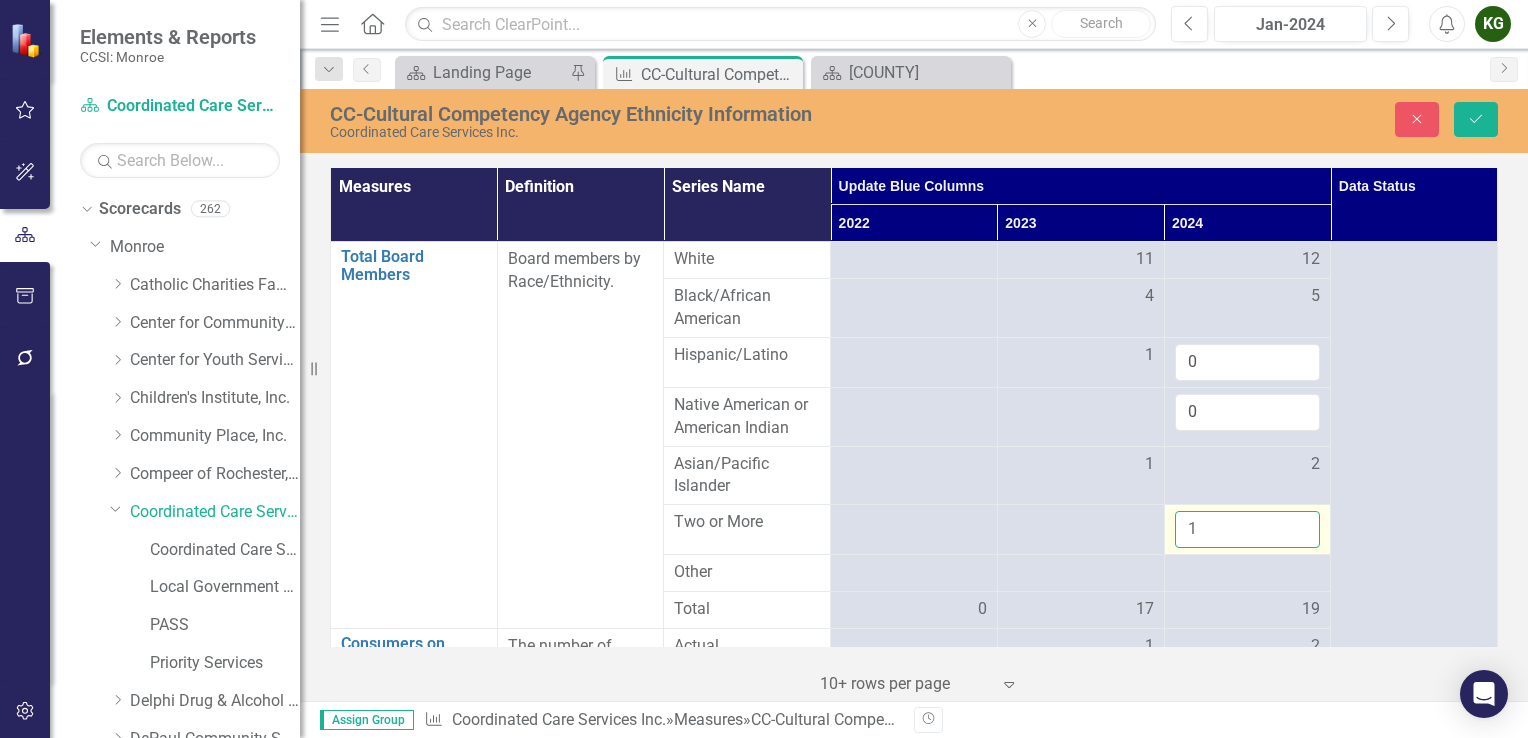 click on "1" at bounding box center [1248, 529] 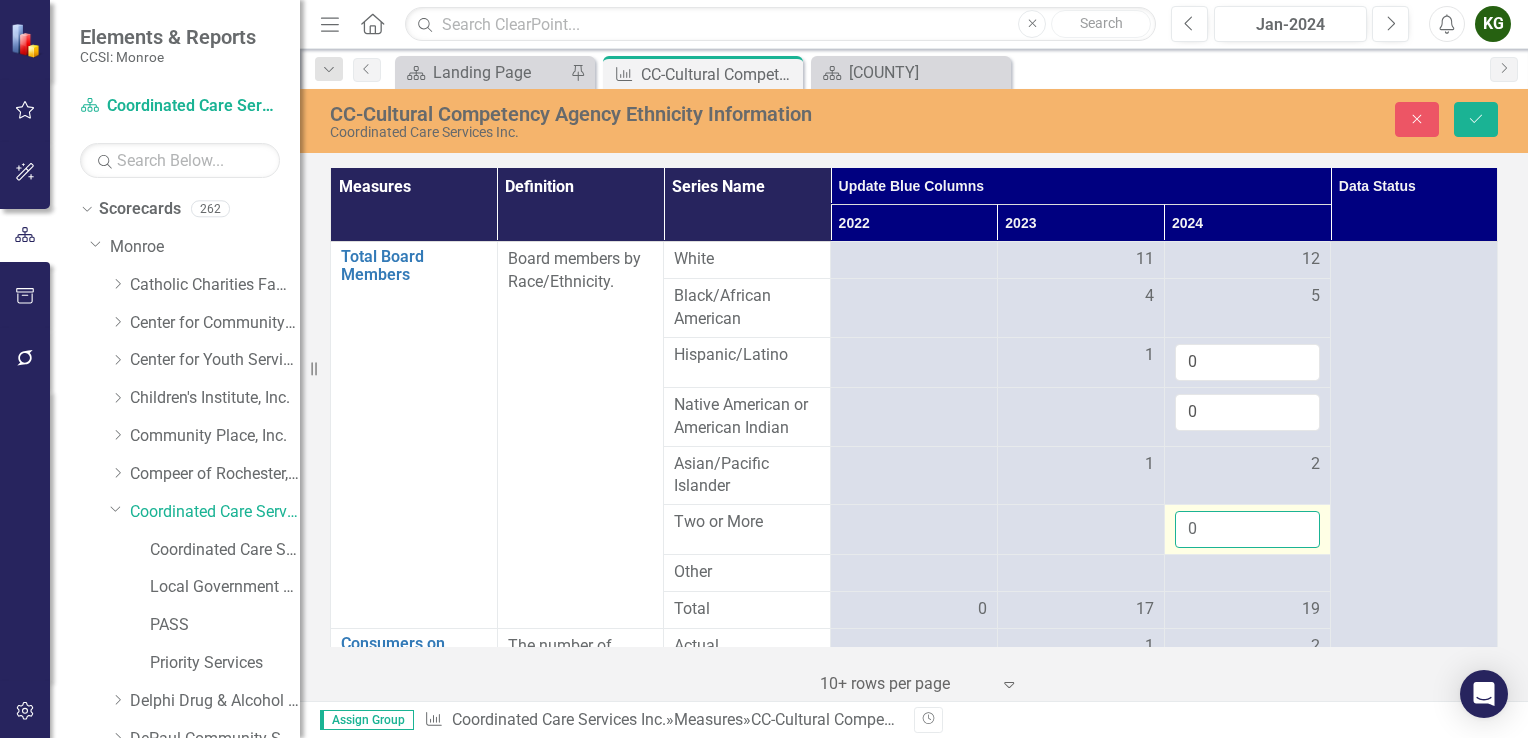 type on "0" 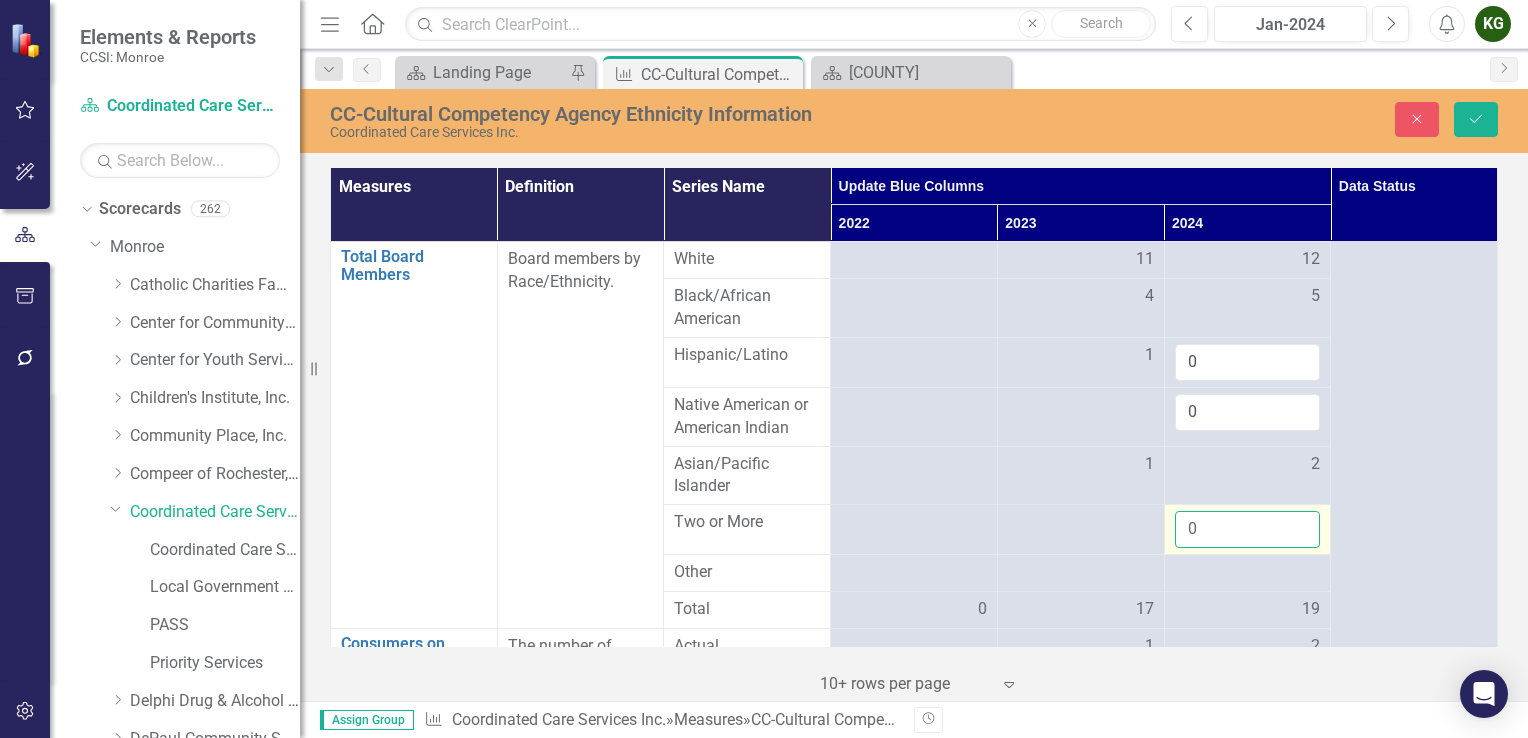 click on "0" at bounding box center [1248, 529] 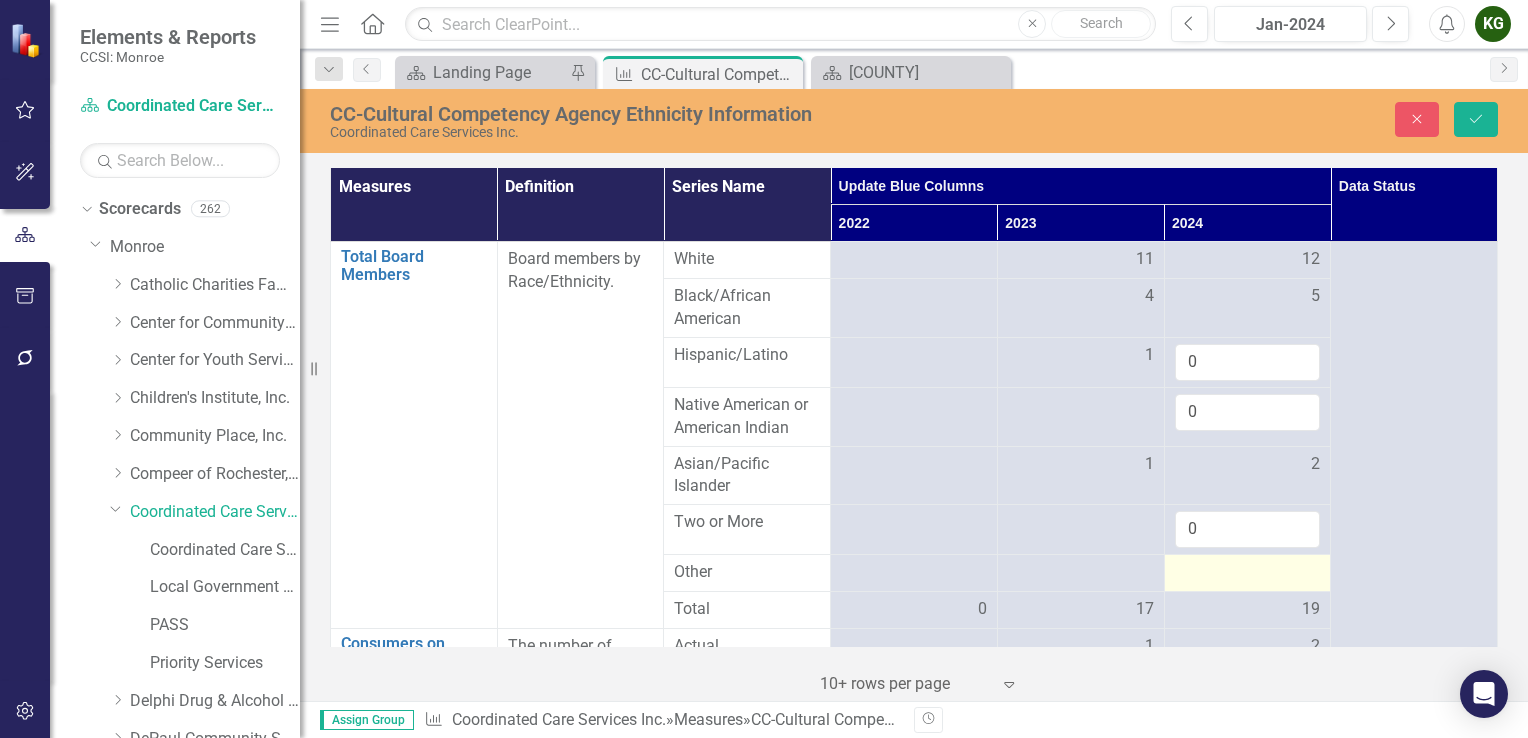 click at bounding box center (914, 573) 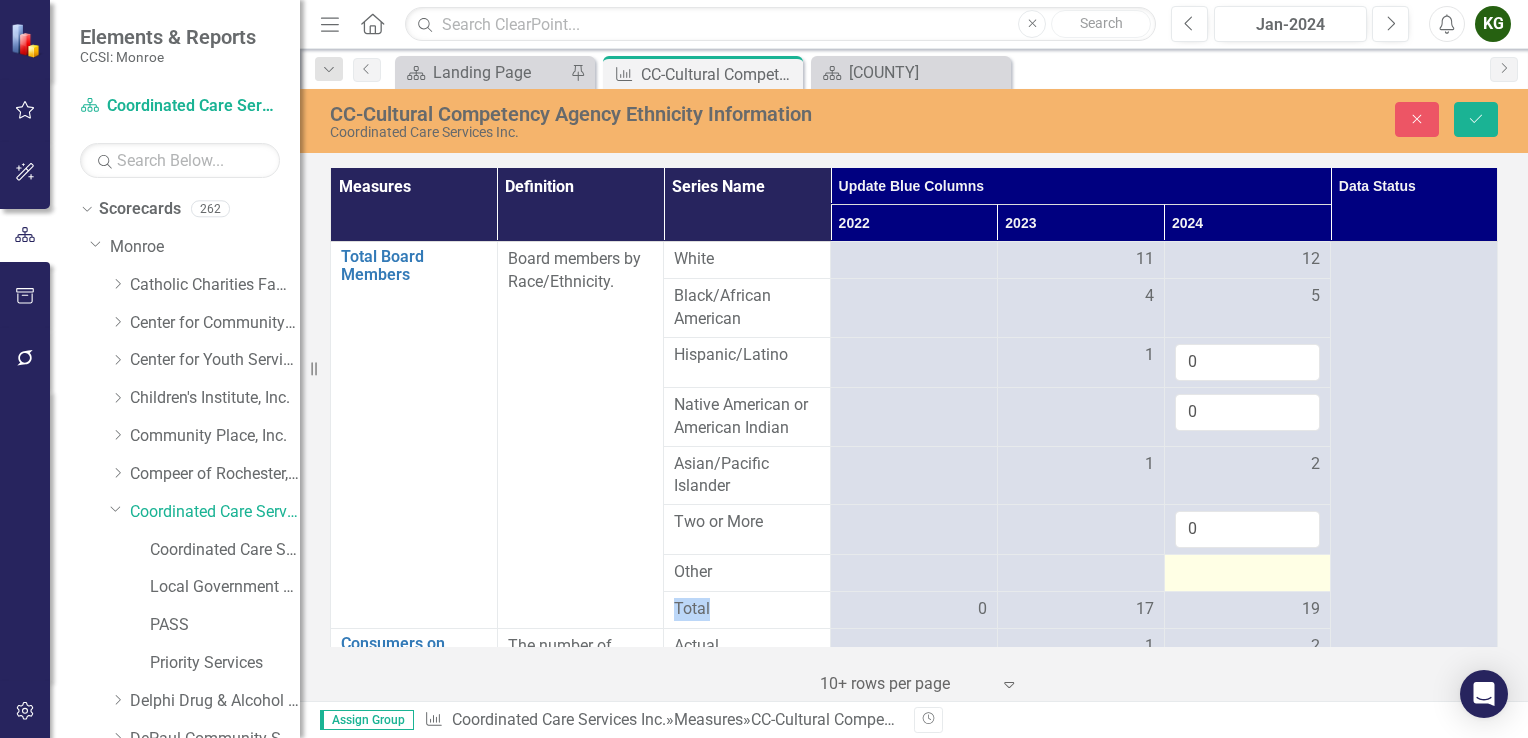 click at bounding box center (914, 573) 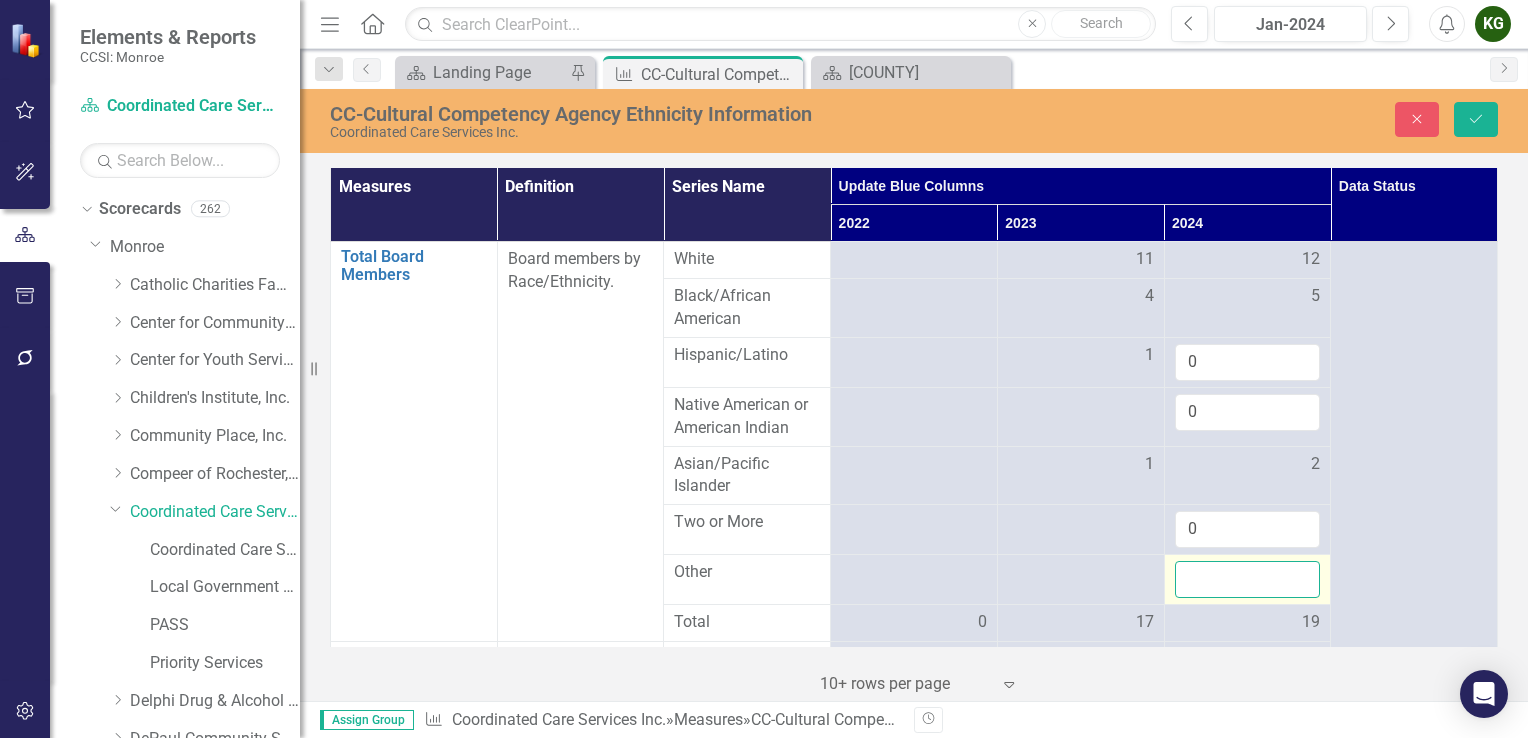 drag, startPoint x: 1277, startPoint y: 570, endPoint x: 1264, endPoint y: 571, distance: 13.038404 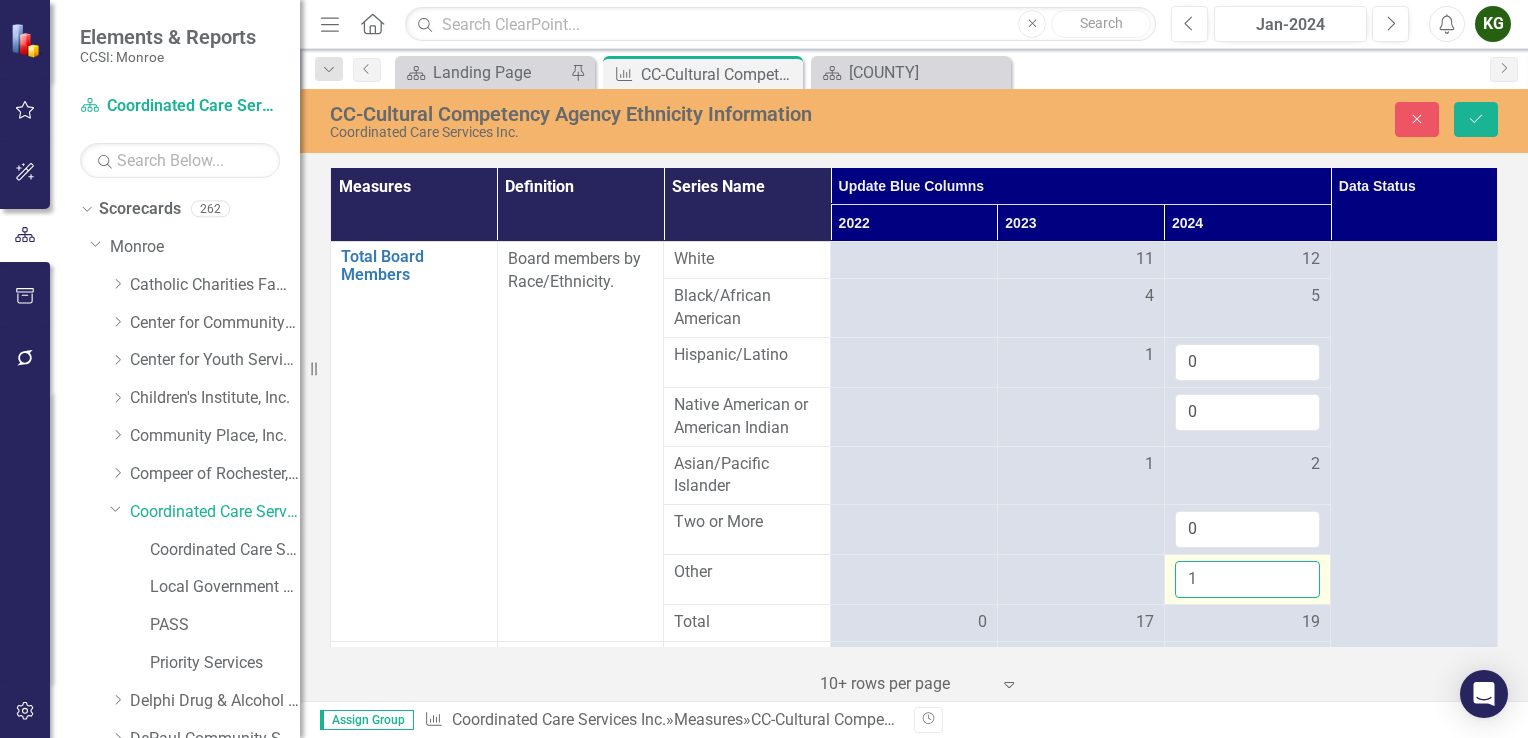 click on "1" at bounding box center [1248, 579] 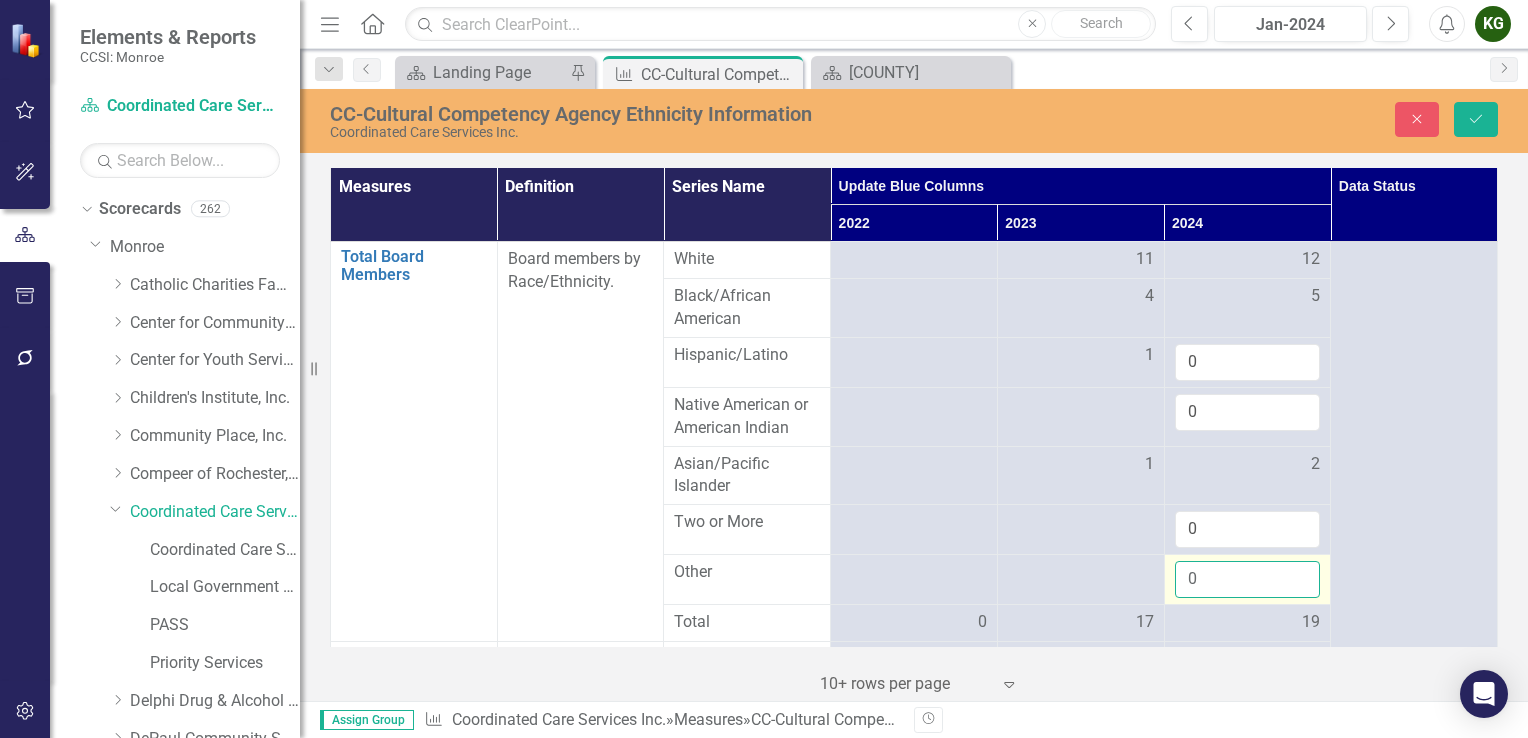 type on "0" 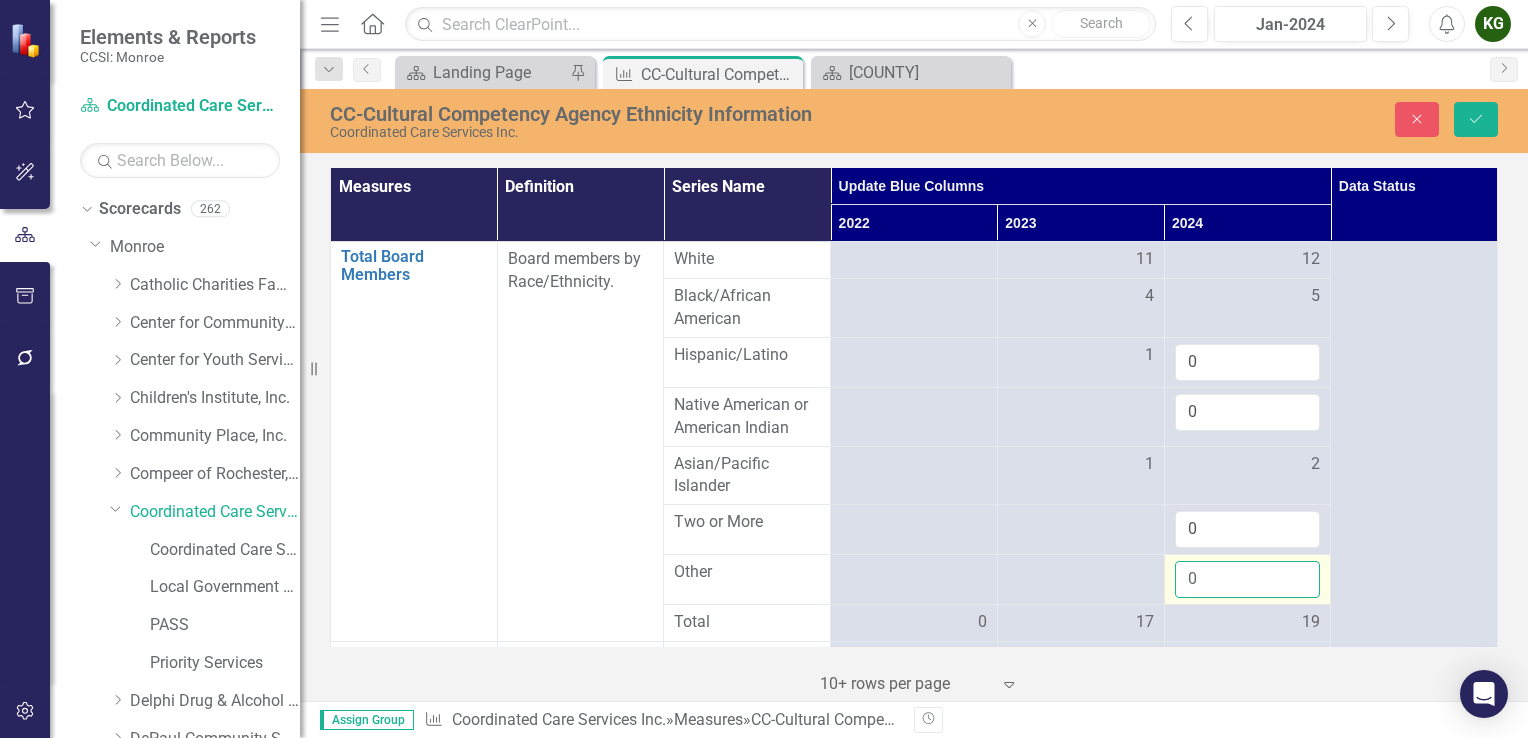 click on "0" at bounding box center [1248, 579] 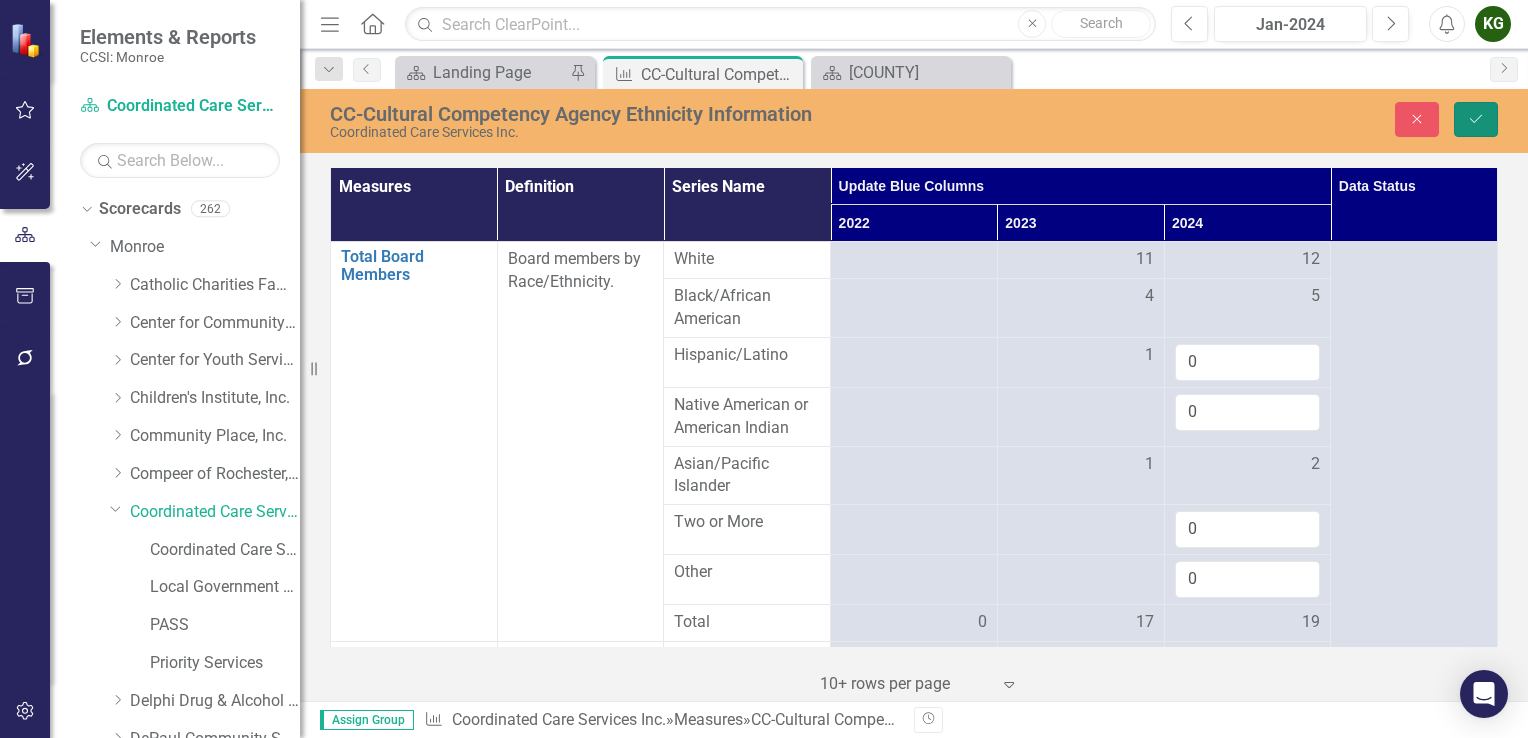 click at bounding box center [1476, 119] 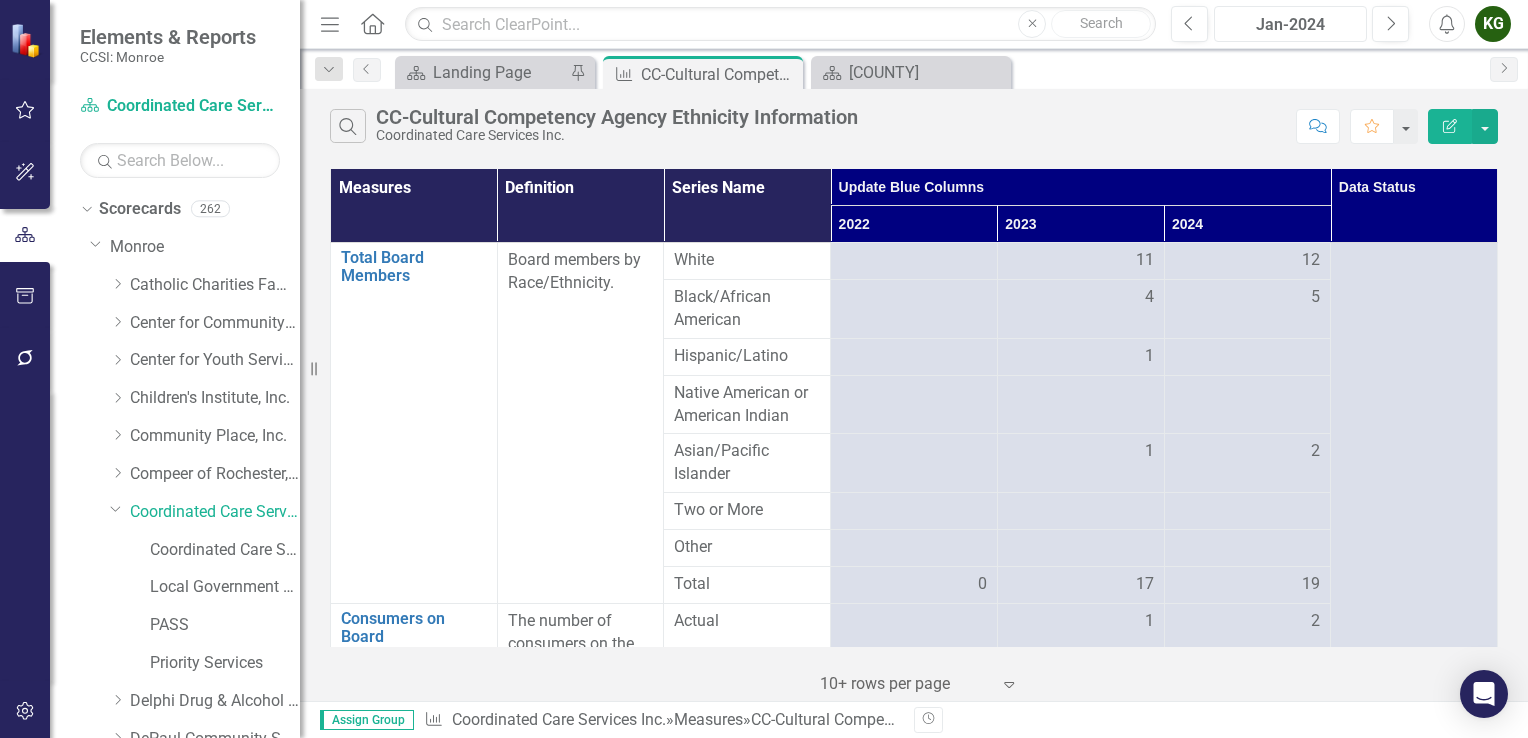 click on "Jan-2024" at bounding box center [1290, 25] 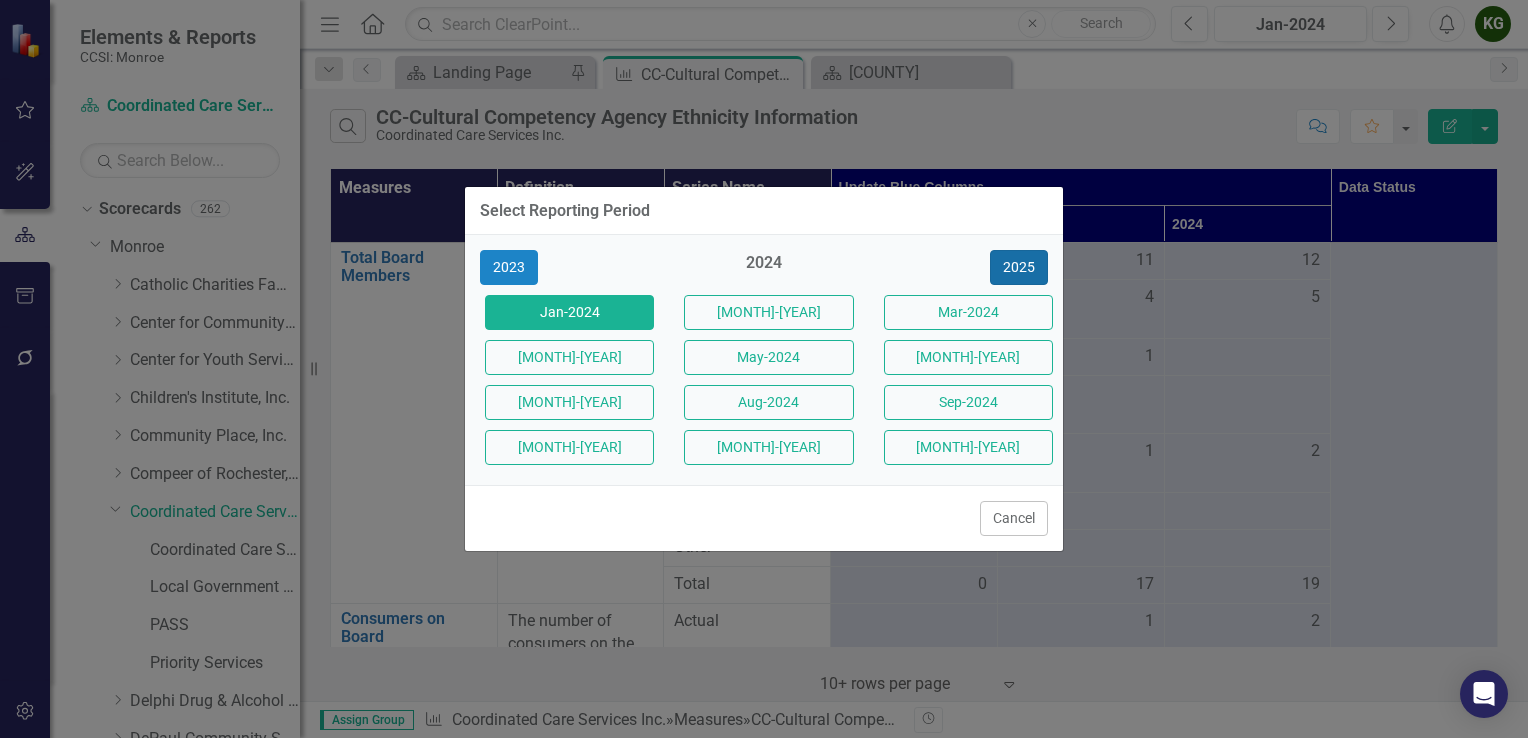 click on "2025" at bounding box center [1019, 267] 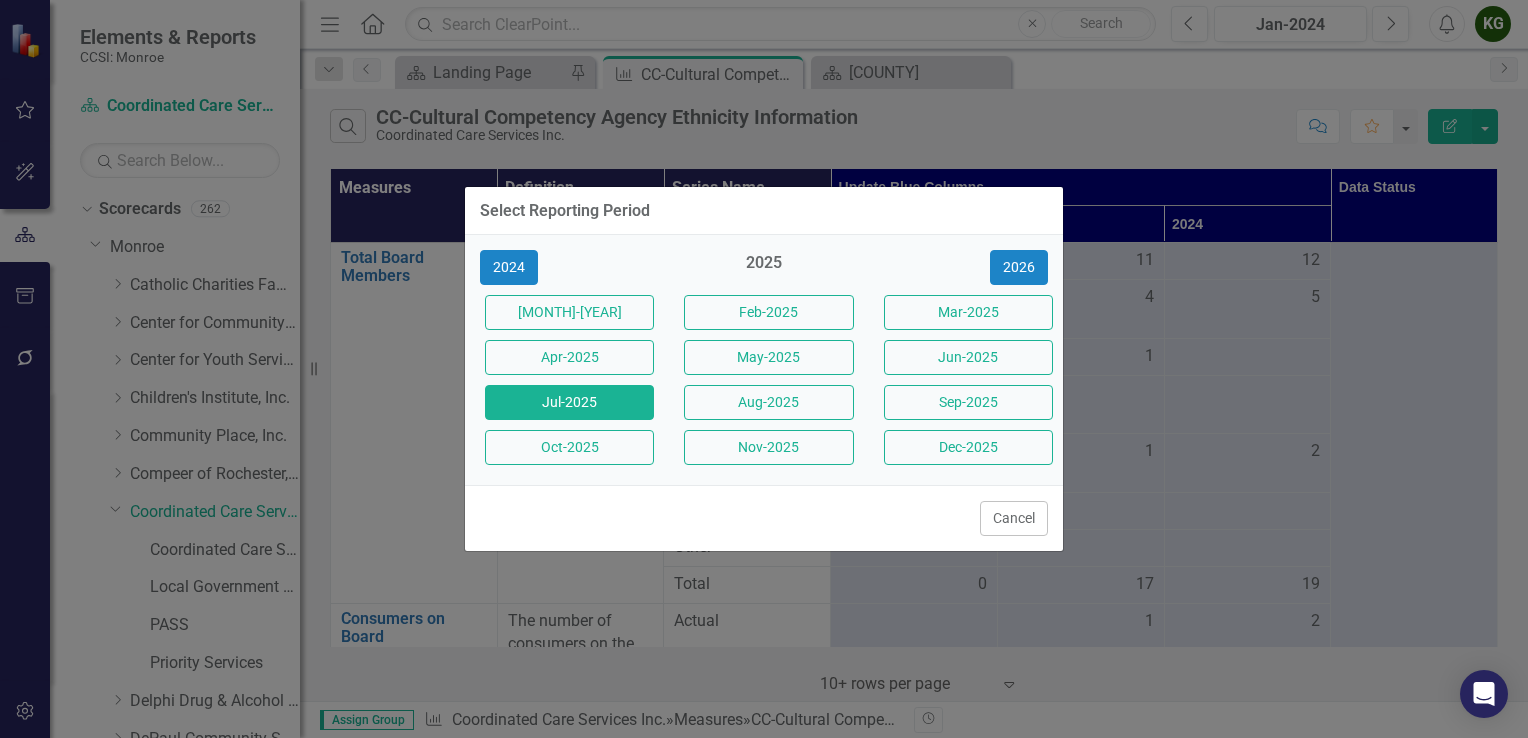 click on "Jul-2025" at bounding box center (569, 312) 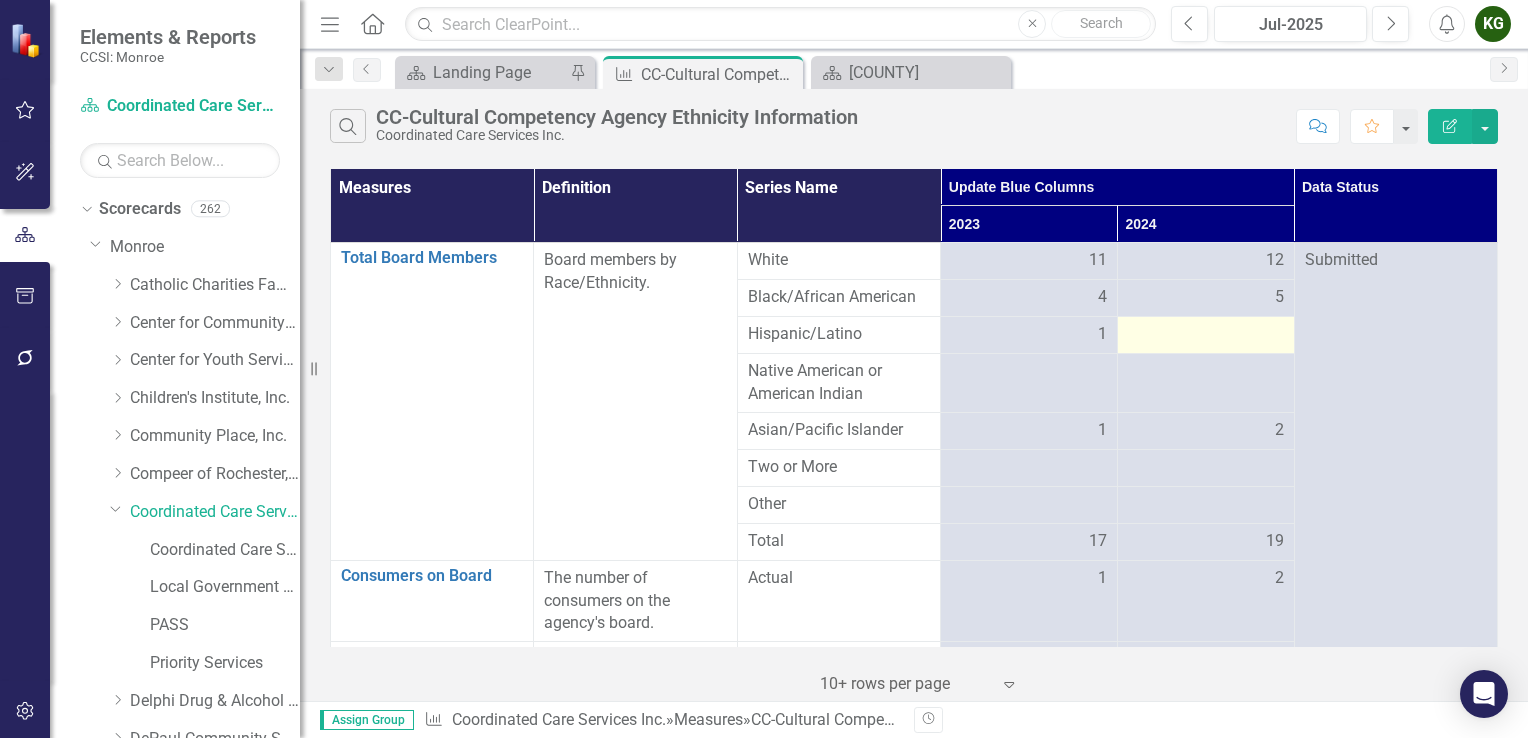 click at bounding box center [1029, 335] 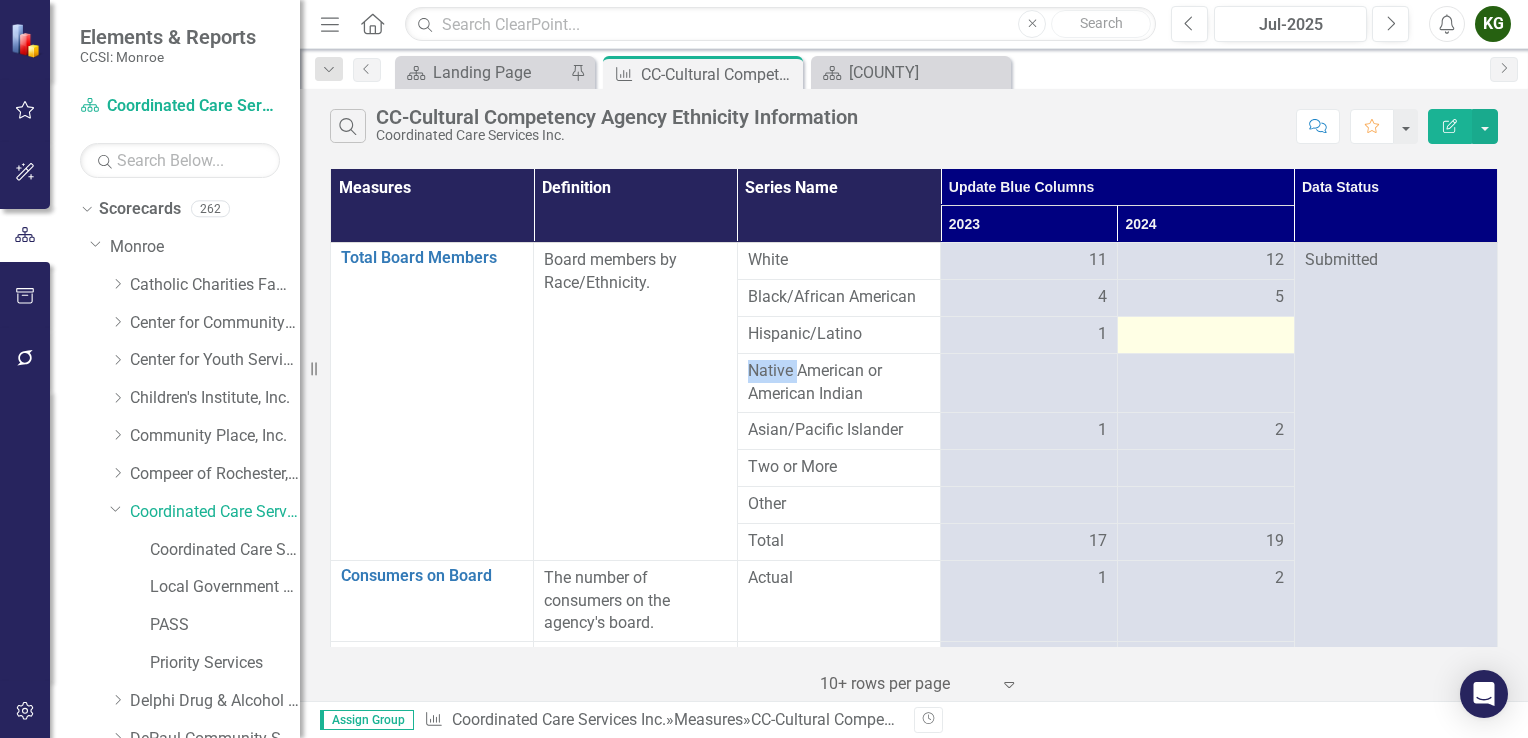 click at bounding box center [1029, 335] 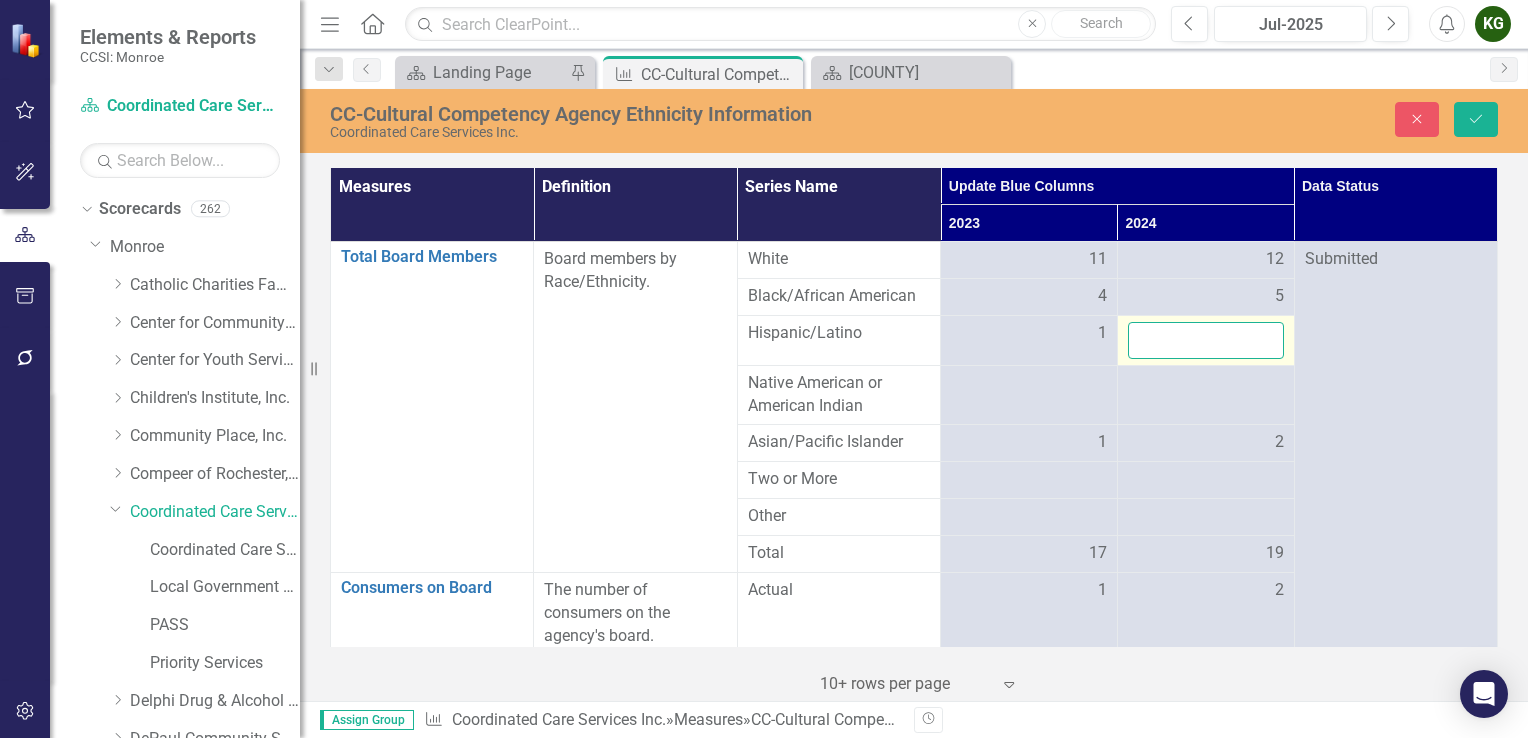 drag, startPoint x: 1259, startPoint y: 331, endPoint x: 1261, endPoint y: 346, distance: 15.132746 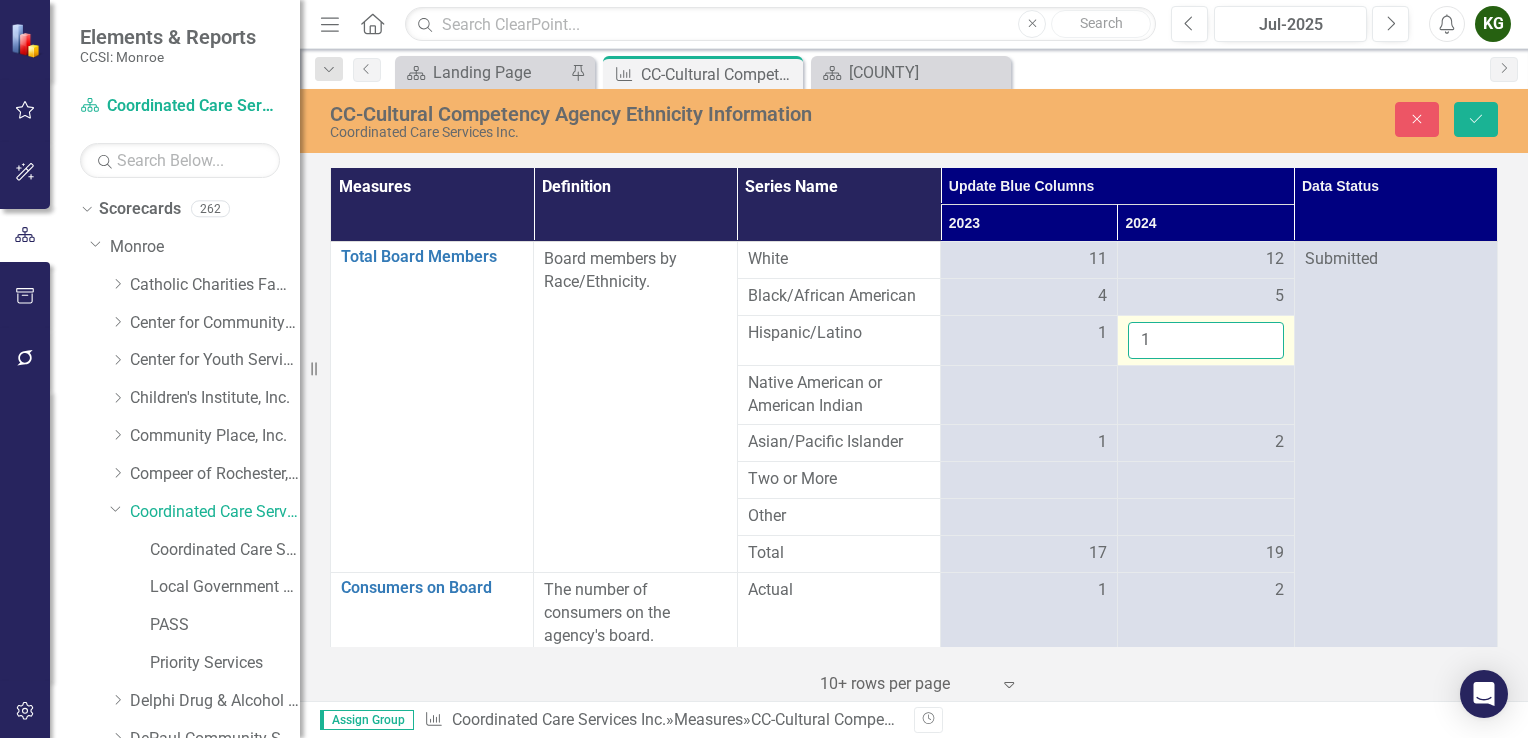 click on "1" at bounding box center (1206, 340) 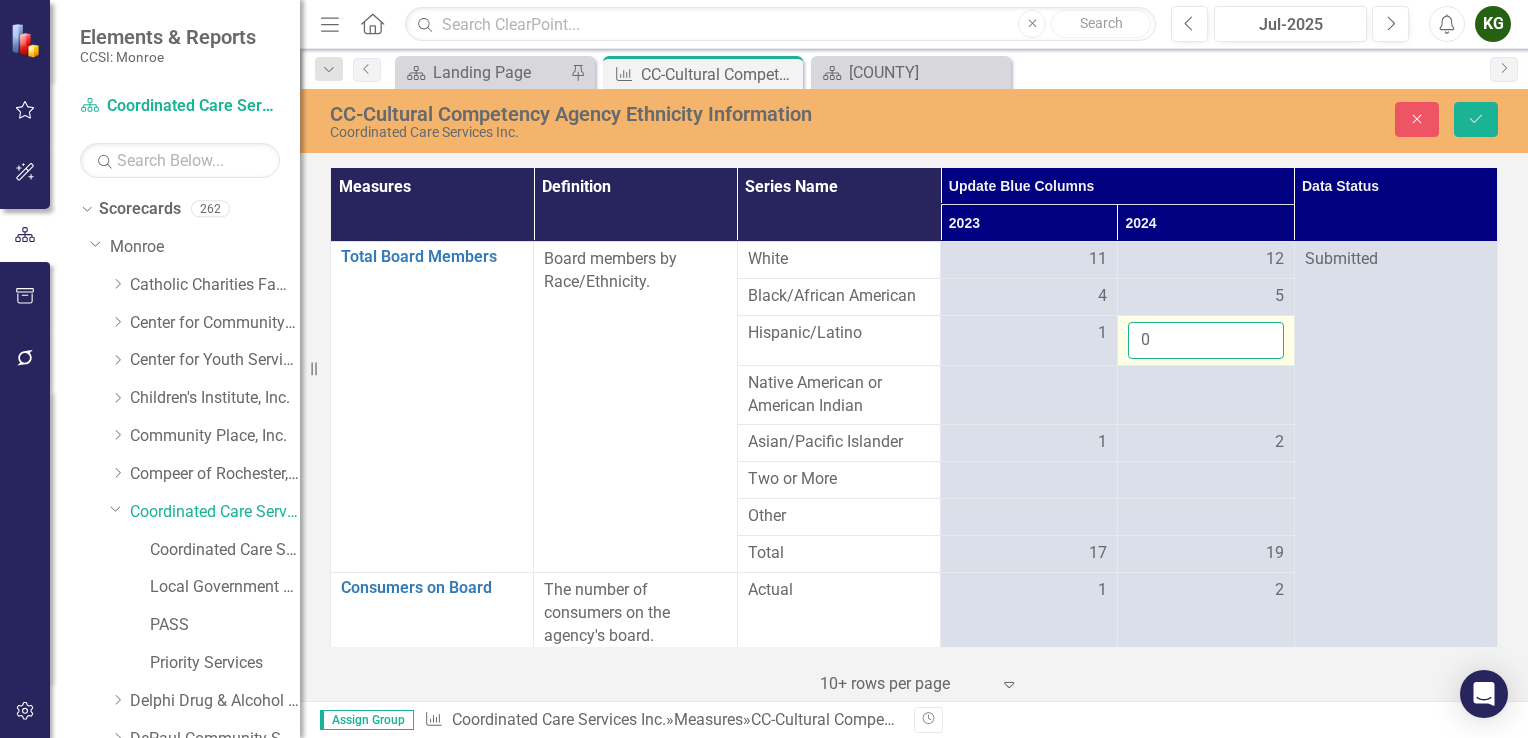 type on "0" 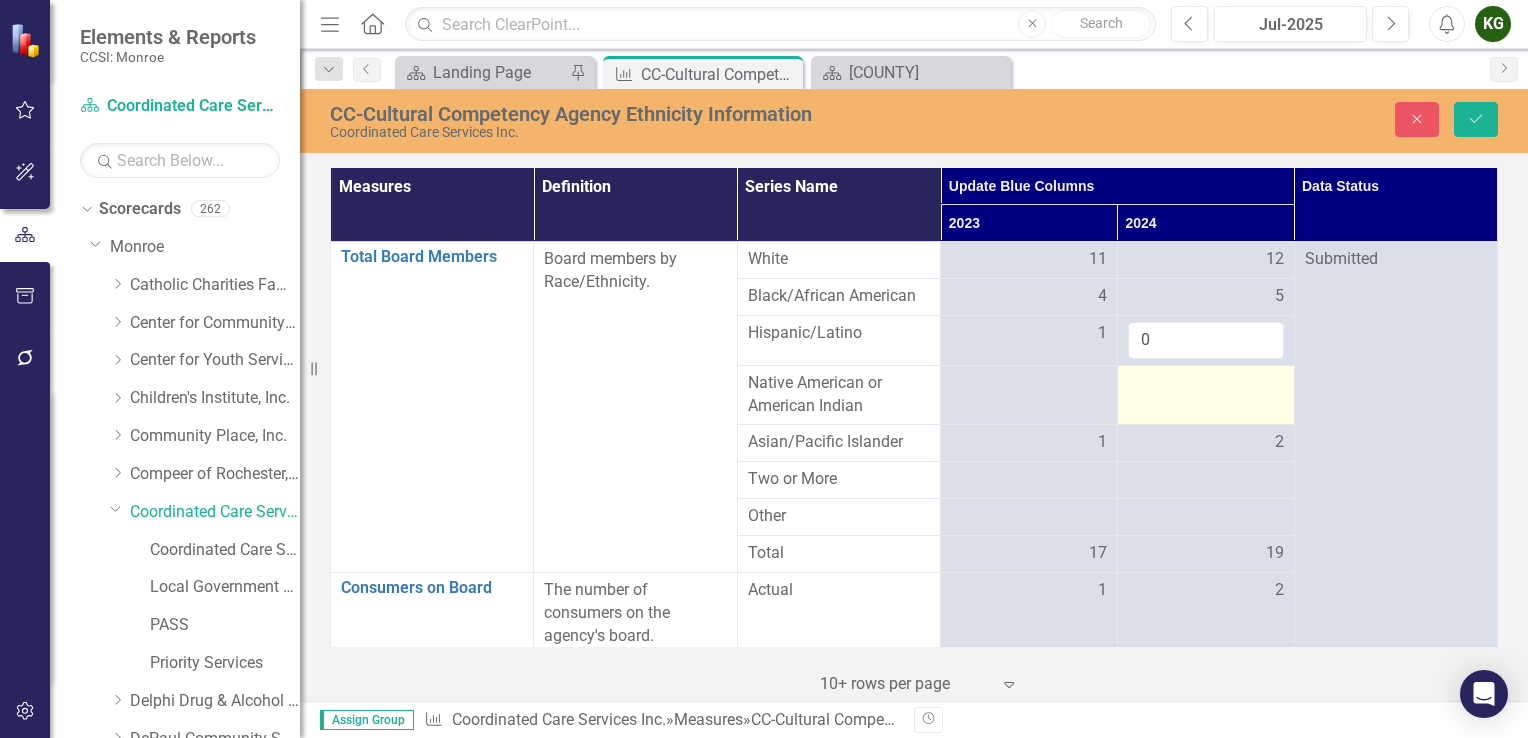 click at bounding box center [1205, 395] 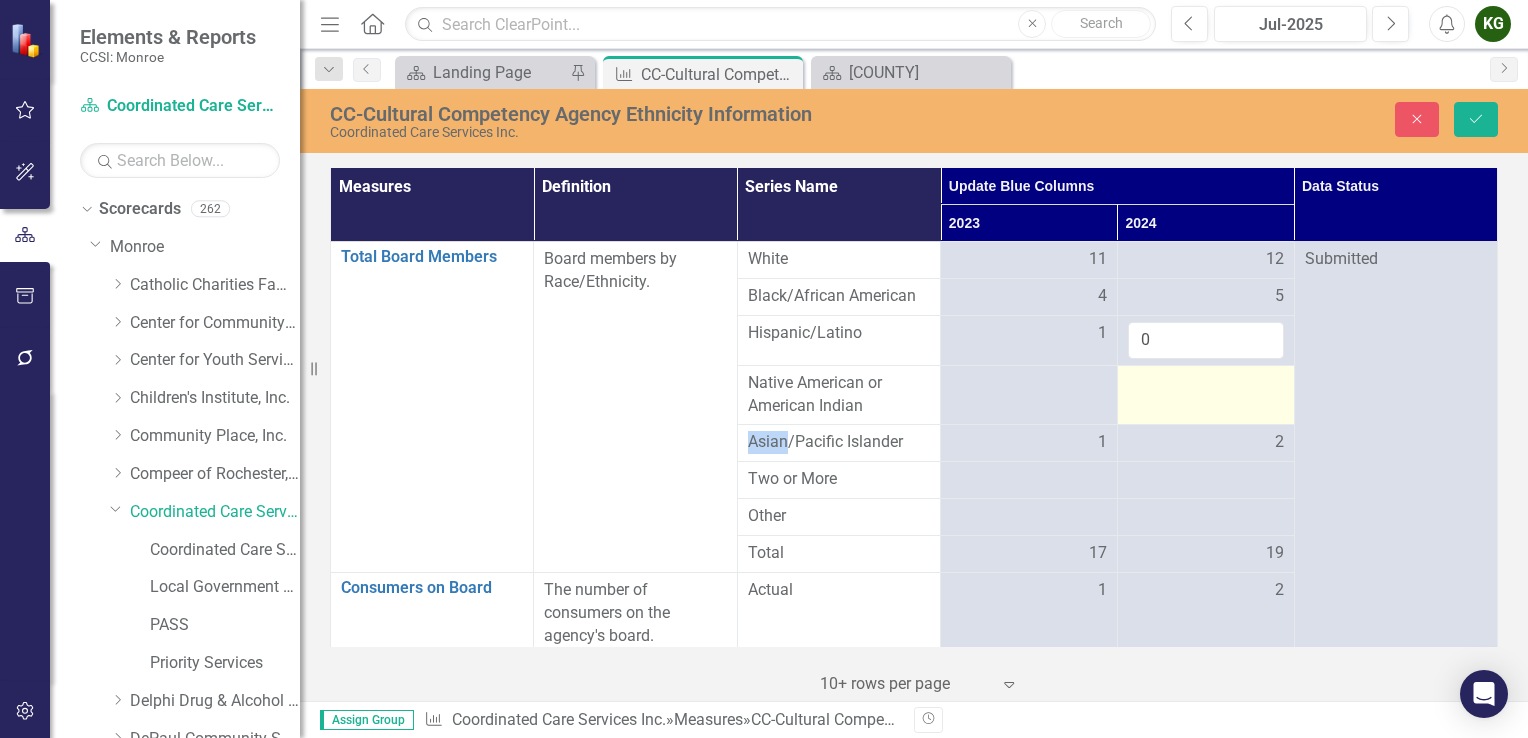 click at bounding box center [1205, 395] 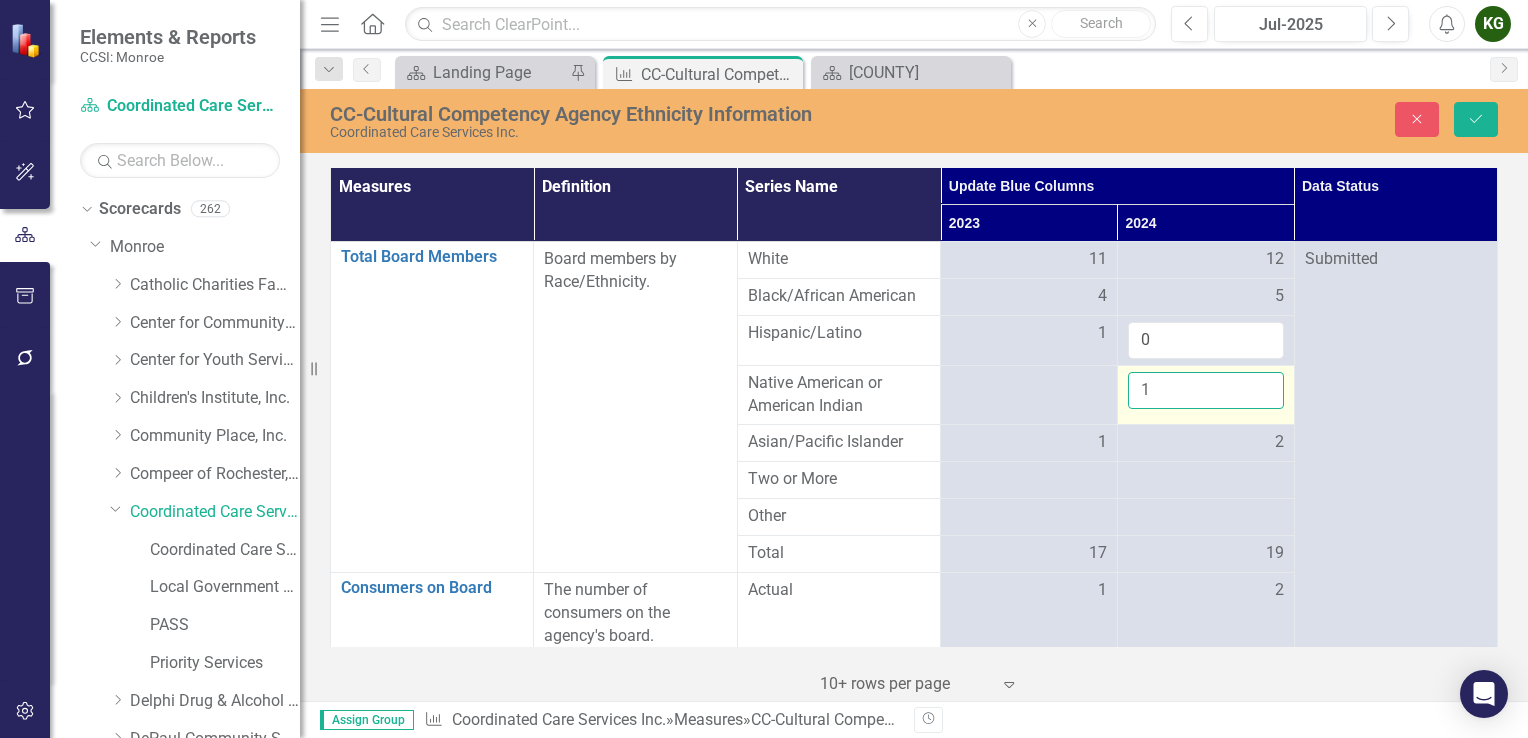 drag, startPoint x: 1248, startPoint y: 402, endPoint x: 1250, endPoint y: 383, distance: 19.104973 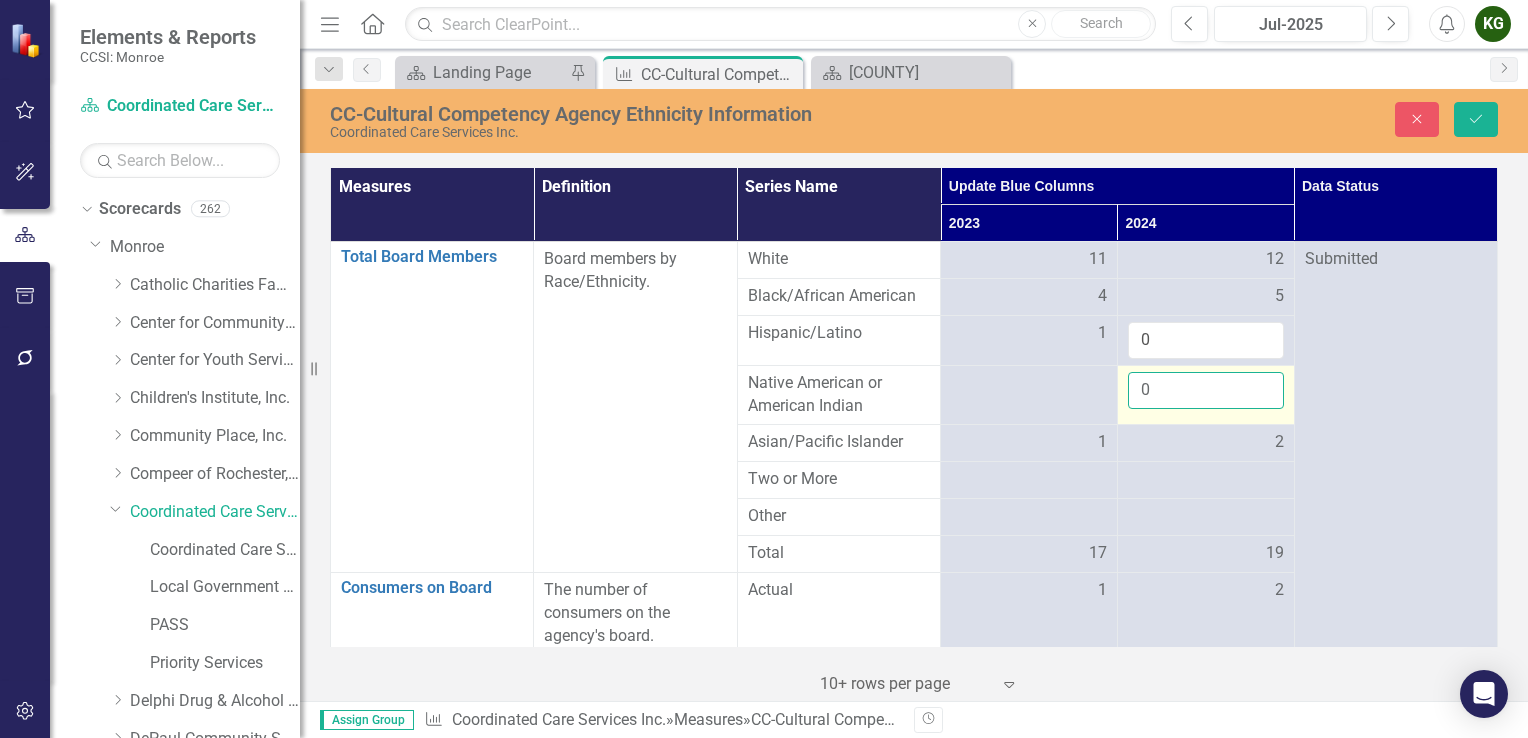 type on "0" 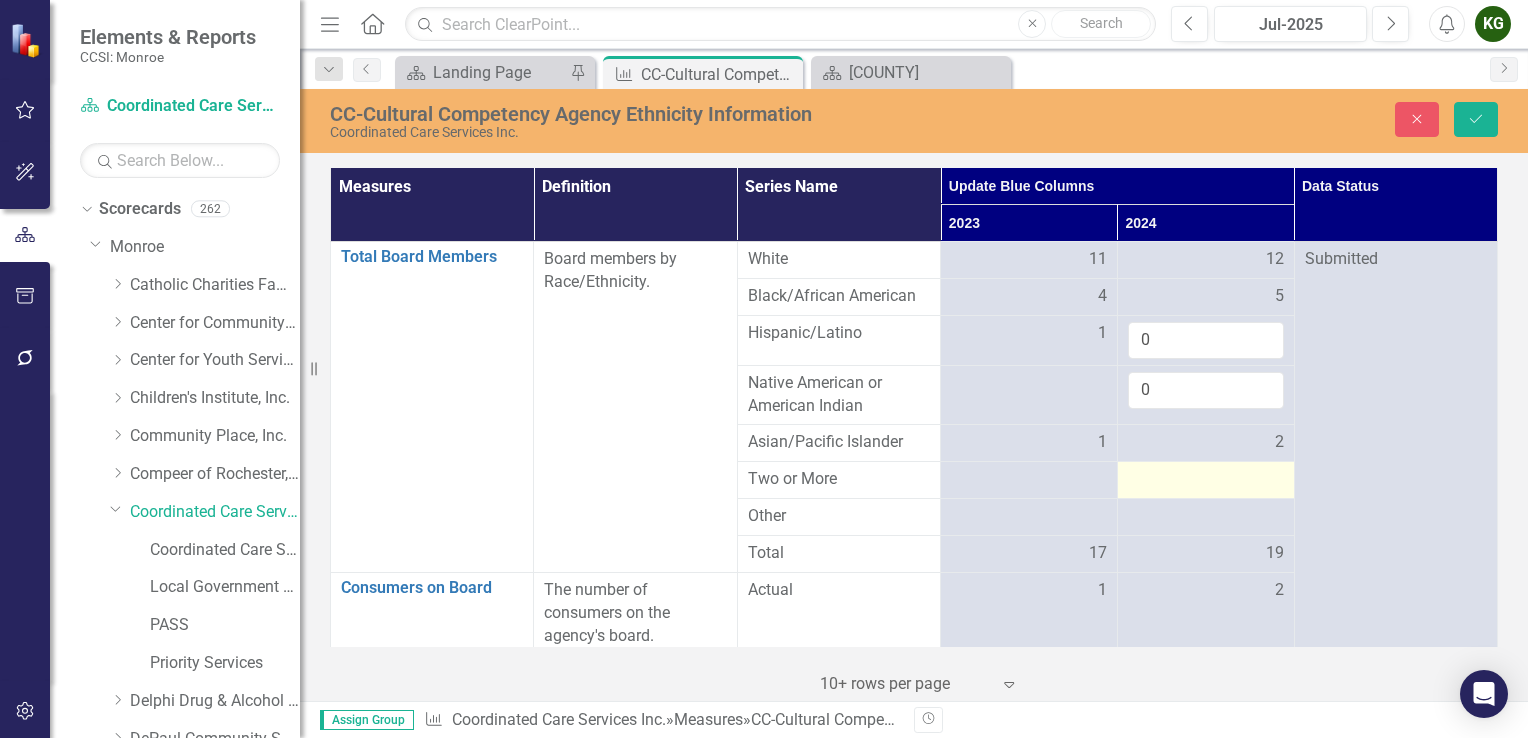 click at bounding box center [1029, 480] 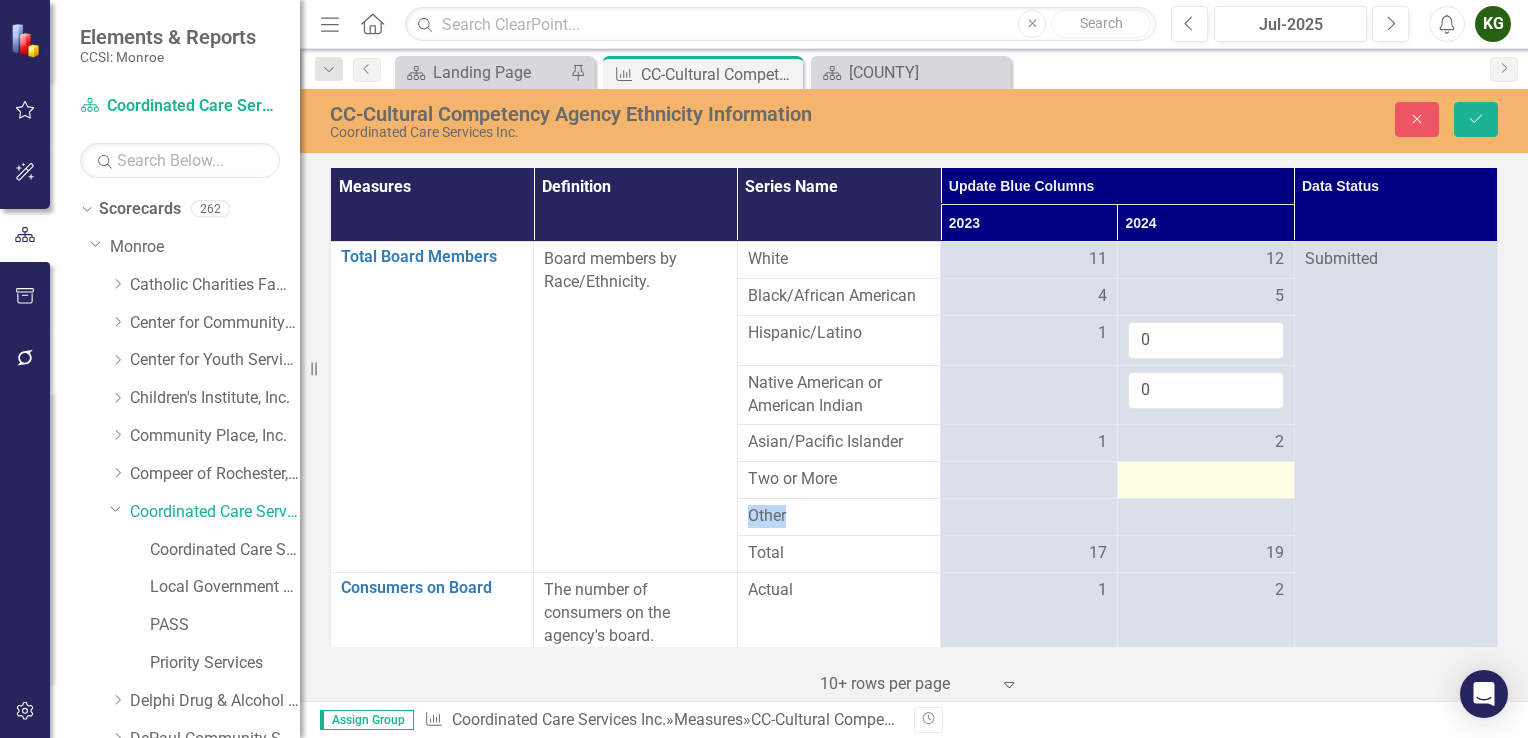 click at bounding box center (1029, 480) 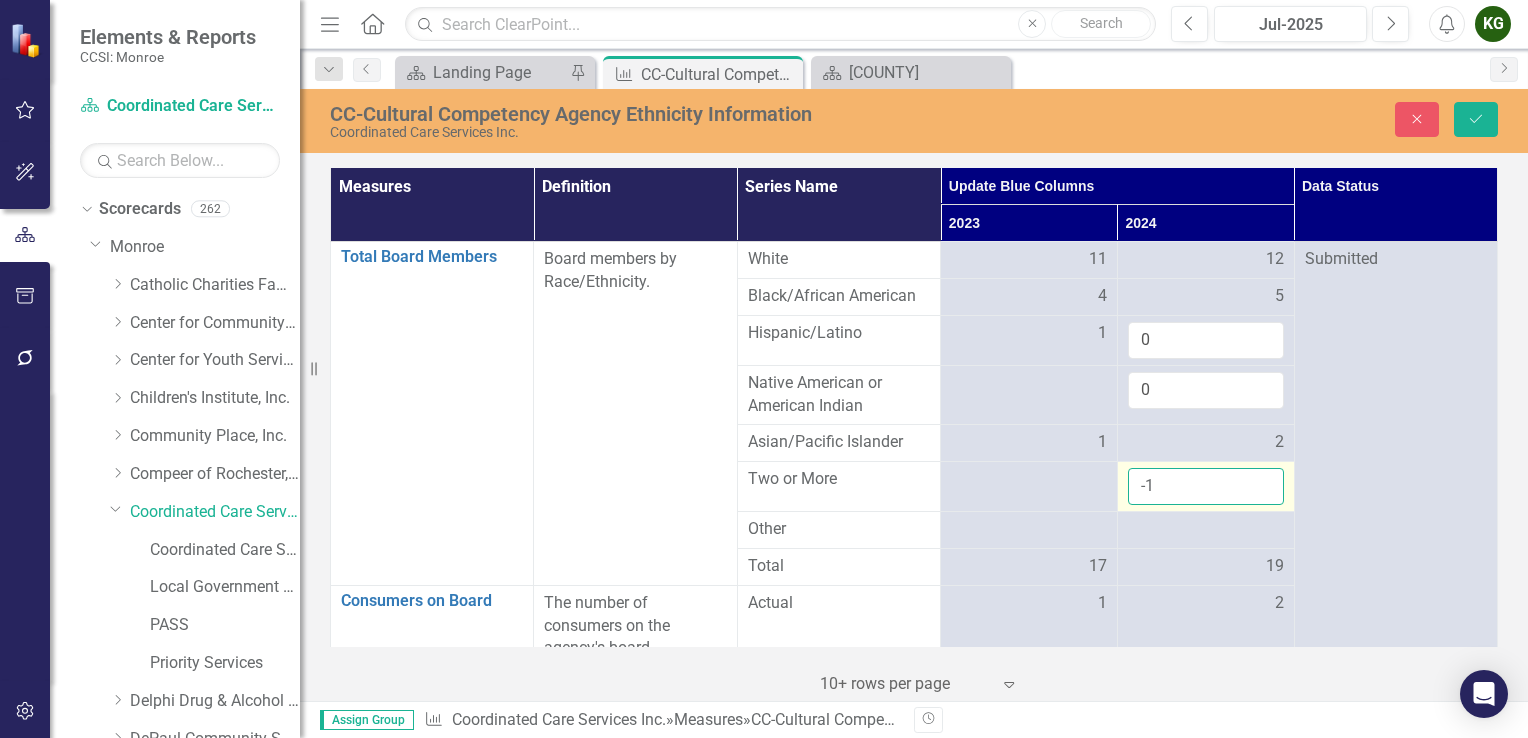 drag, startPoint x: 1236, startPoint y: 474, endPoint x: 1255, endPoint y: 489, distance: 24.207438 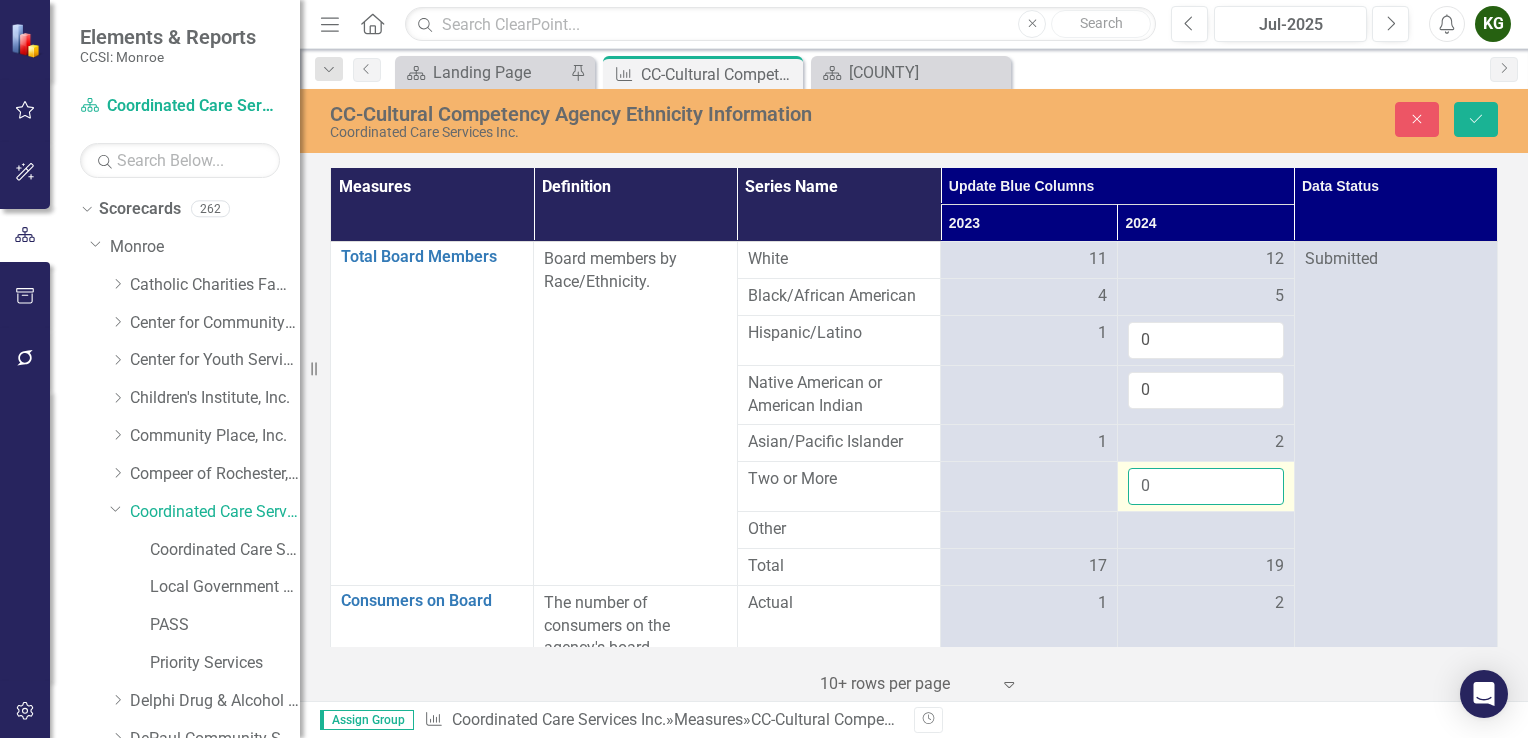 type on "0" 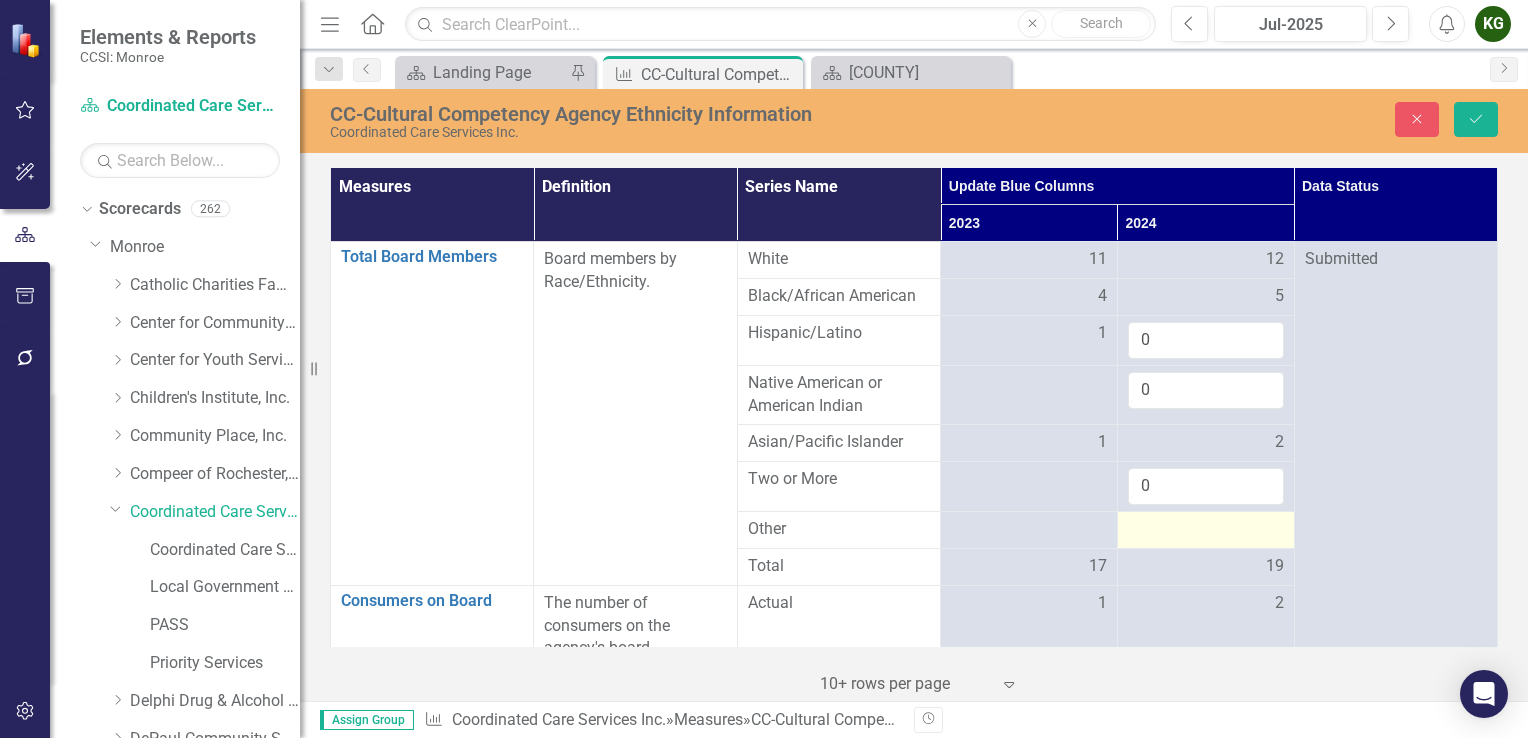 click at bounding box center [1029, 530] 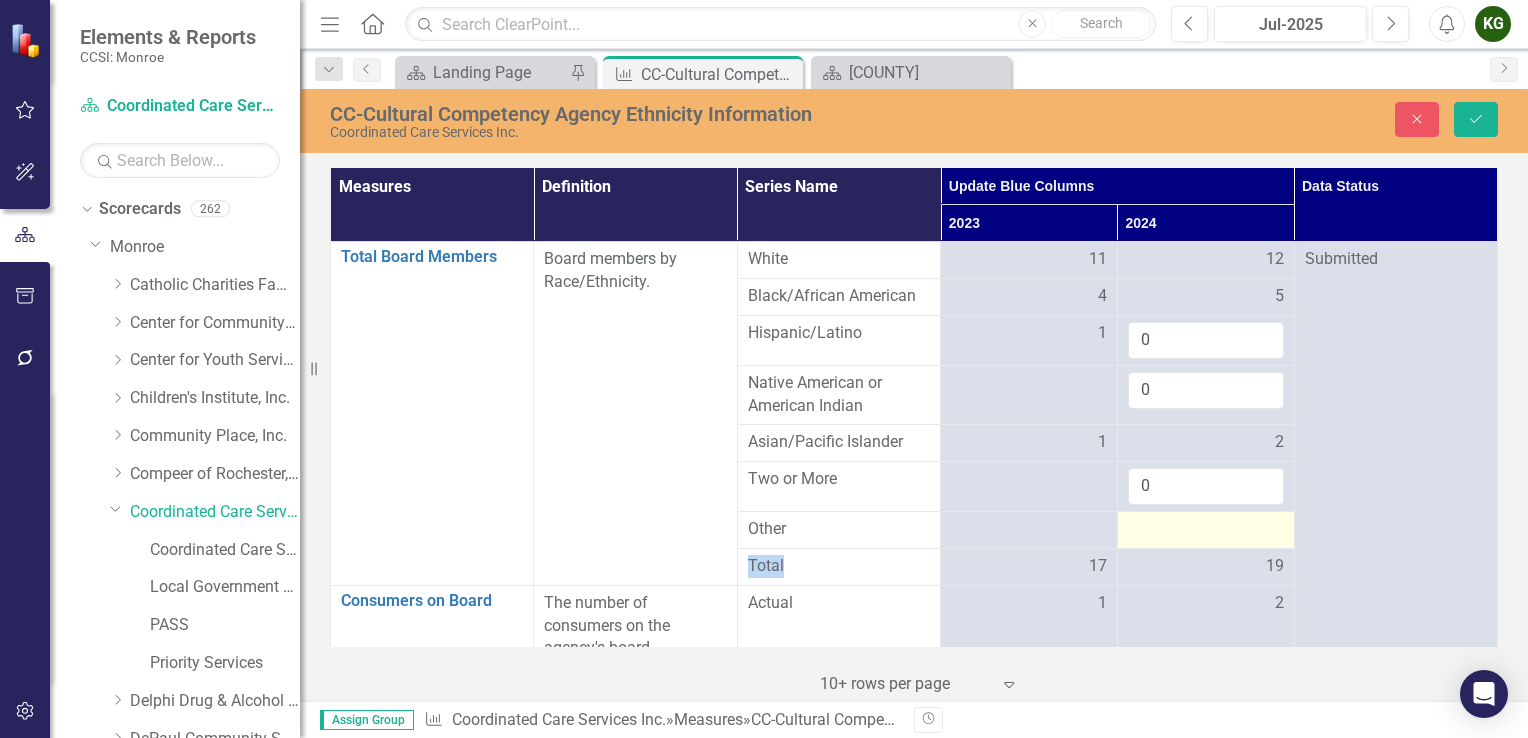 click at bounding box center [1029, 530] 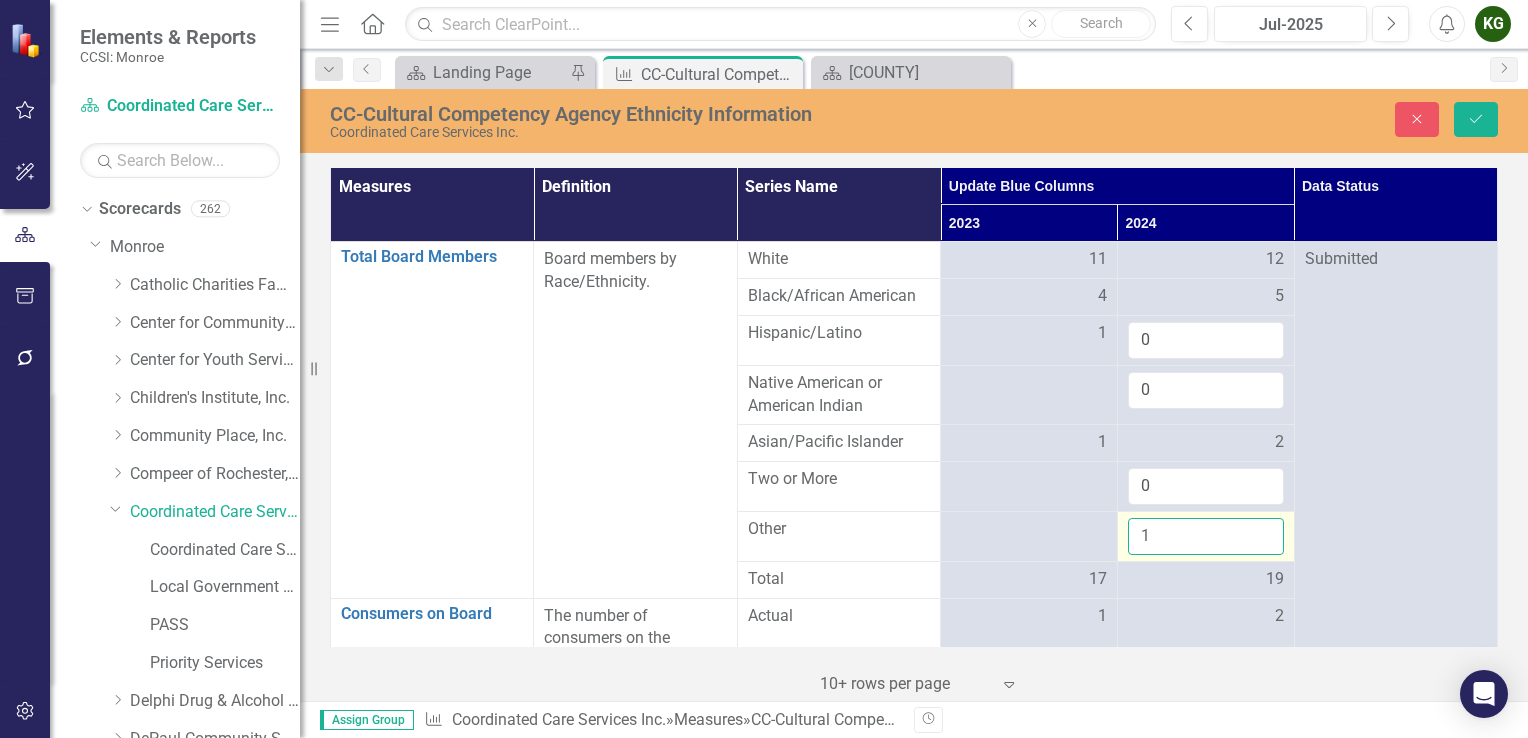 drag, startPoint x: 1238, startPoint y: 527, endPoint x: 1252, endPoint y: 526, distance: 14.035668 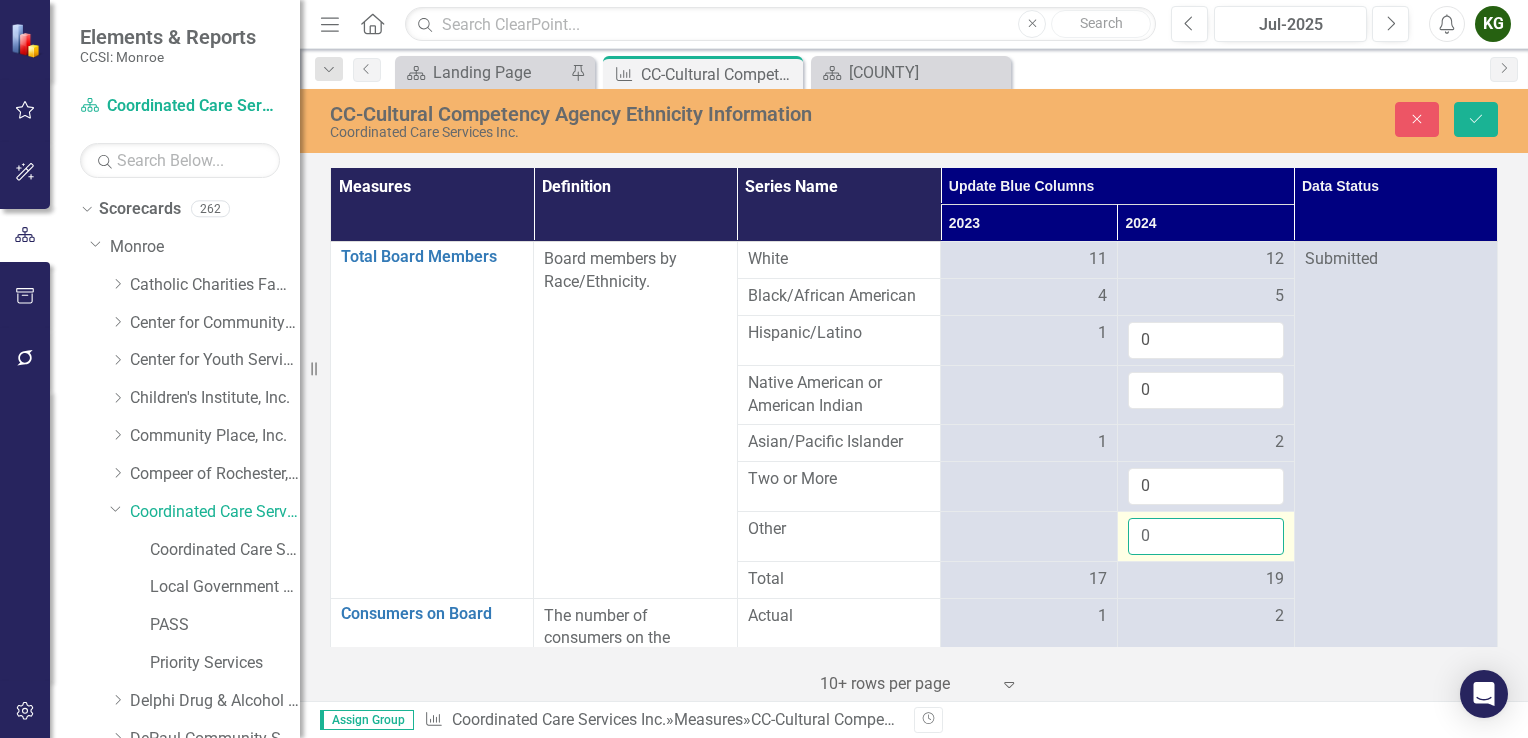 type on "0" 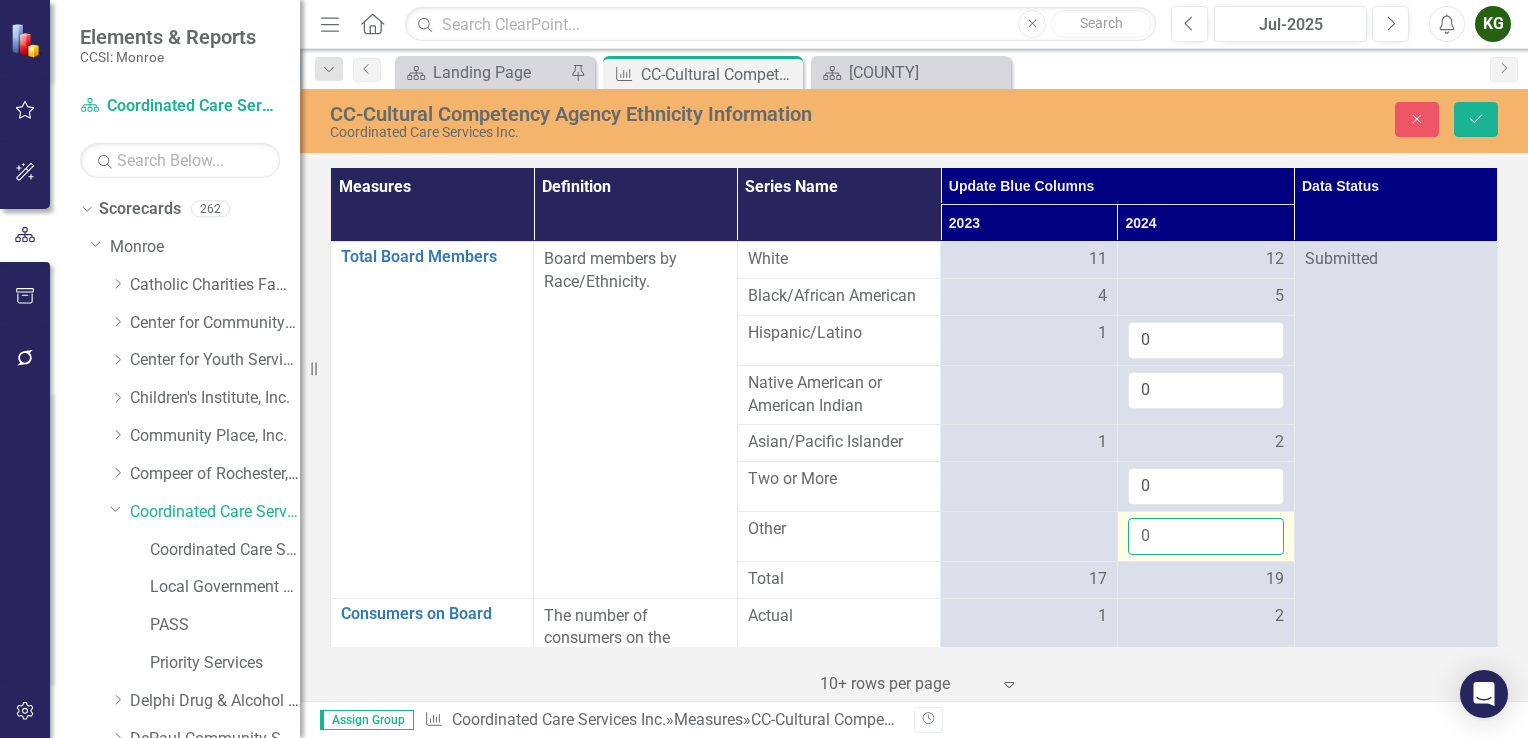 click on "0" at bounding box center [1206, 536] 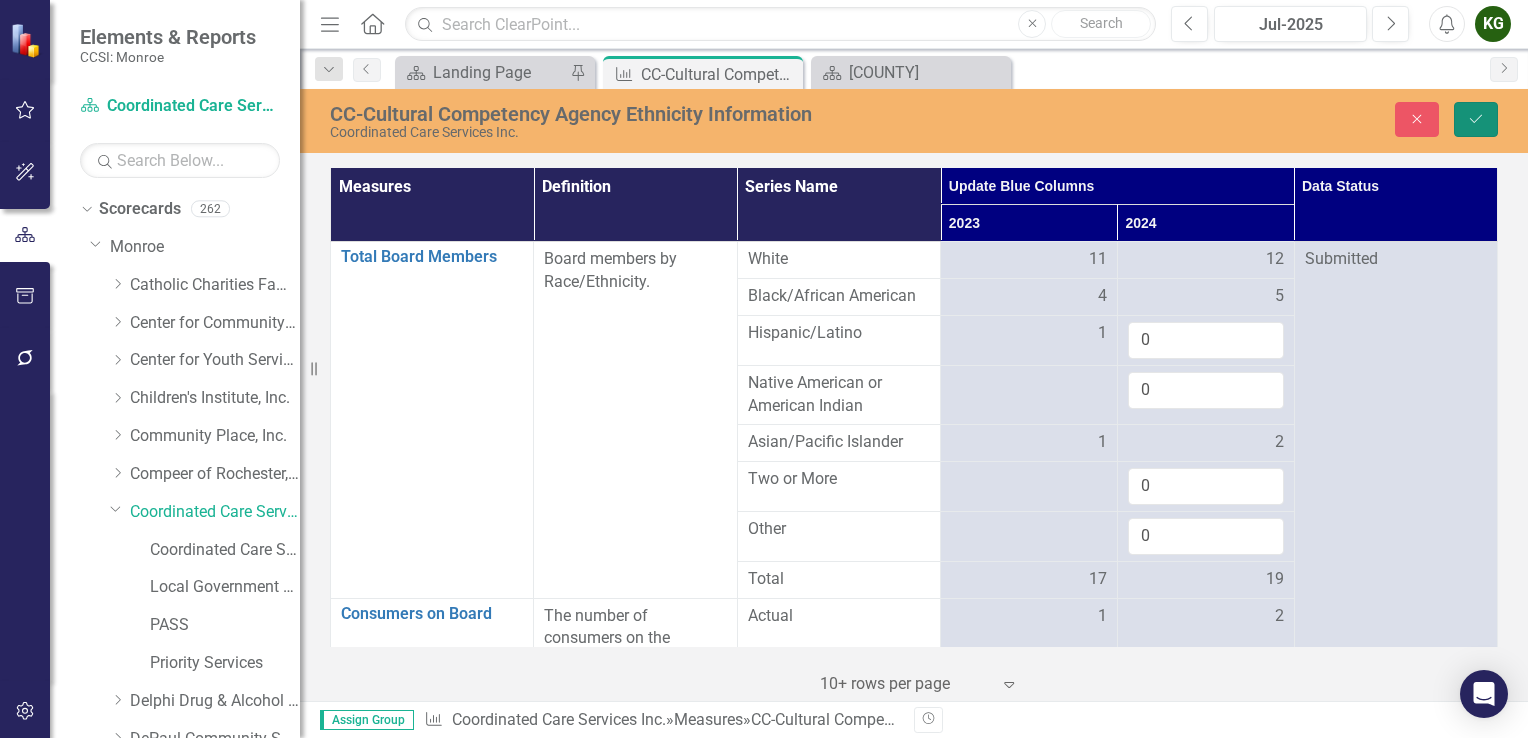 click on "Save" at bounding box center [1476, 119] 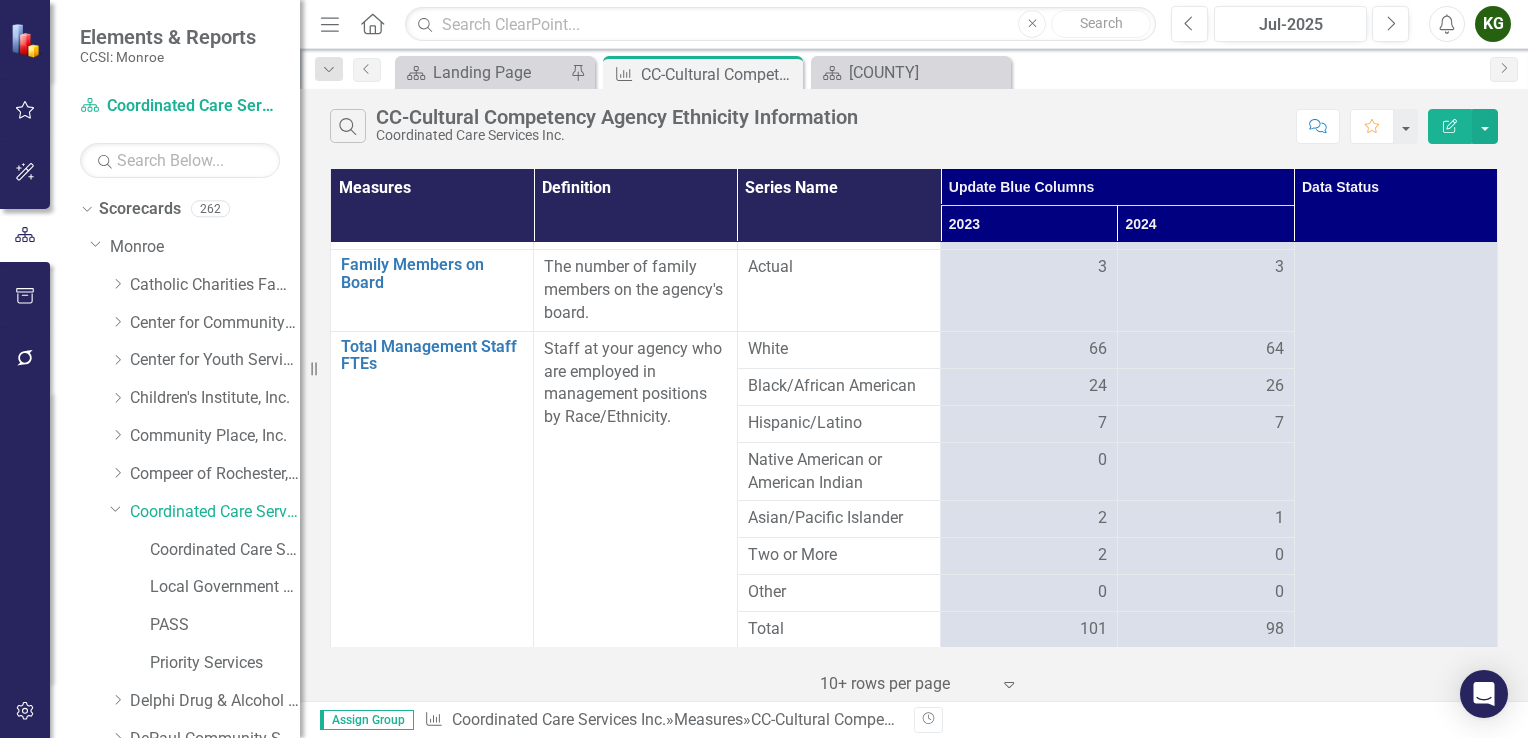 scroll, scrollTop: 395, scrollLeft: 0, axis: vertical 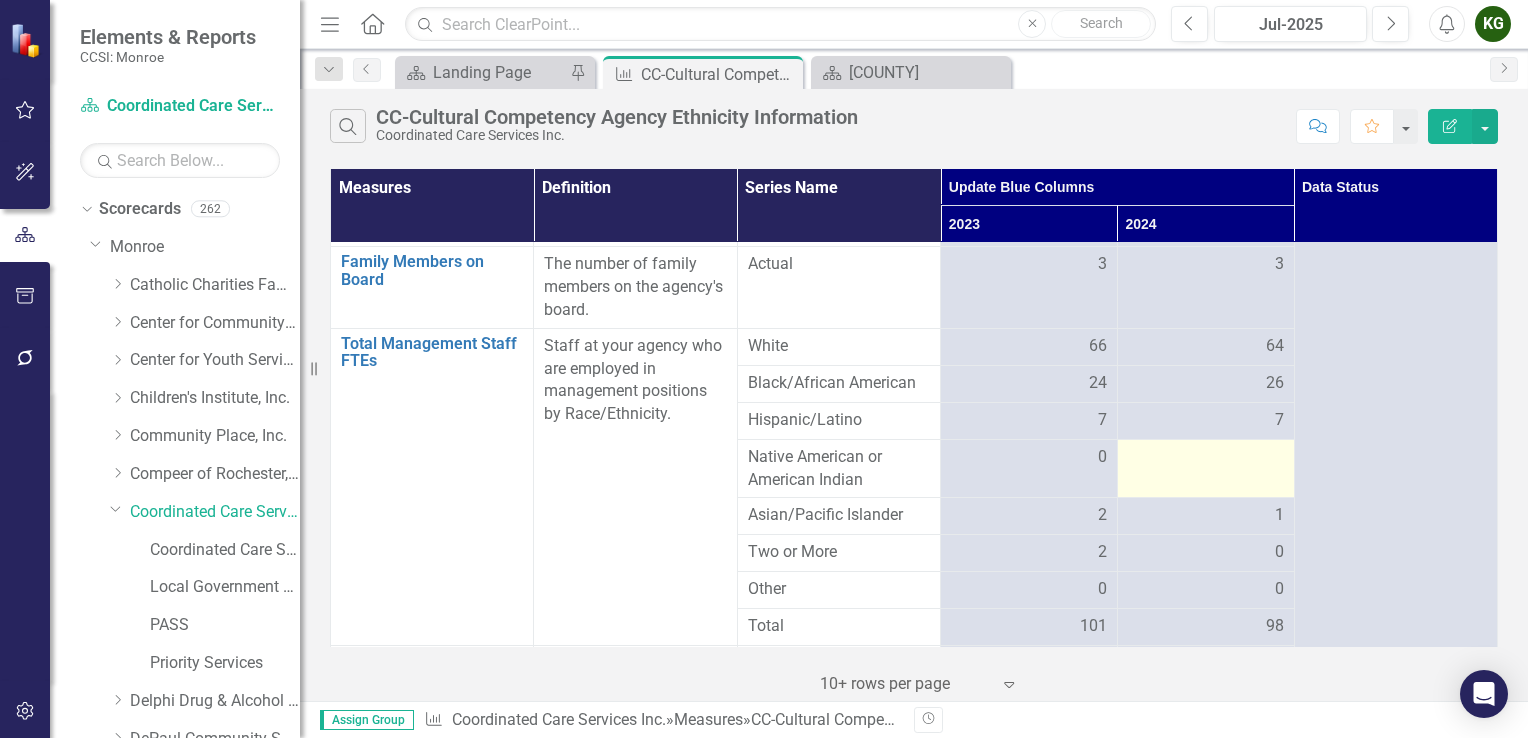 click at bounding box center [1205, 468] 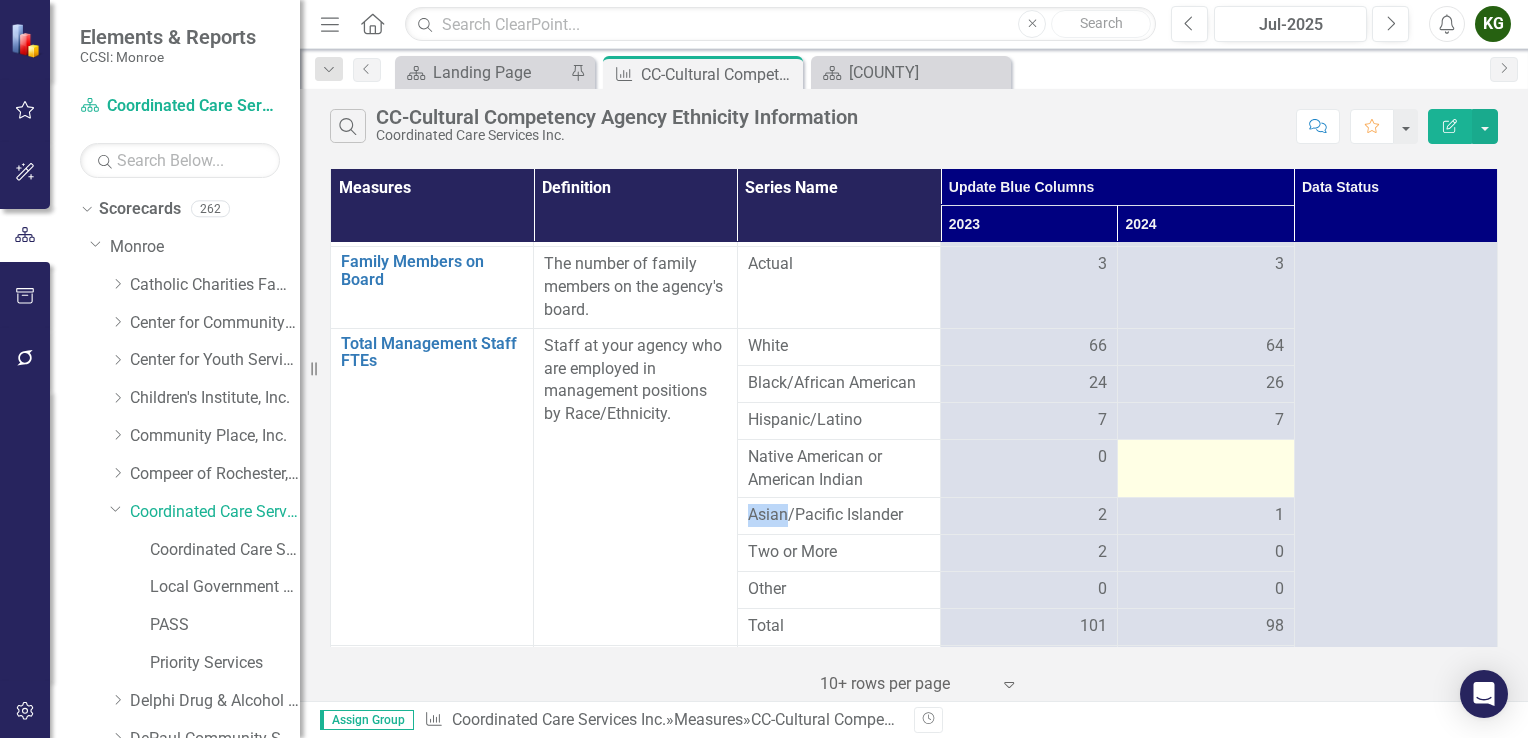 click at bounding box center (1205, 468) 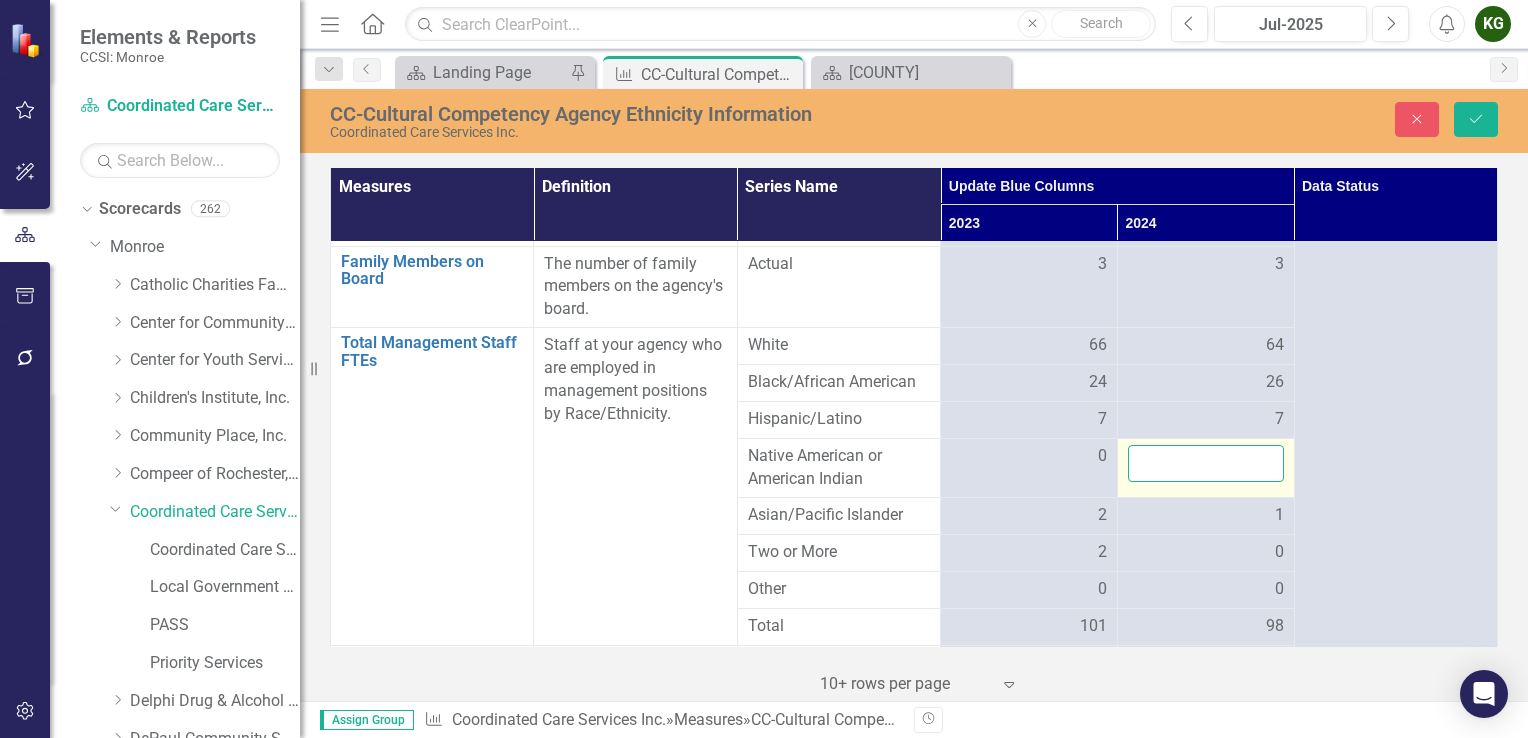 drag, startPoint x: 1240, startPoint y: 475, endPoint x: 1250, endPoint y: 470, distance: 11.18034 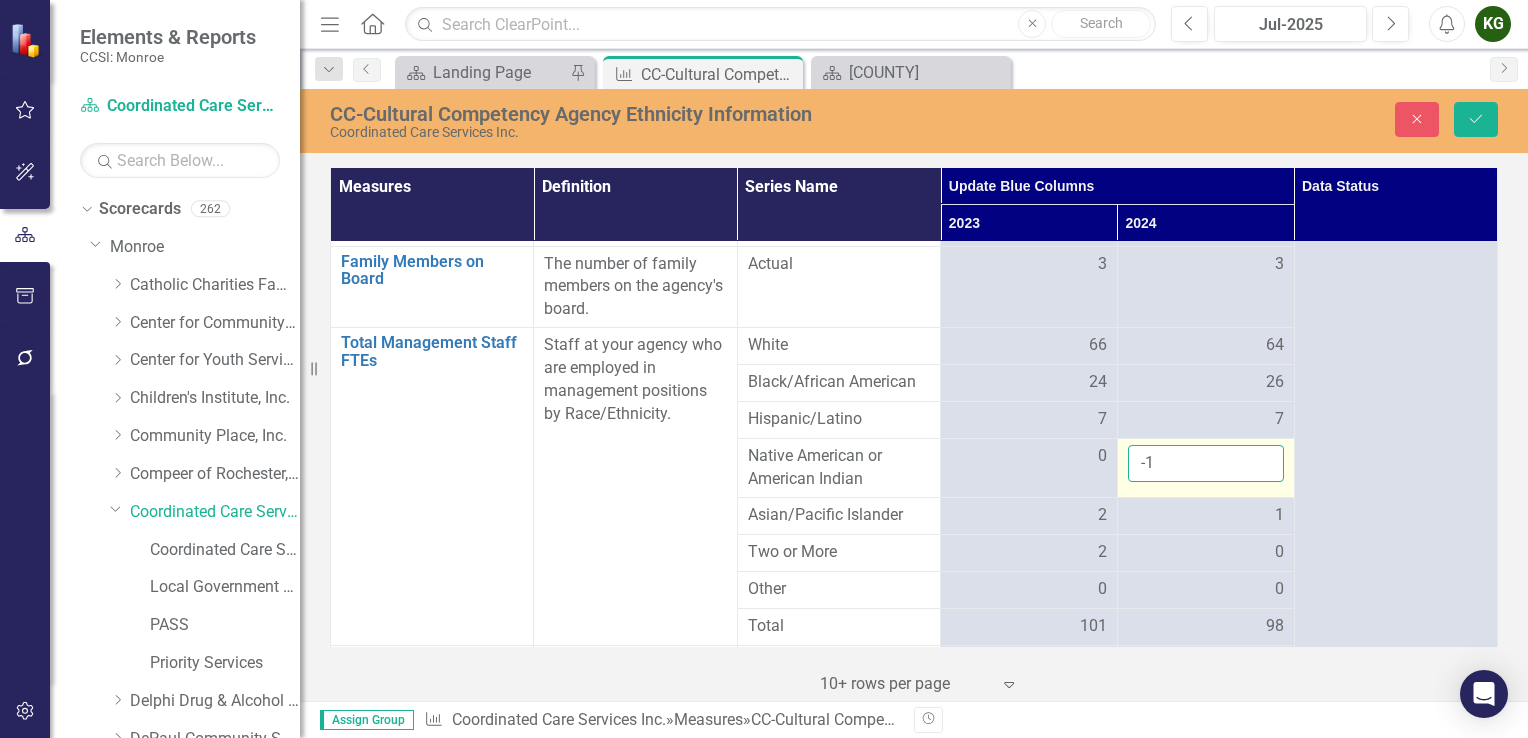 click on "-1" at bounding box center [1206, 463] 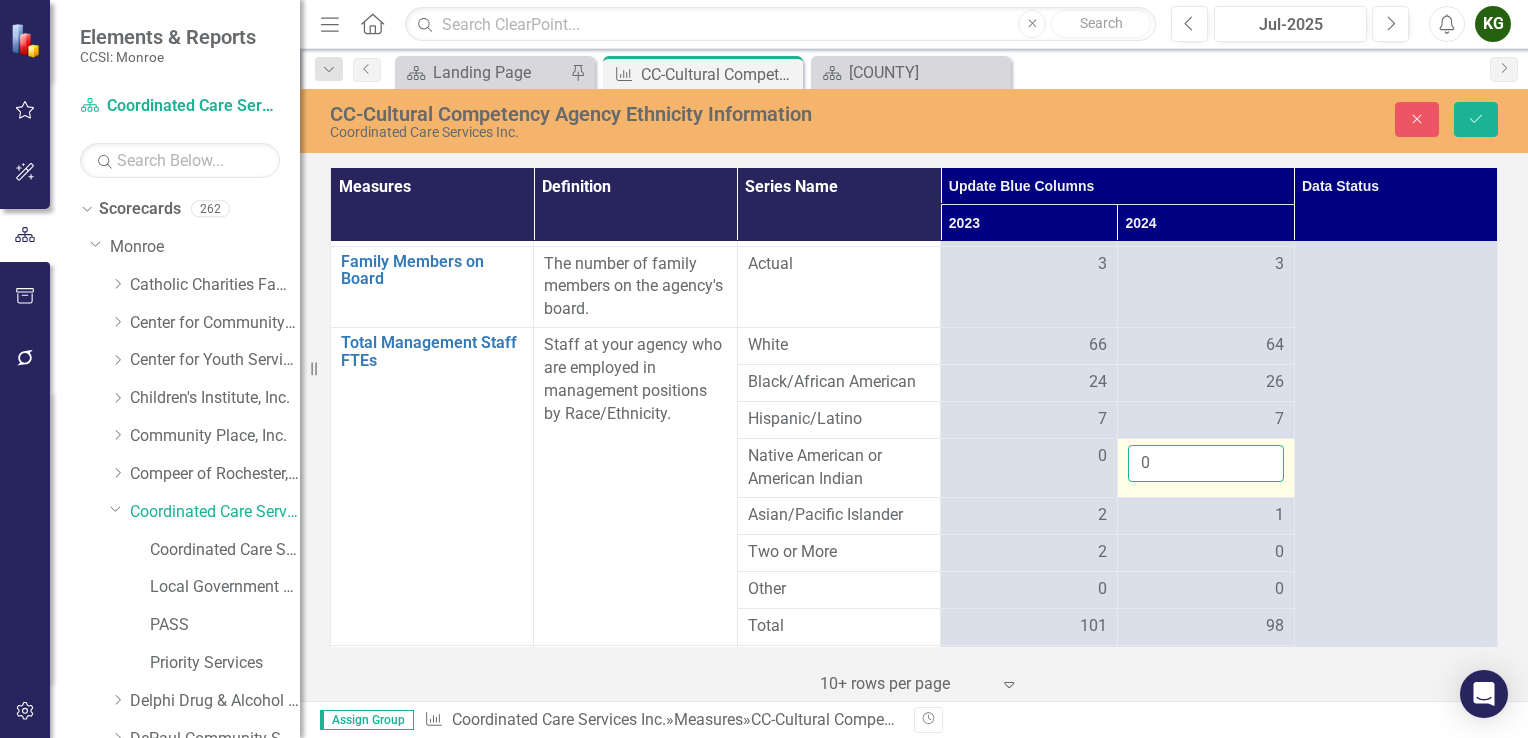type on "0" 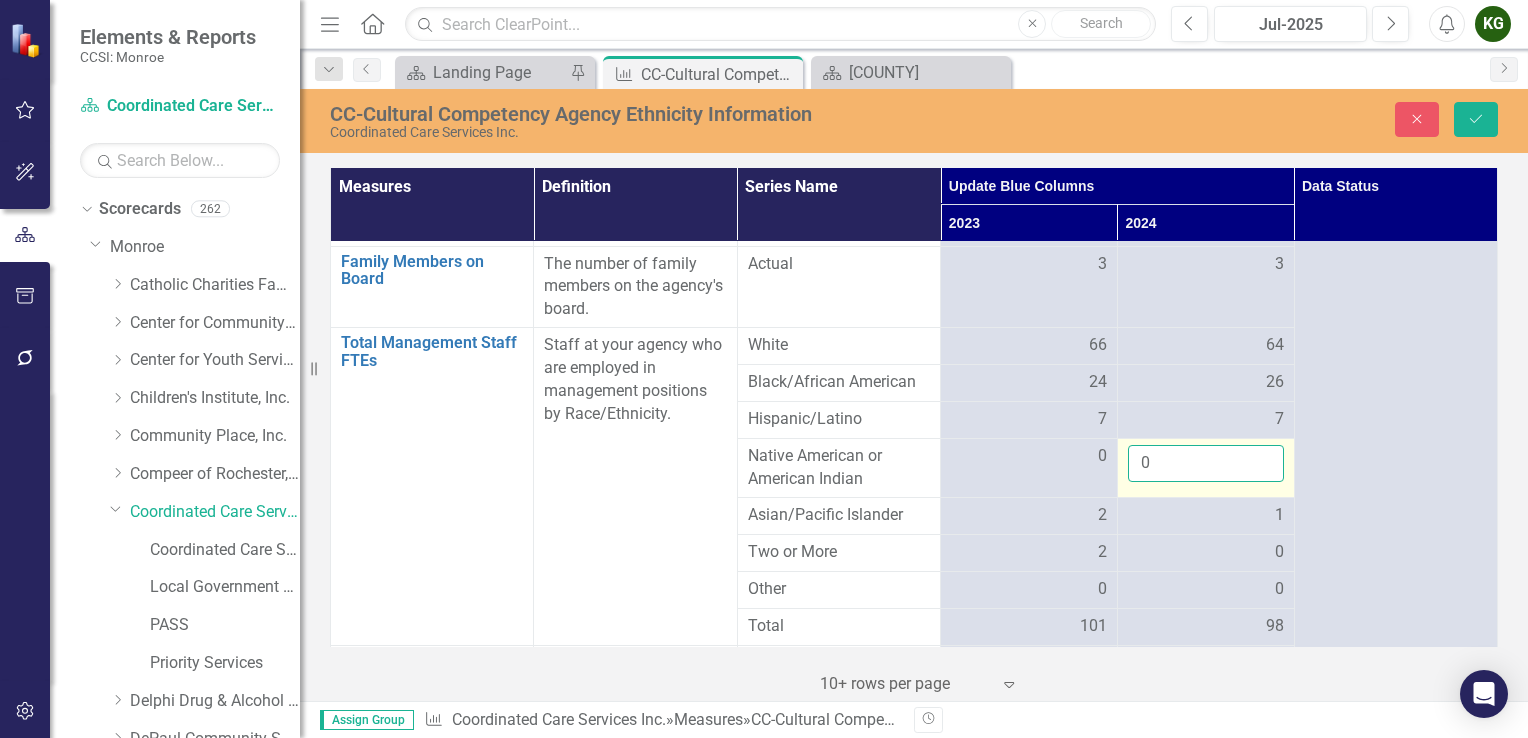 click on "0" at bounding box center (1206, 463) 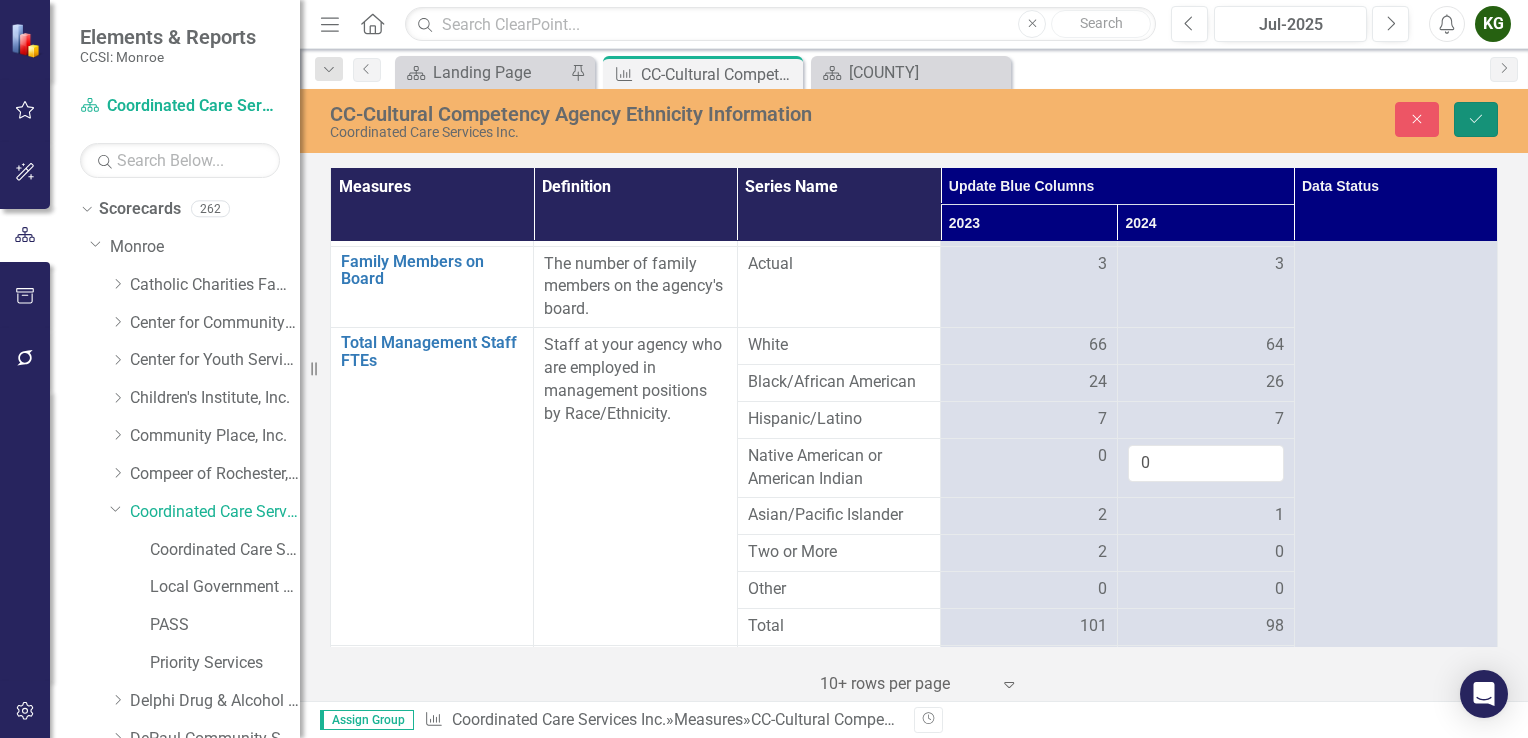 click on "Save" at bounding box center [1476, 119] 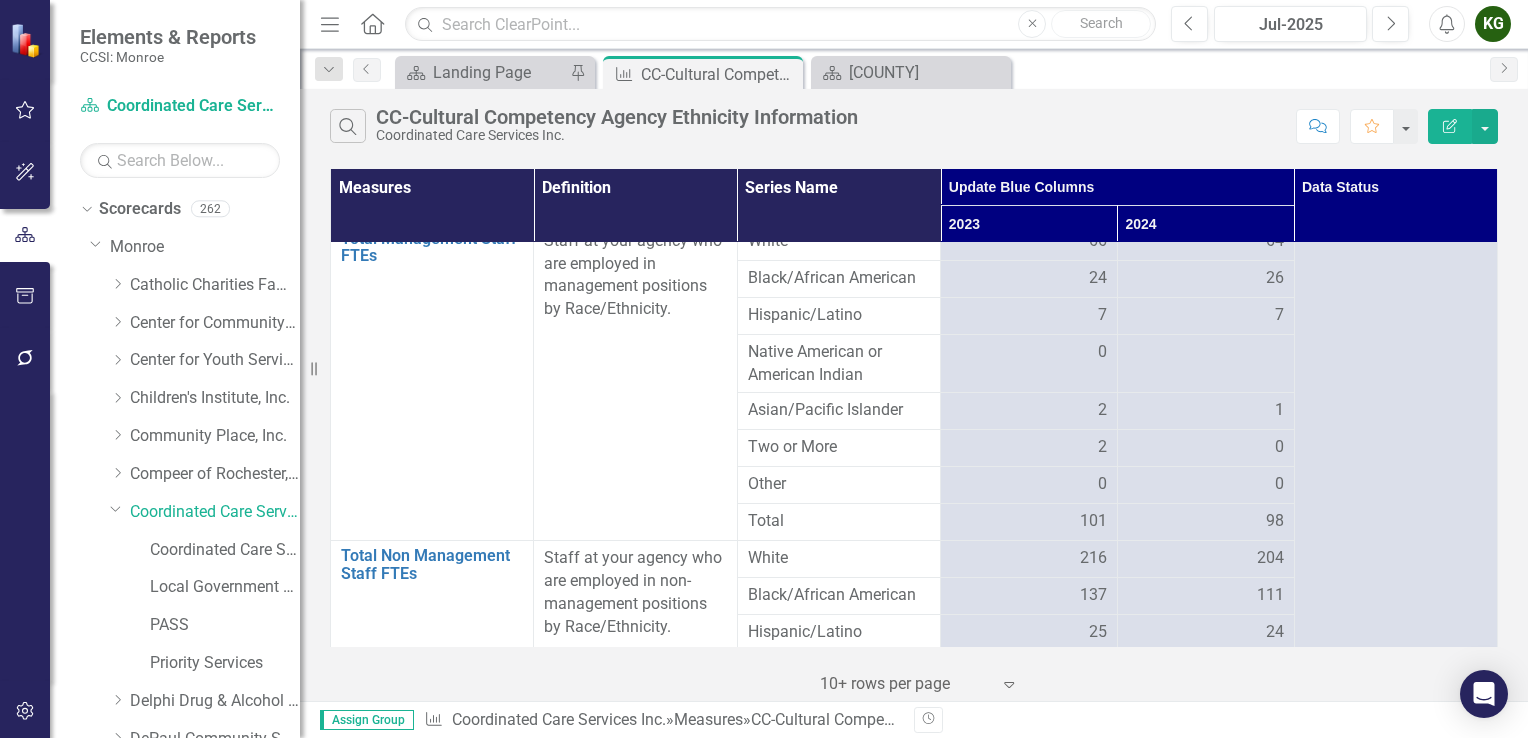scroll, scrollTop: 505, scrollLeft: 0, axis: vertical 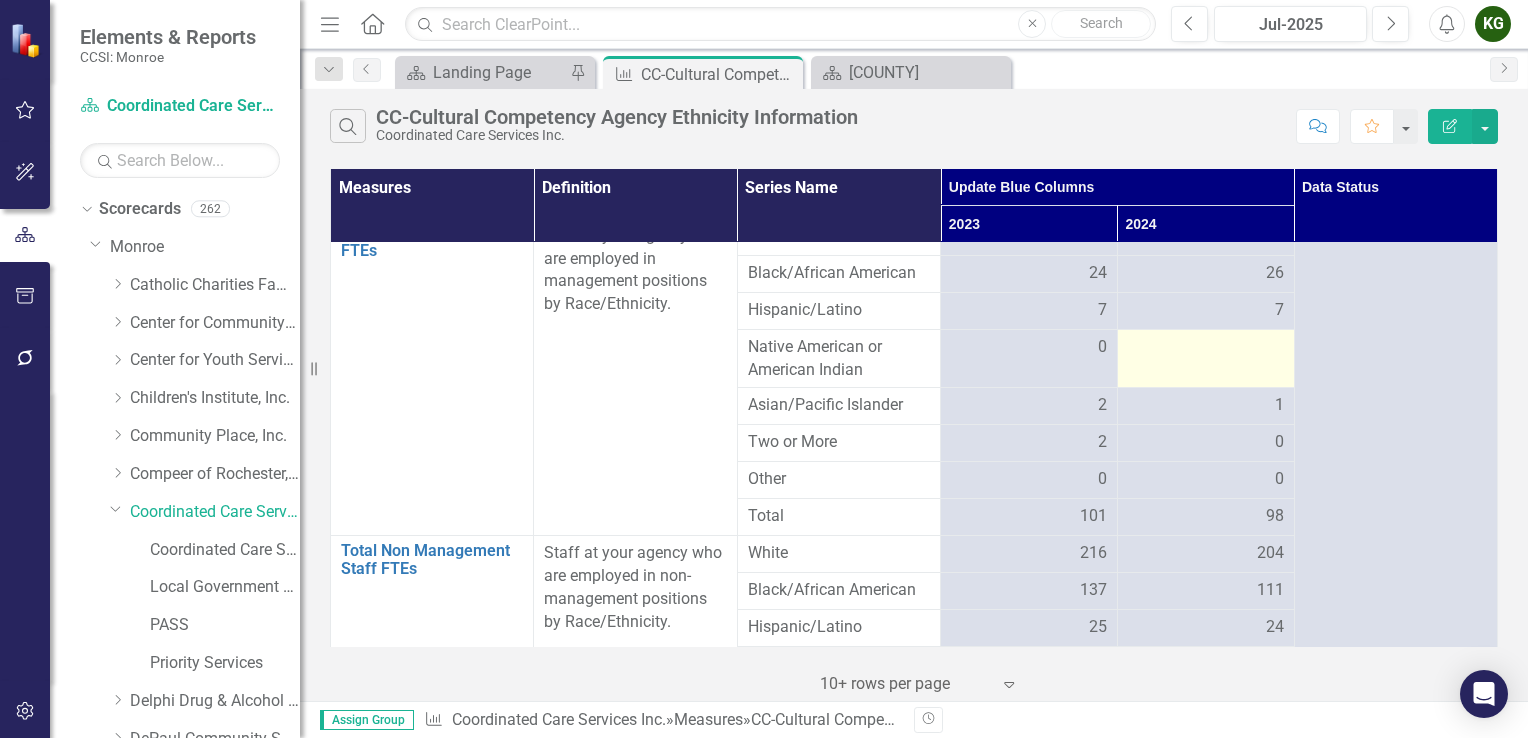 click at bounding box center (1205, 358) 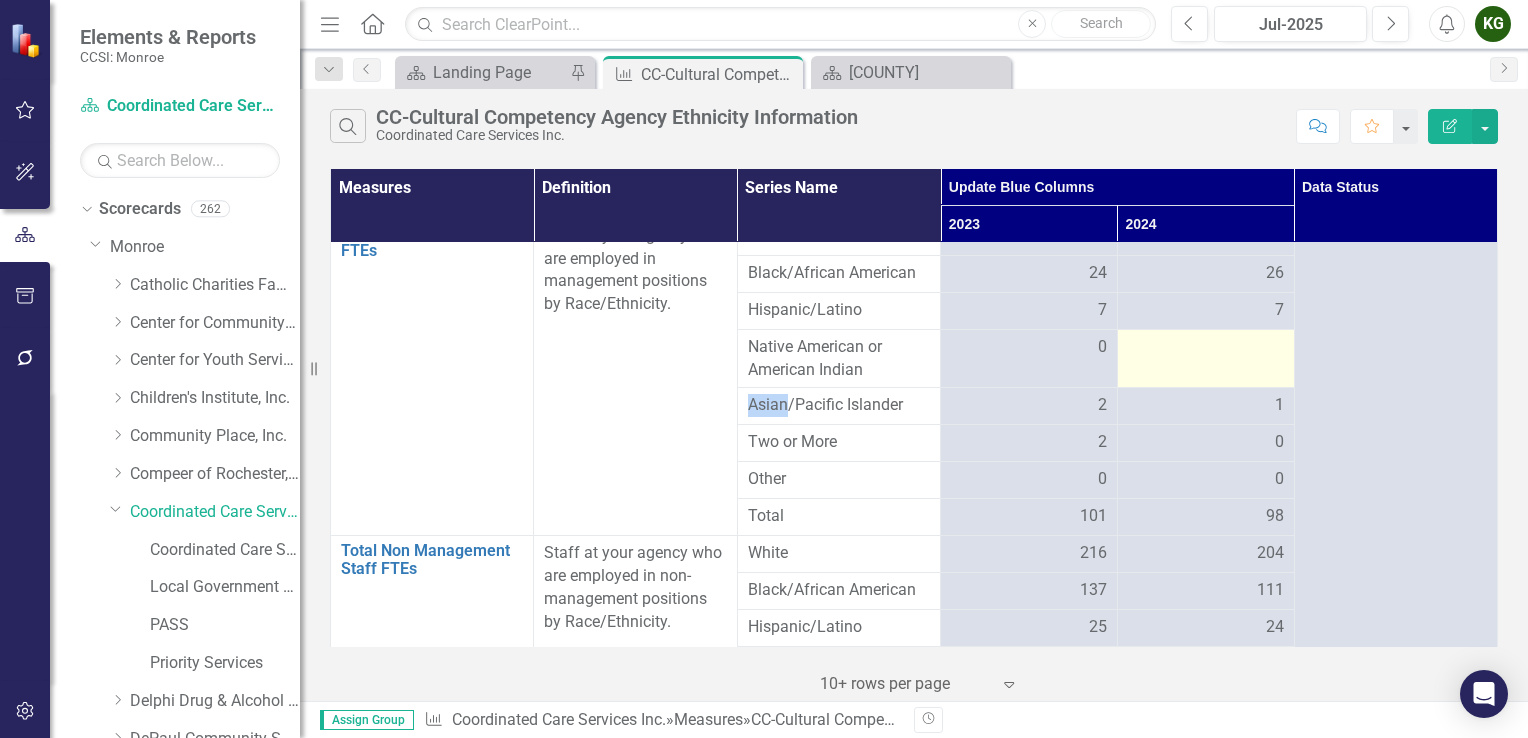 click at bounding box center [1205, 358] 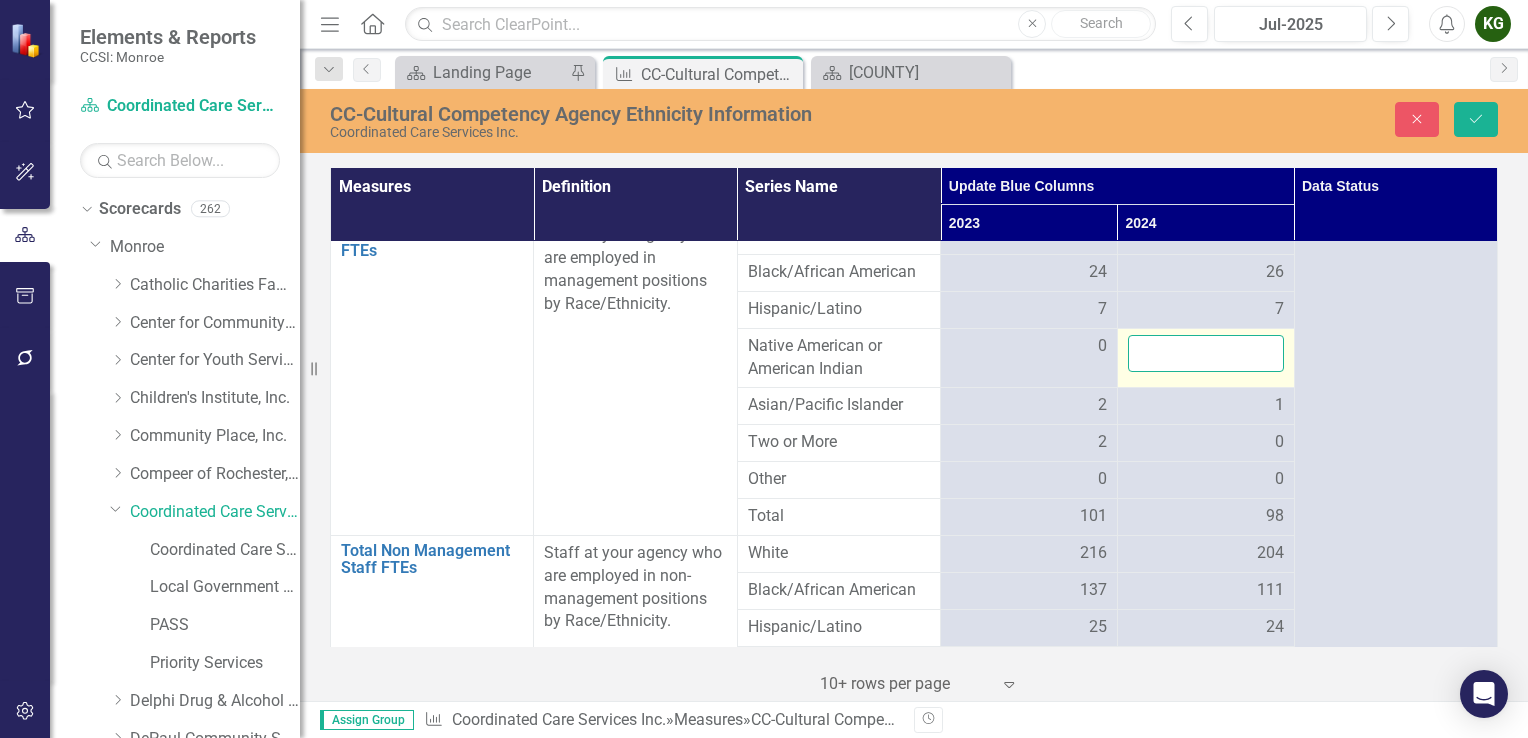 drag, startPoint x: 1272, startPoint y: 355, endPoint x: 1249, endPoint y: 360, distance: 23.537205 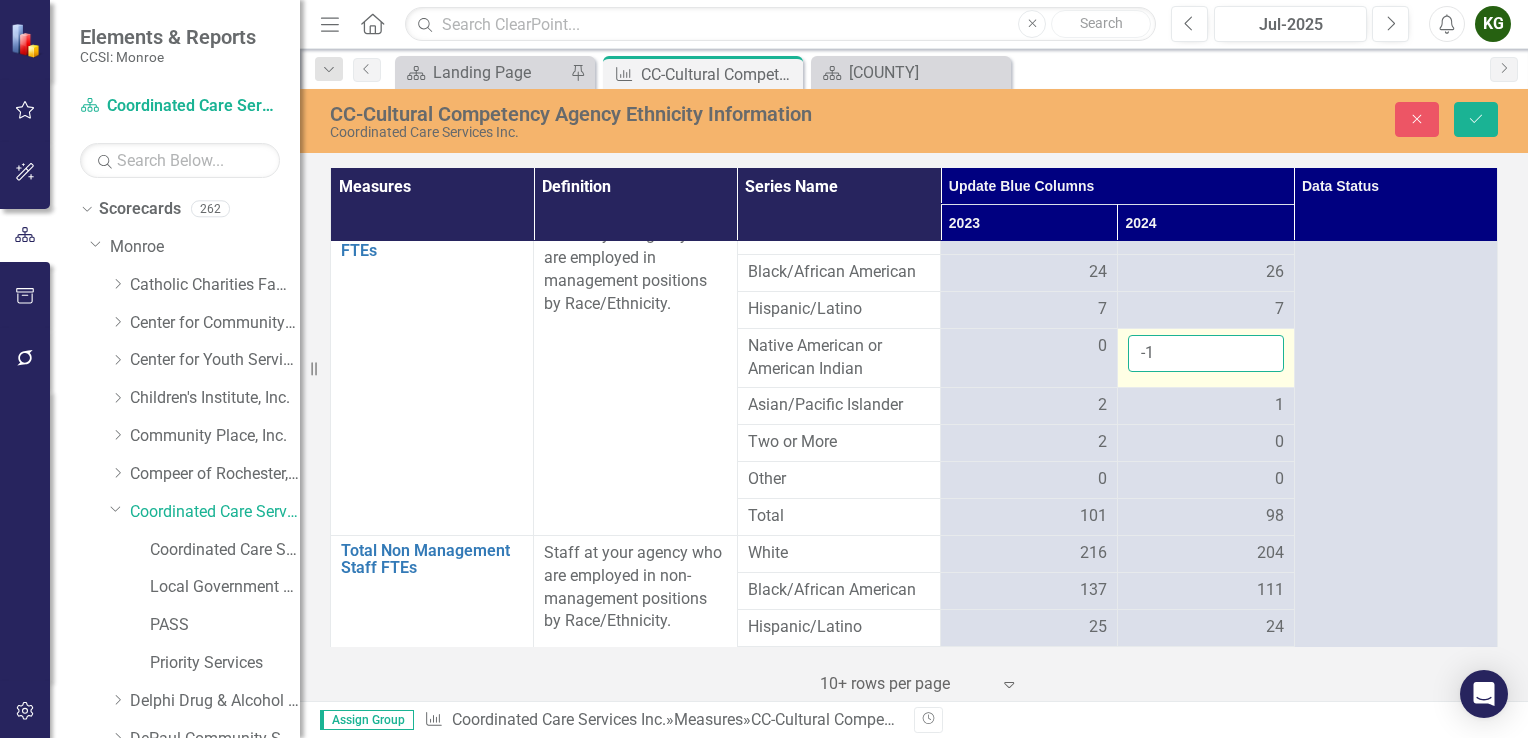click on "-1" at bounding box center (1206, 353) 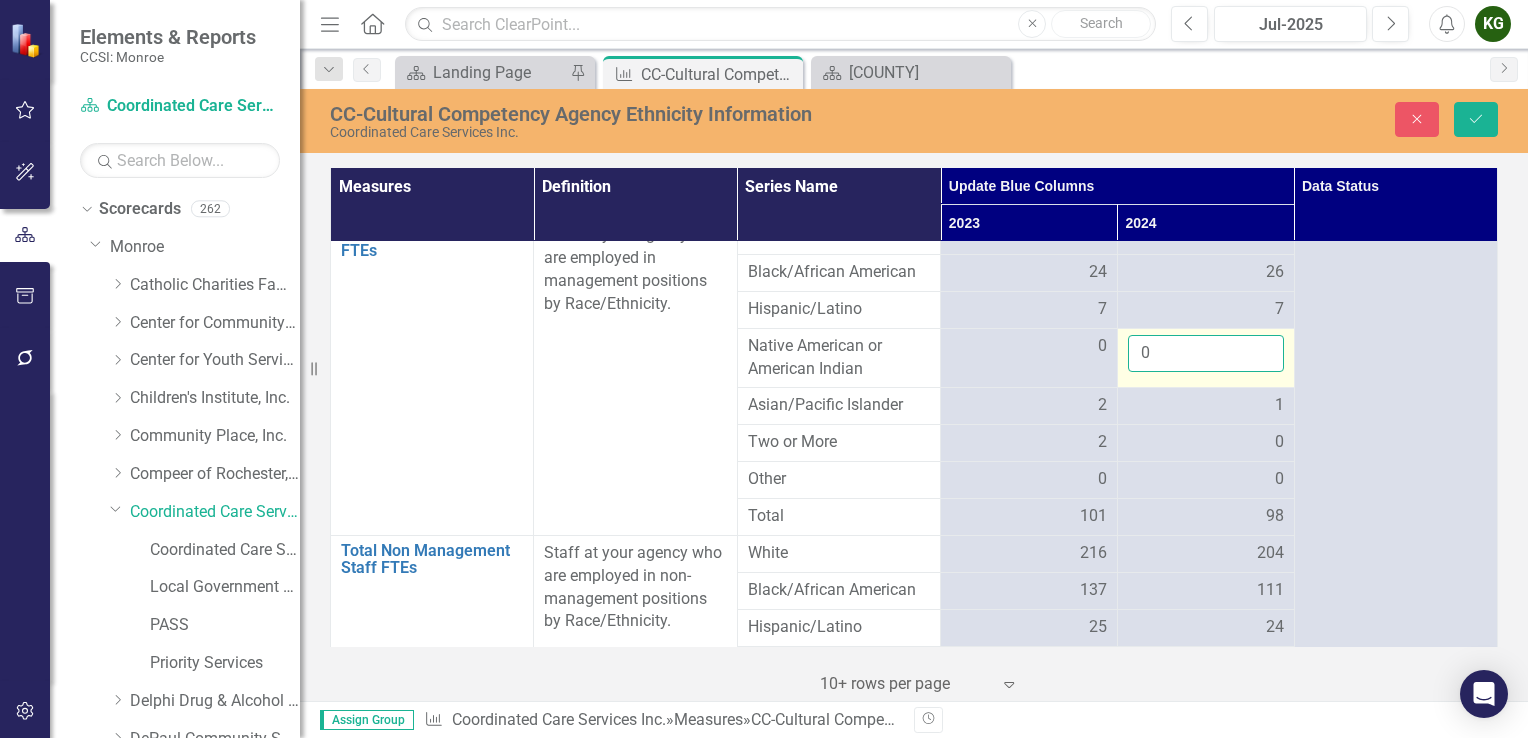 type on "0" 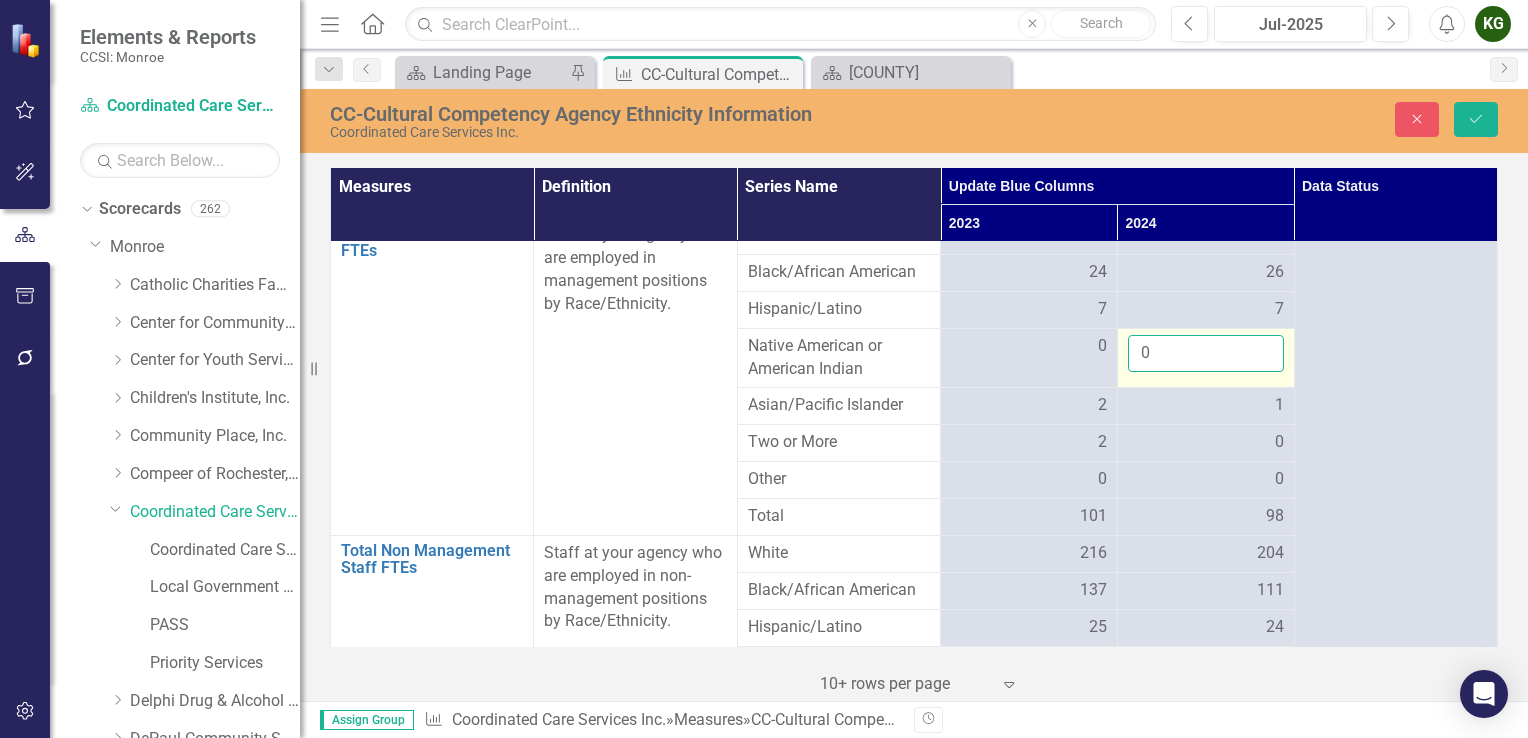 click on "0" at bounding box center [1206, 353] 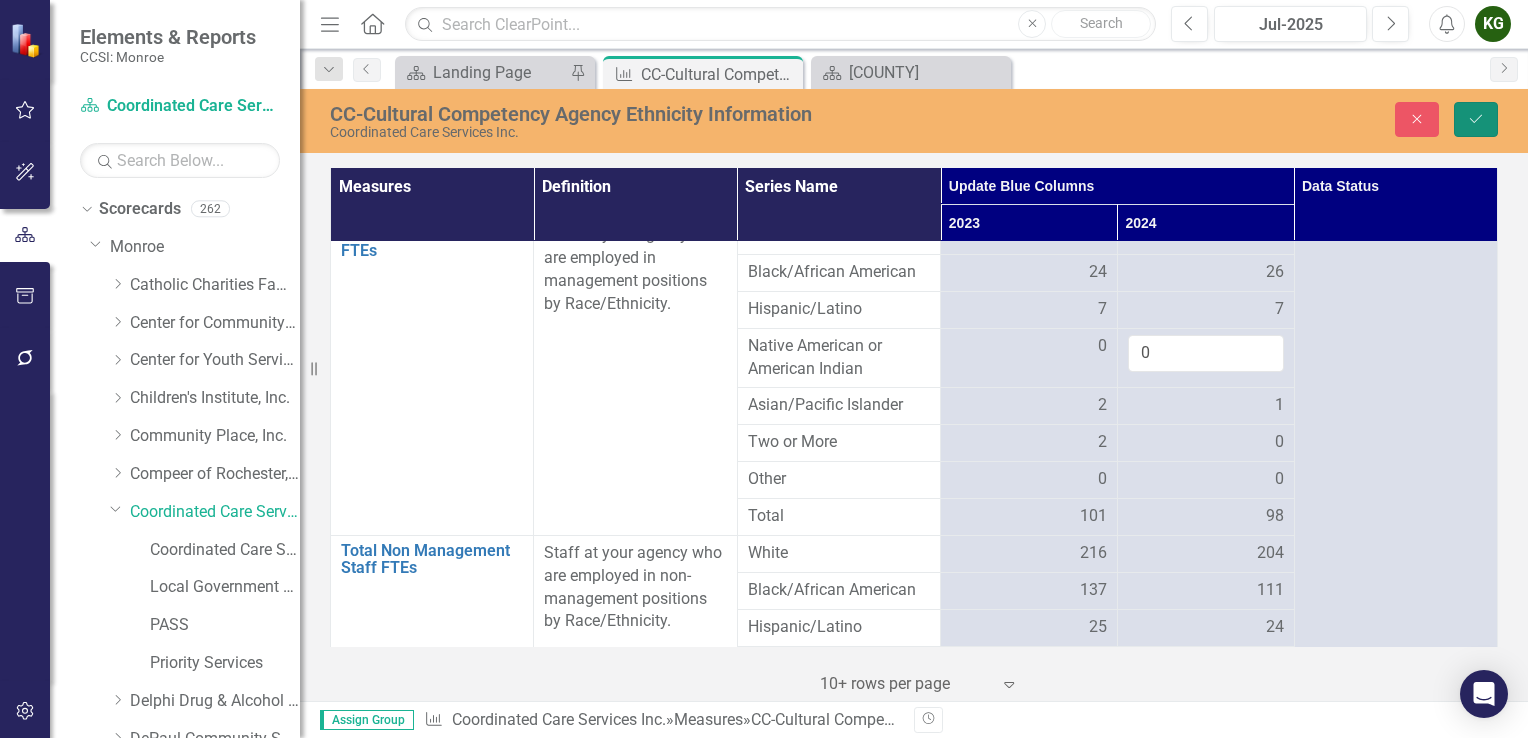click on "Save" at bounding box center (1476, 119) 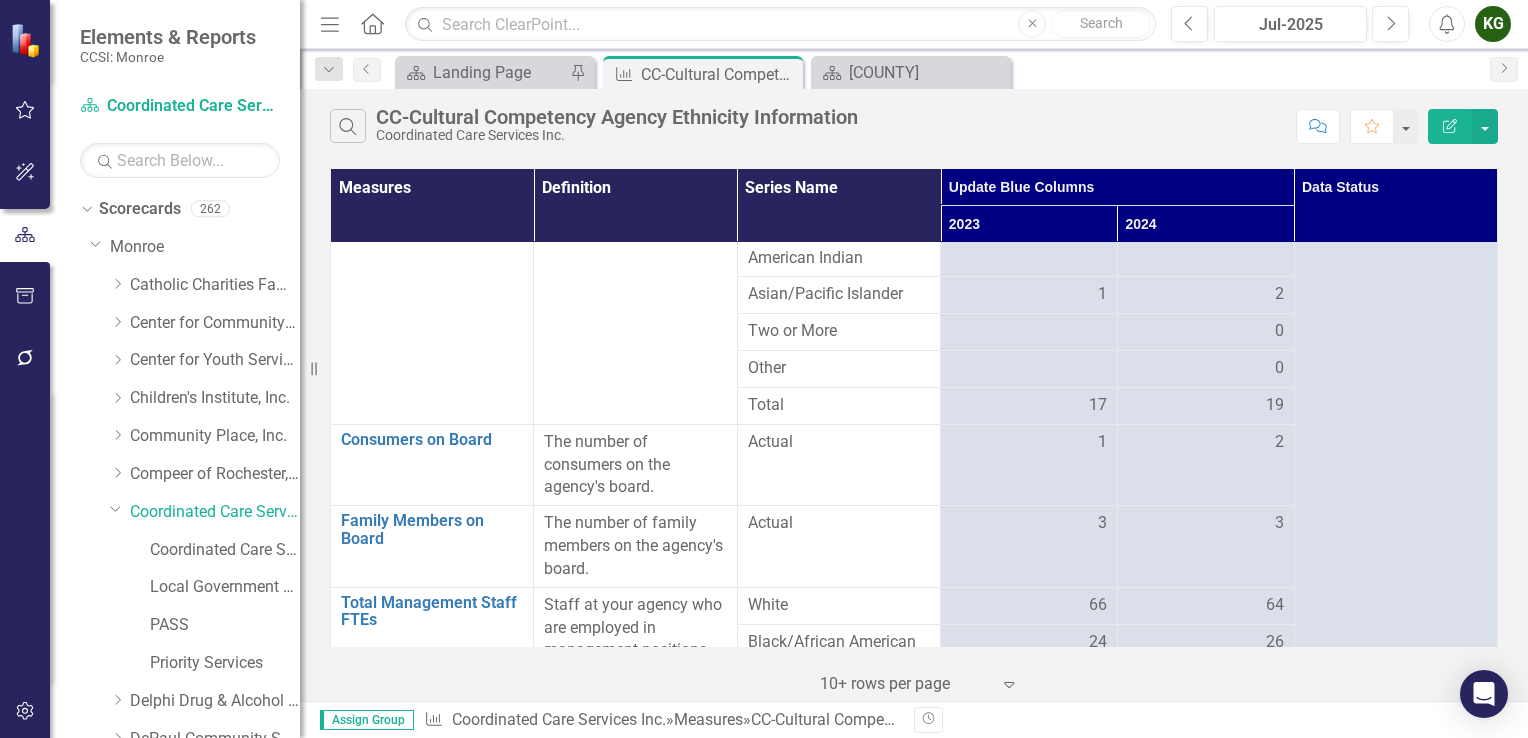 scroll, scrollTop: 0, scrollLeft: 0, axis: both 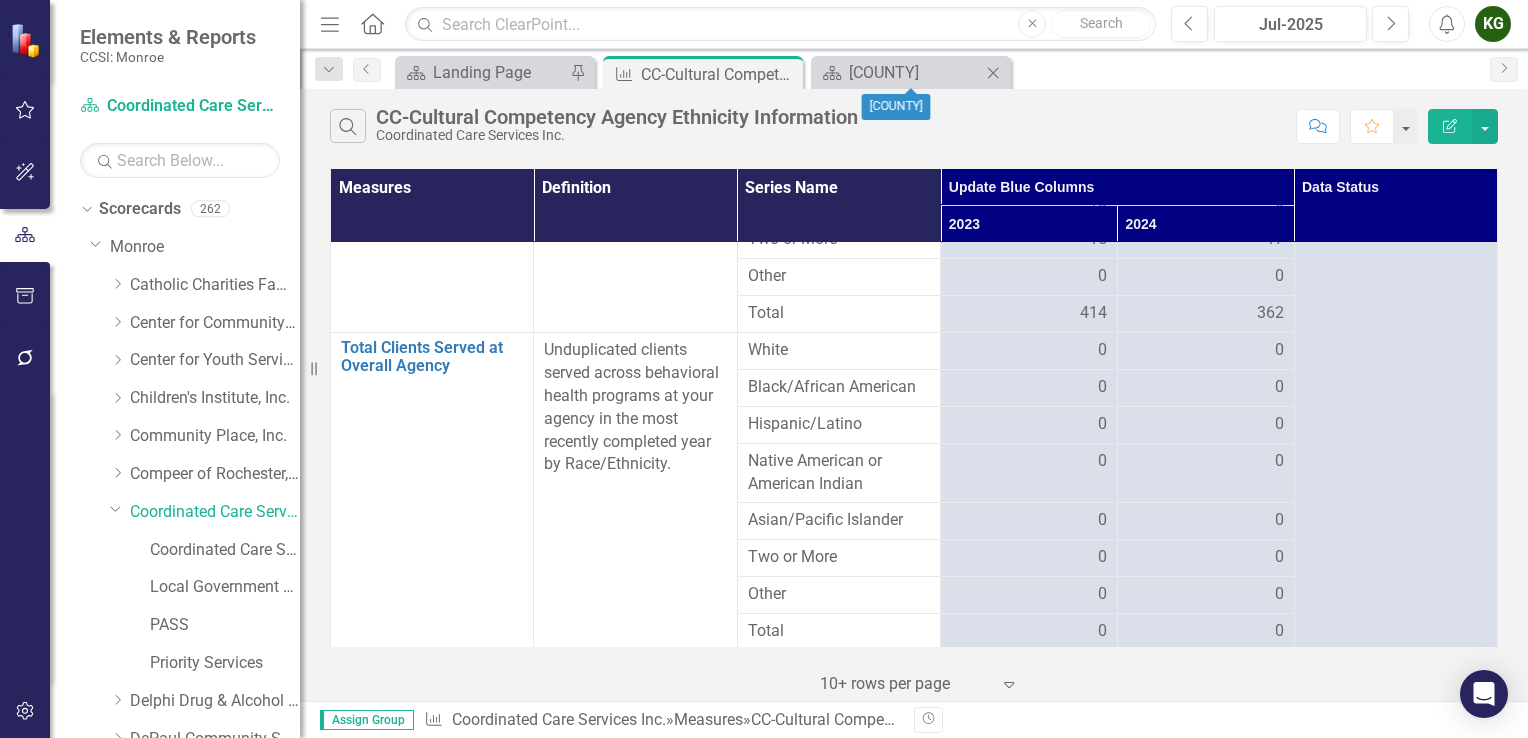 click on "Close" at bounding box center [993, 73] 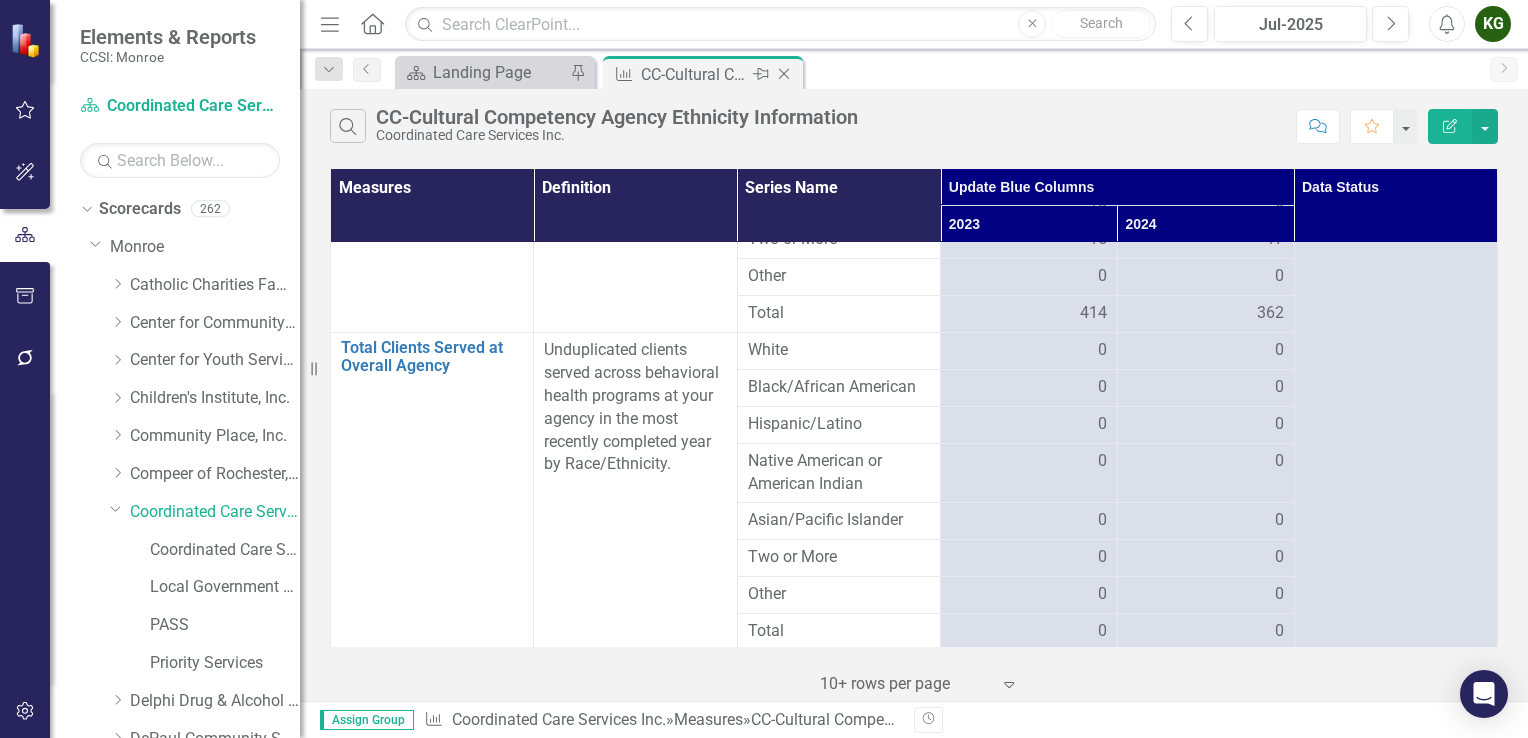 click on "Close" at bounding box center [784, 74] 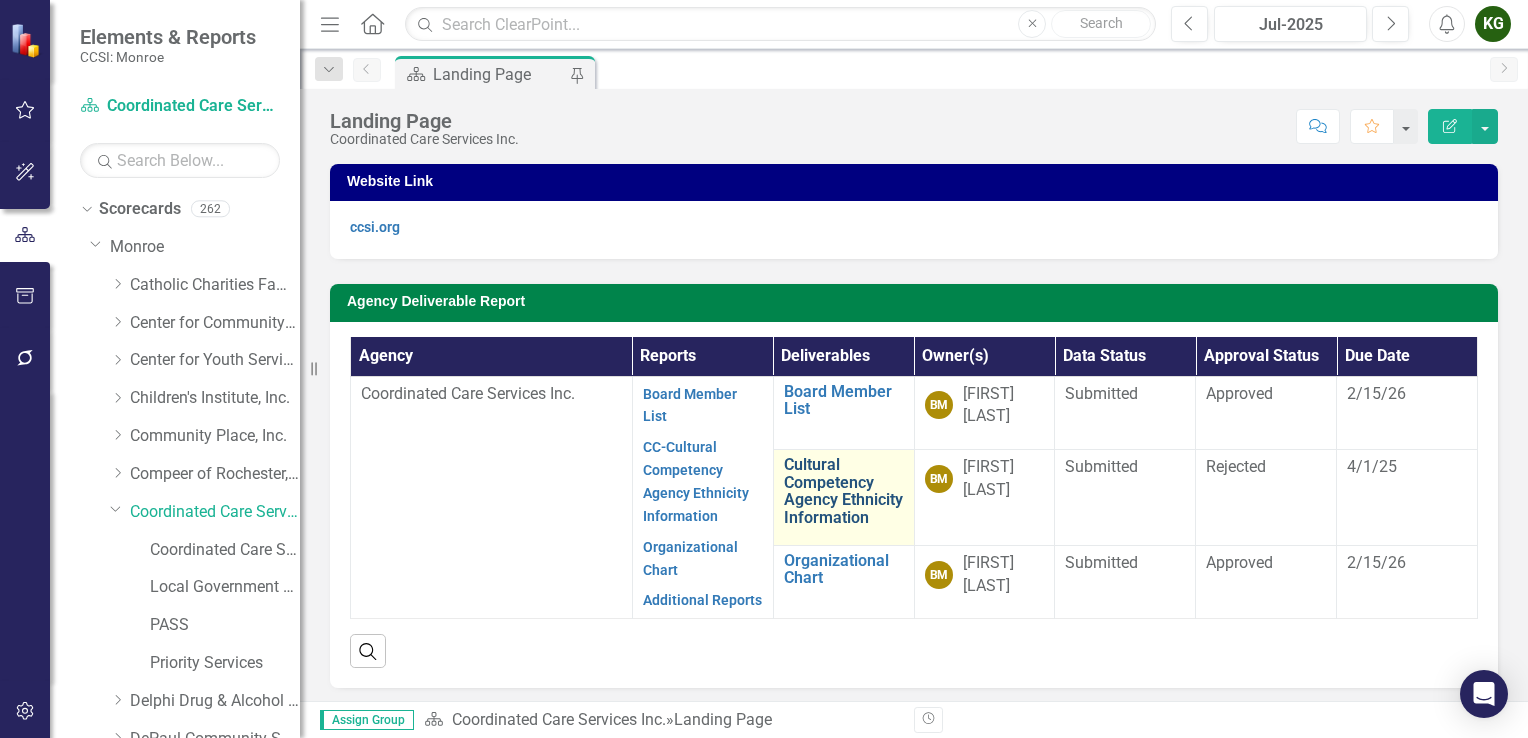 click on "Cultural Competency Agency Ethnicity Information" at bounding box center [844, 491] 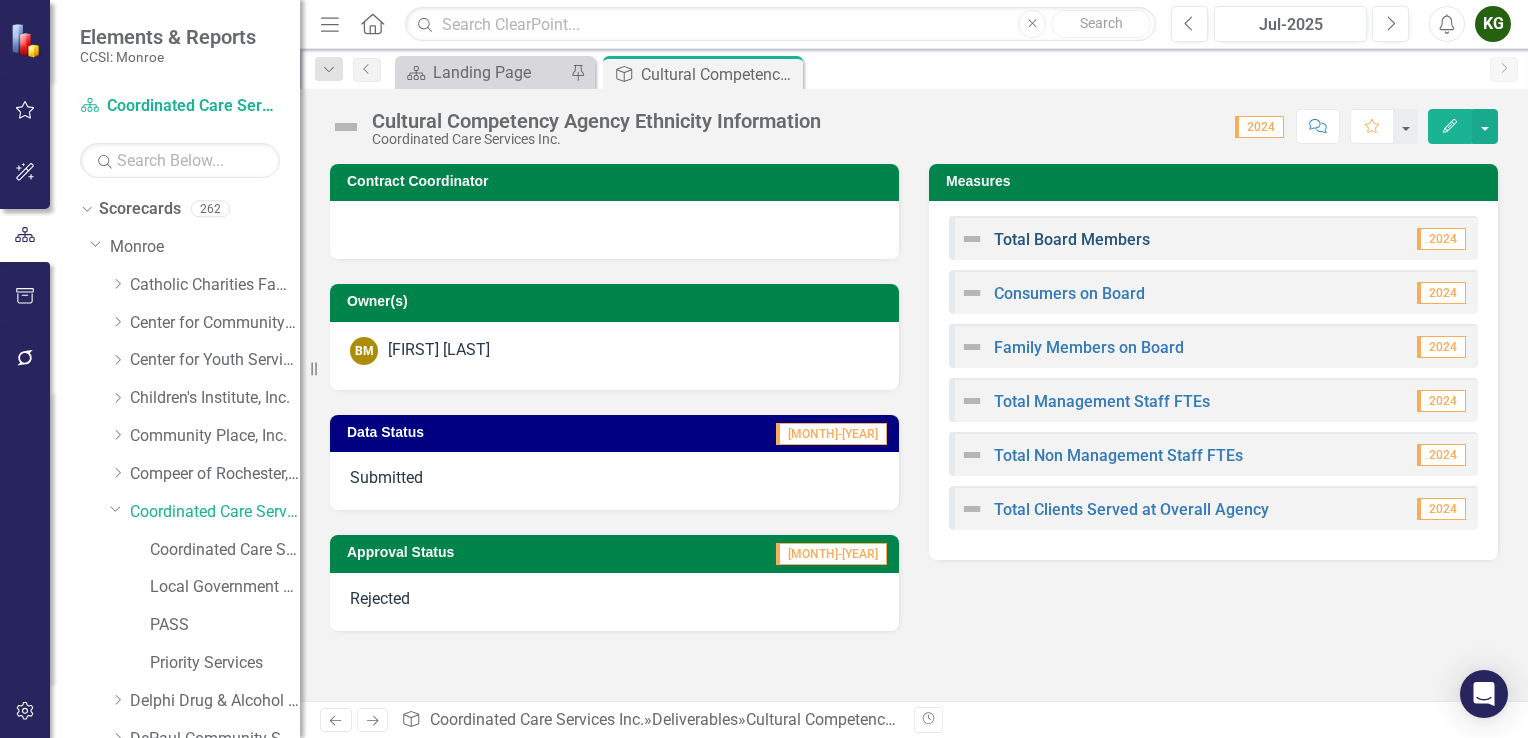 click on "Total Board Members" at bounding box center [1072, 239] 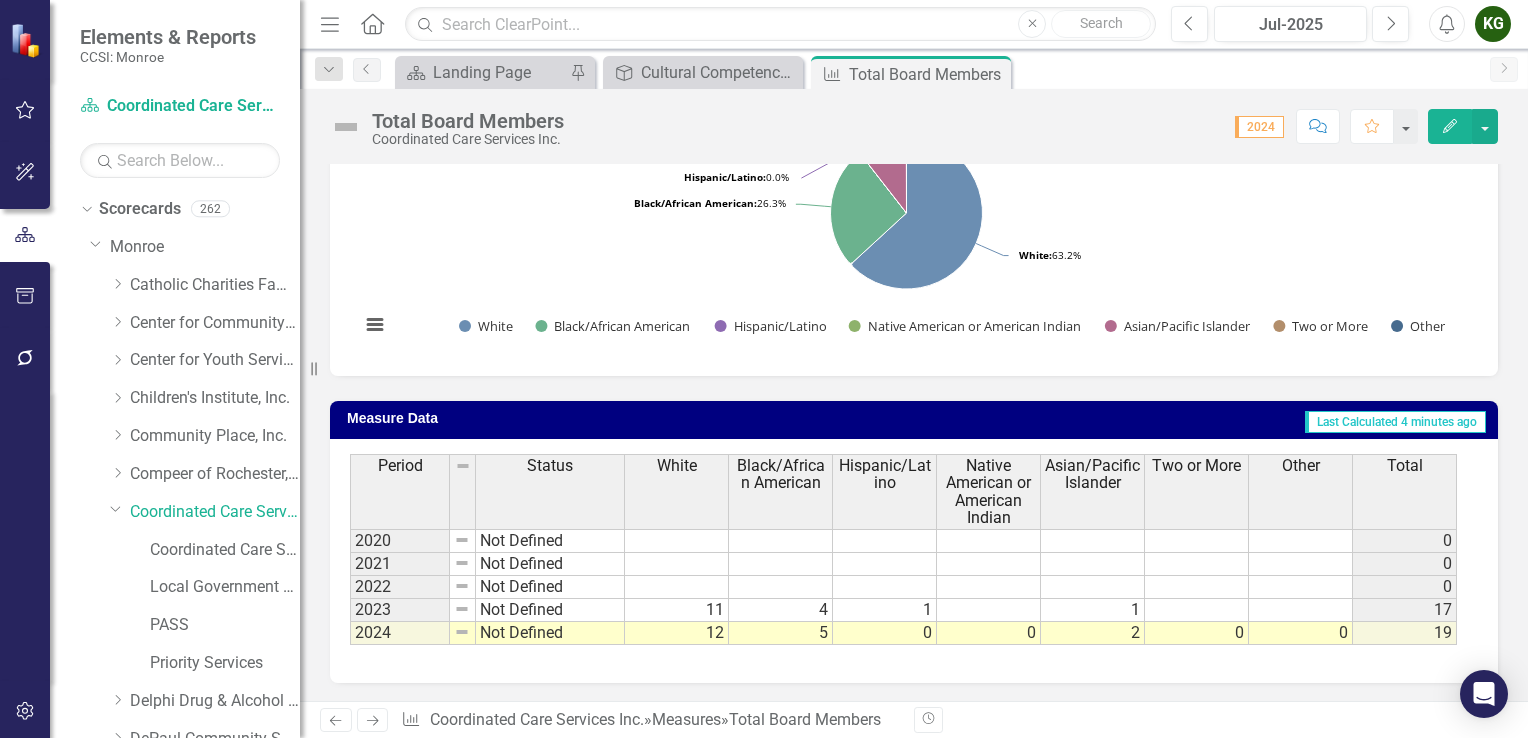 scroll, scrollTop: 0, scrollLeft: 0, axis: both 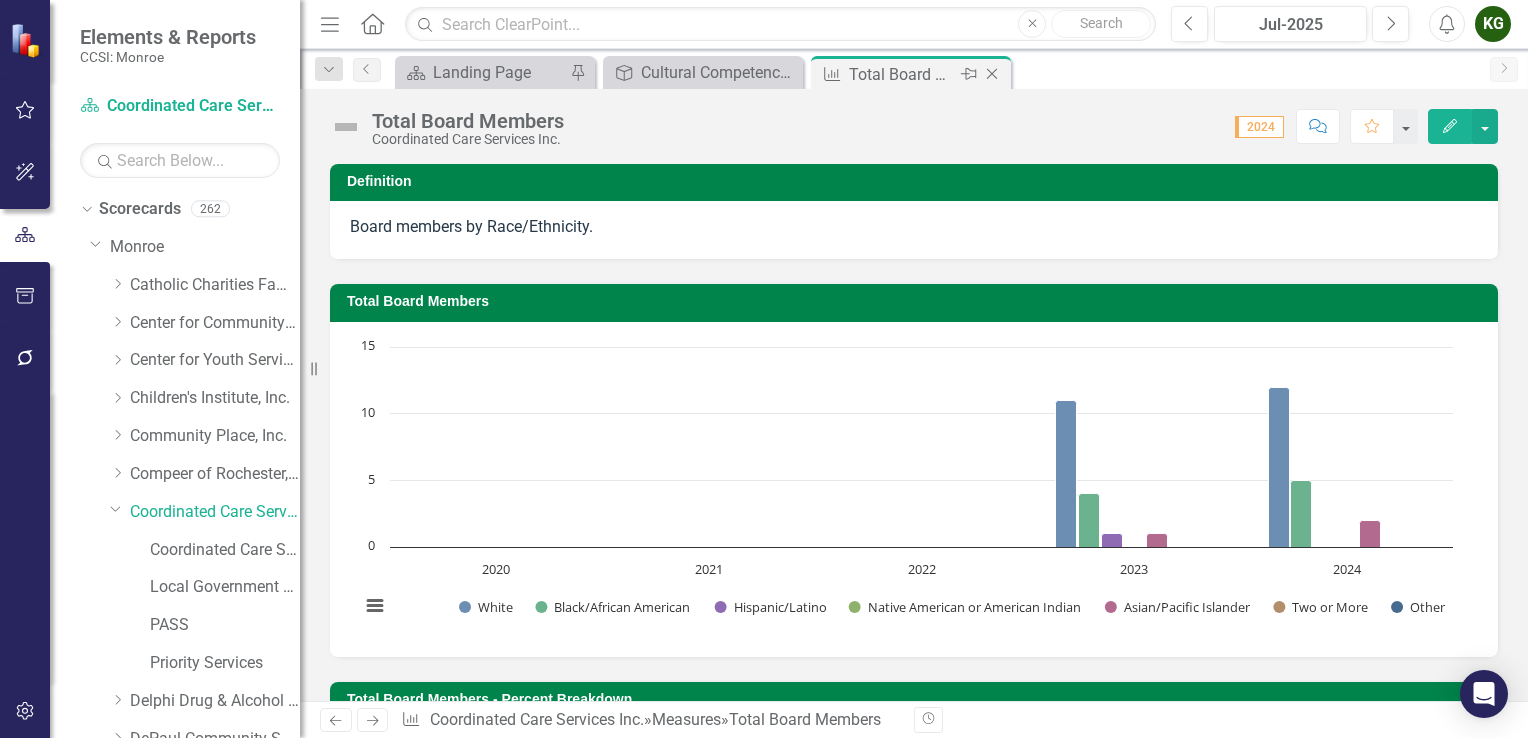 click at bounding box center [992, 74] 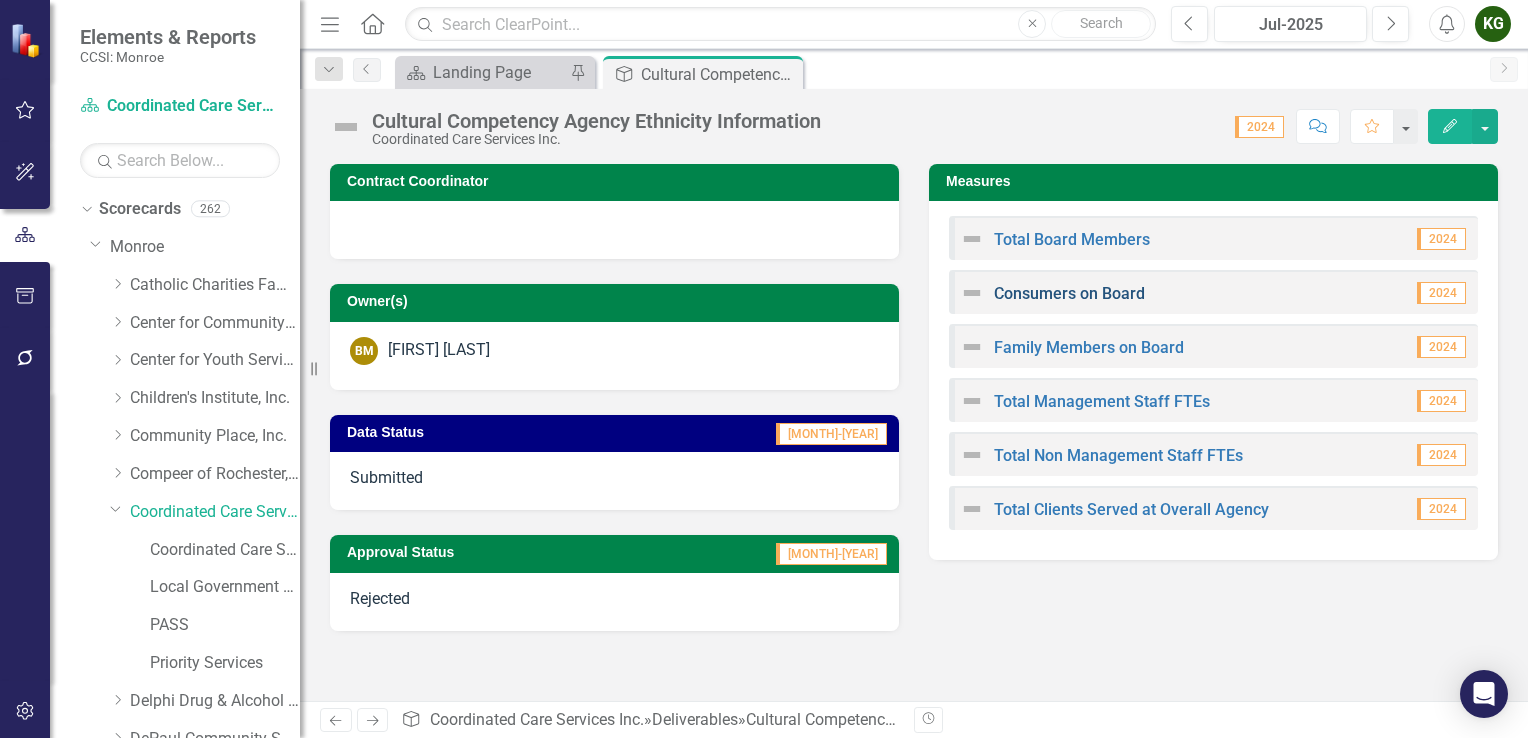 click on "Consumers on Board" at bounding box center (1069, 293) 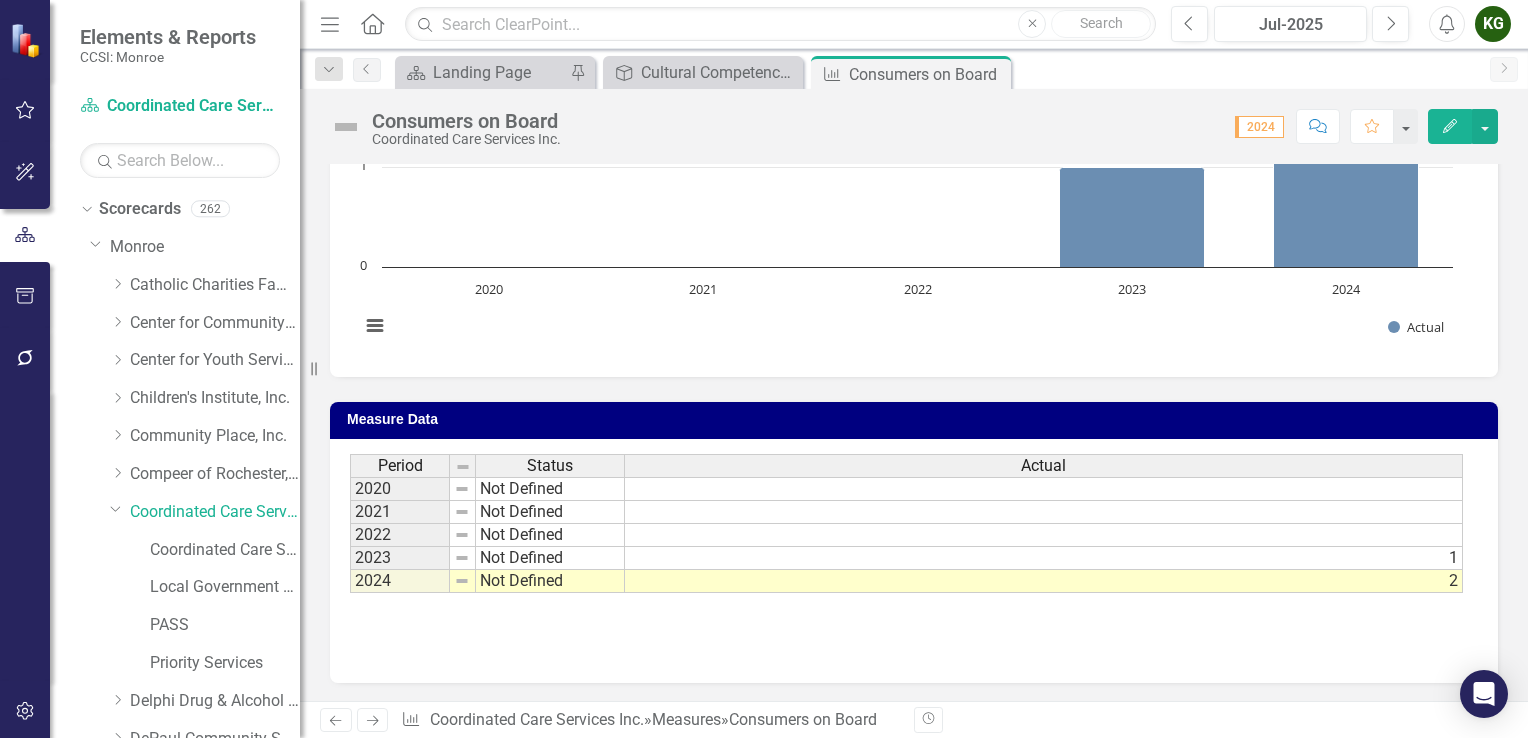 scroll, scrollTop: 0, scrollLeft: 0, axis: both 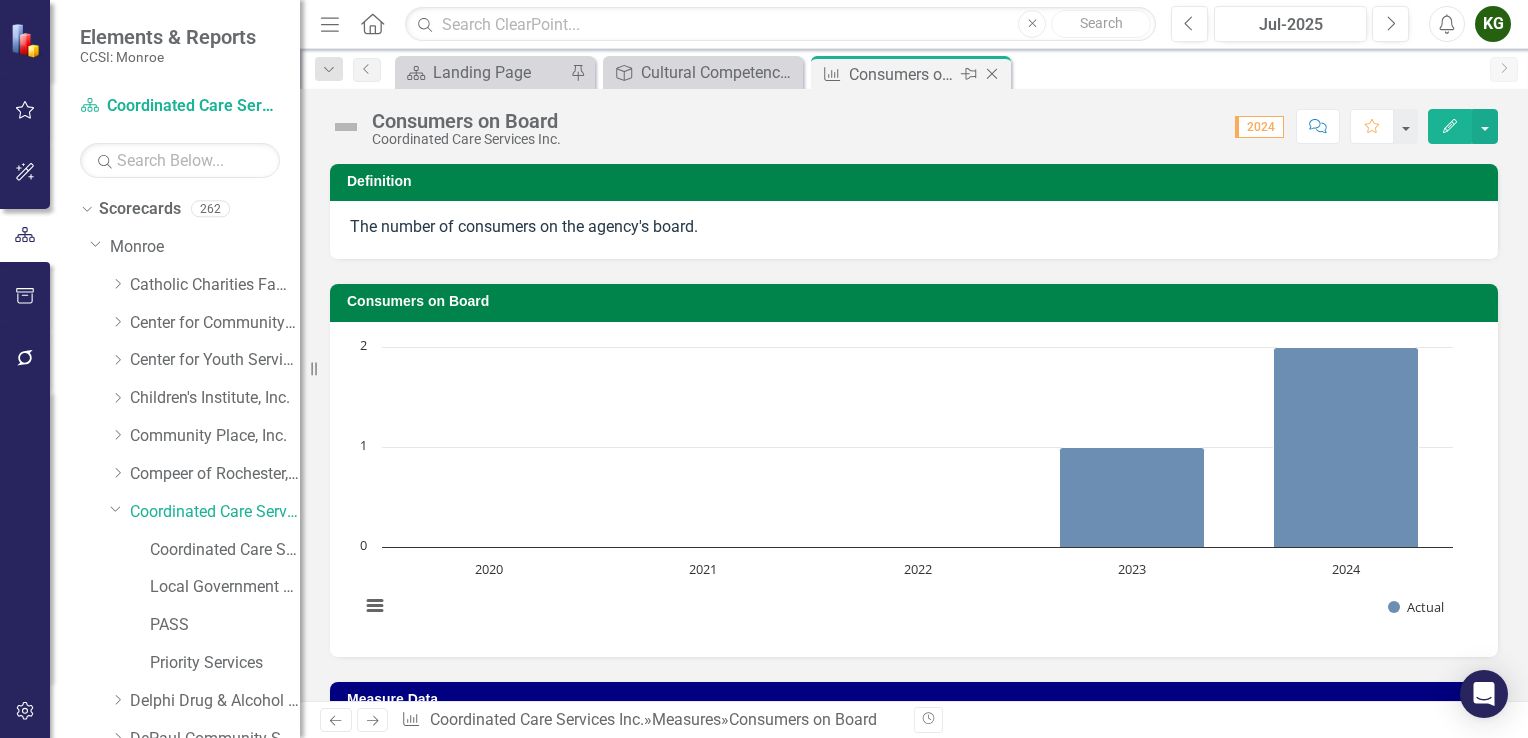 click on "Close" at bounding box center [992, 74] 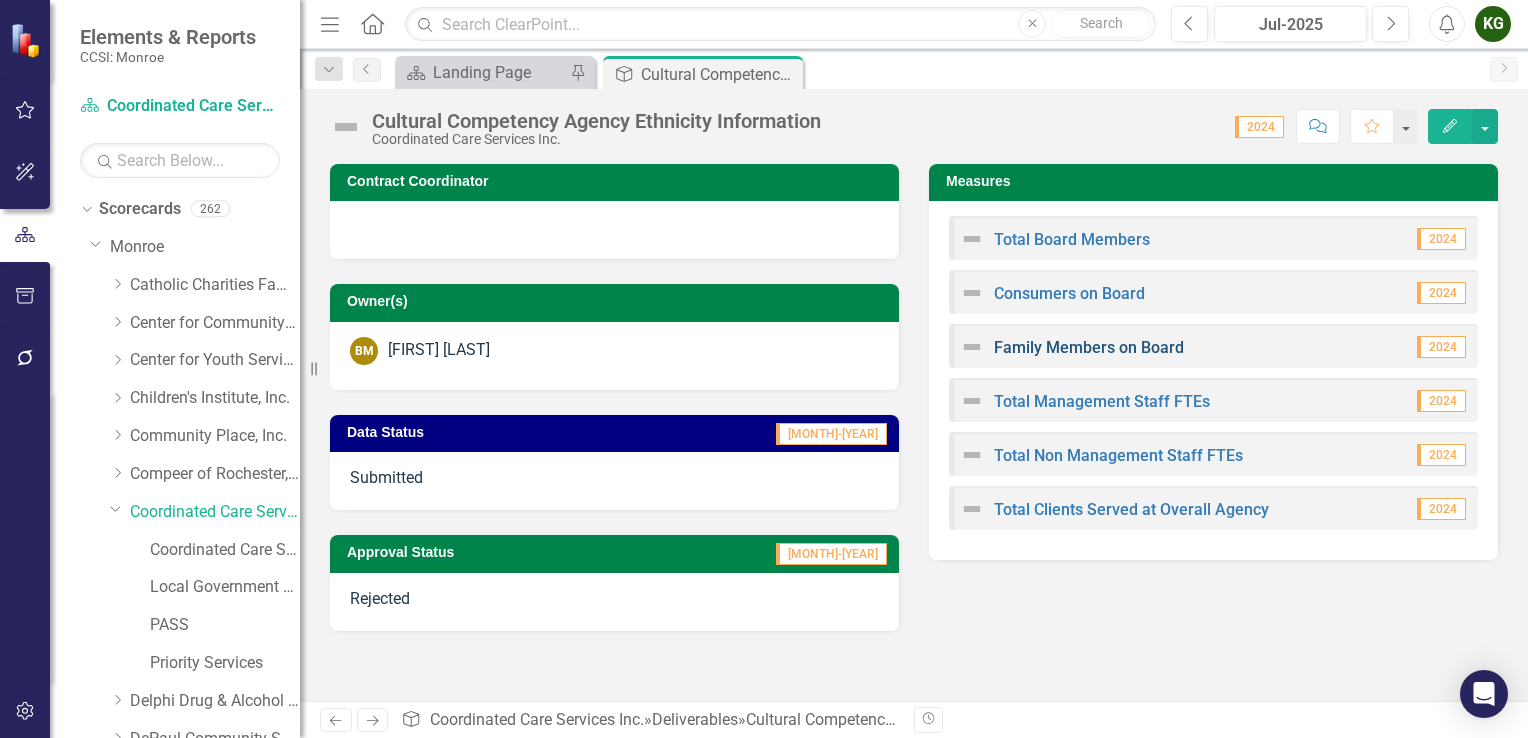 click on "Family Members on Board" at bounding box center [1089, 347] 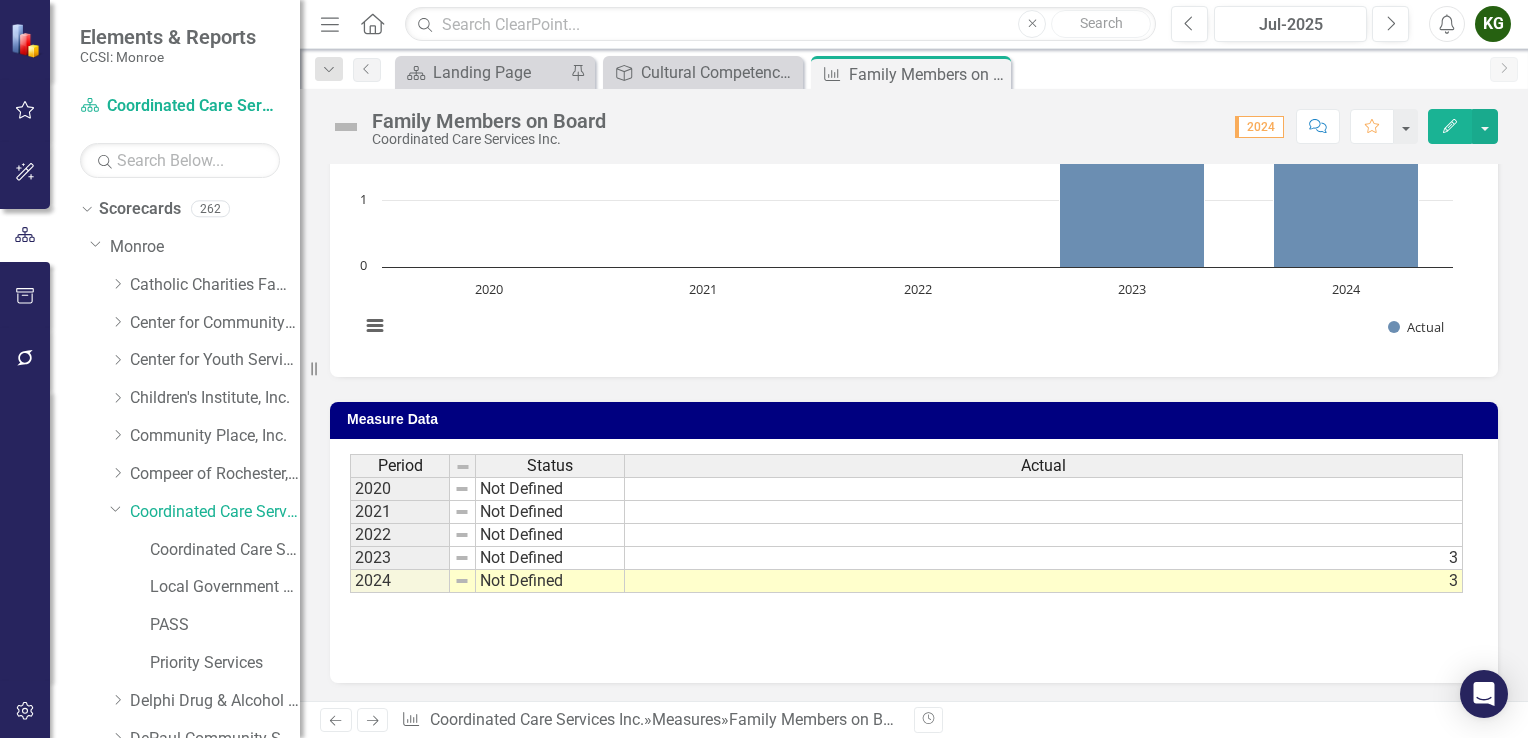 scroll, scrollTop: 0, scrollLeft: 0, axis: both 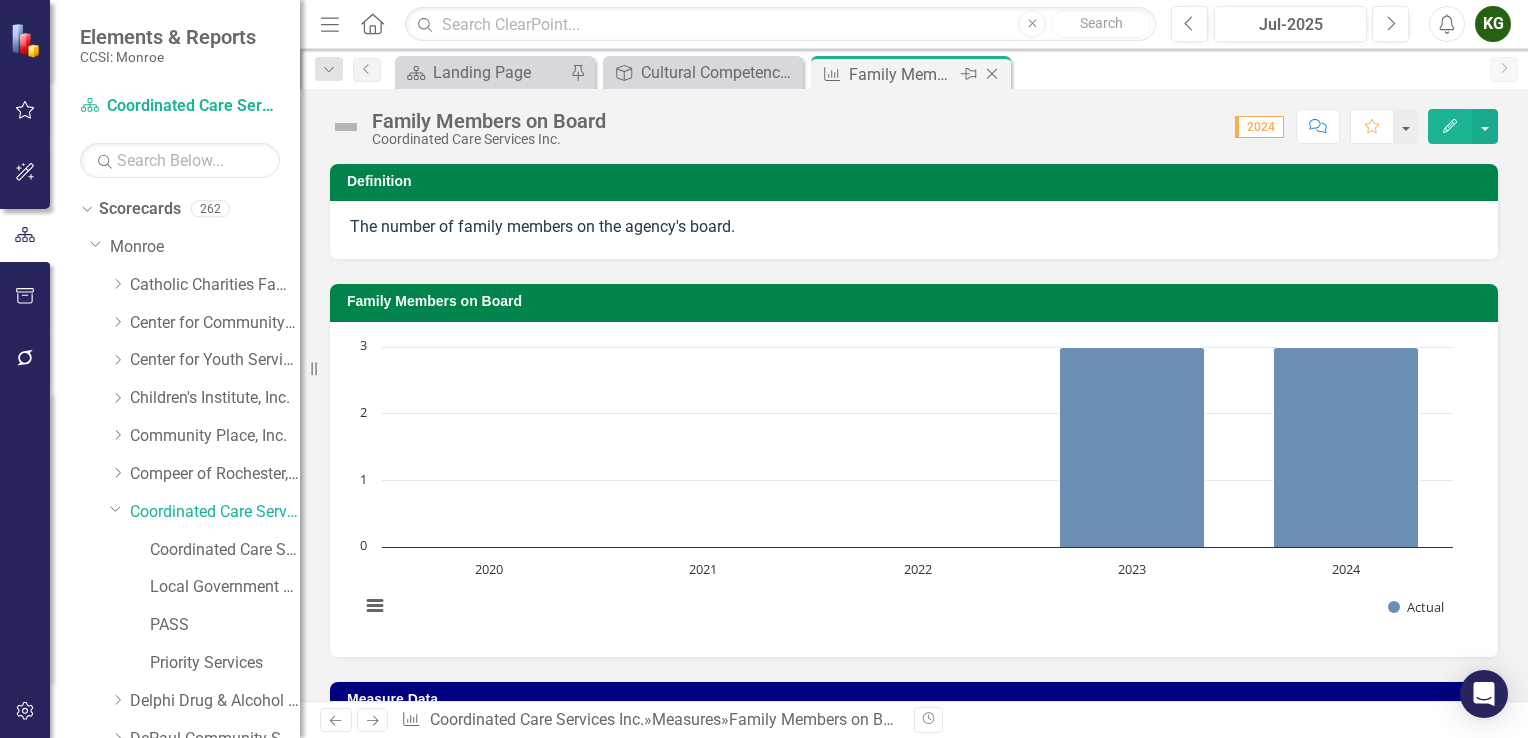 click on "Close" at bounding box center (992, 74) 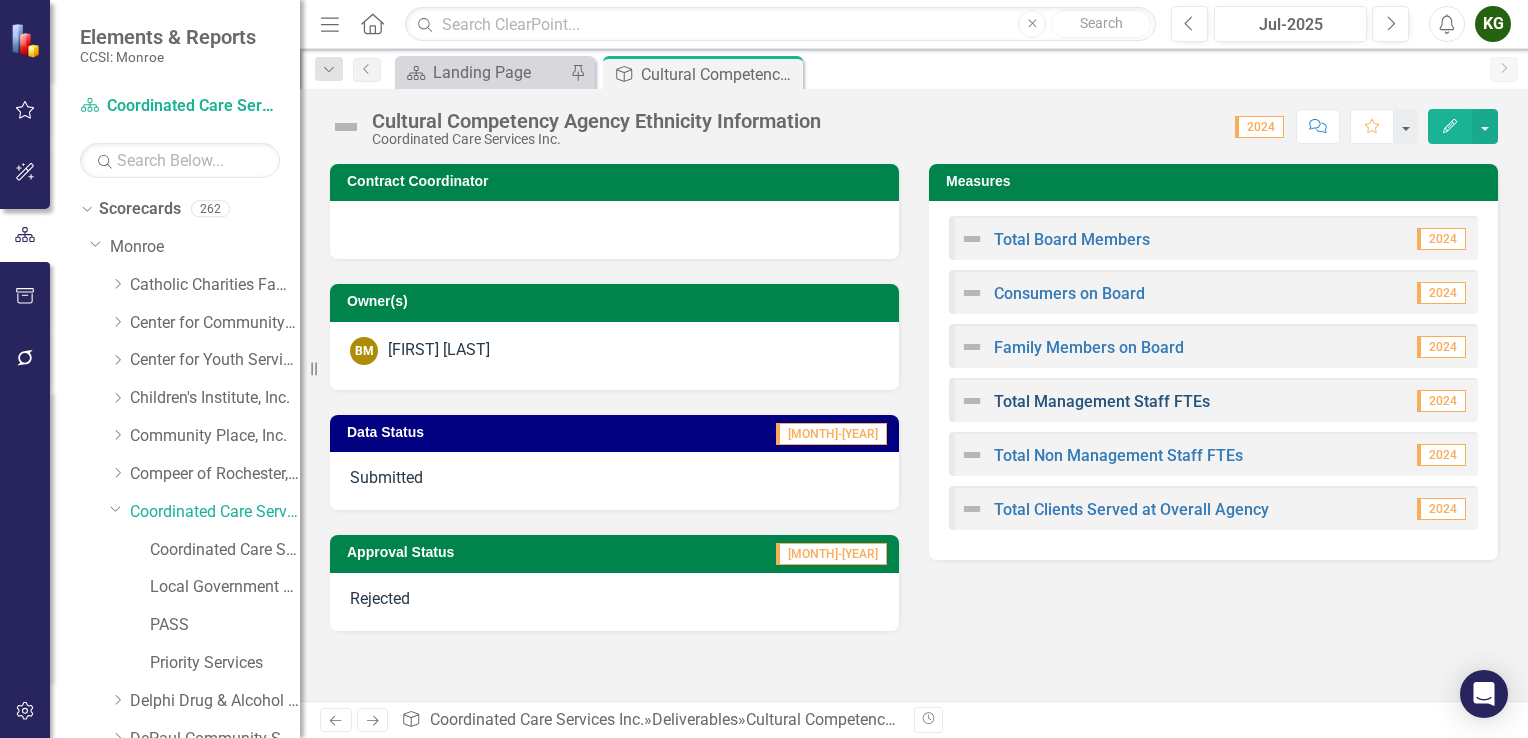 click on "Total Management Staff FTEs" at bounding box center [1102, 401] 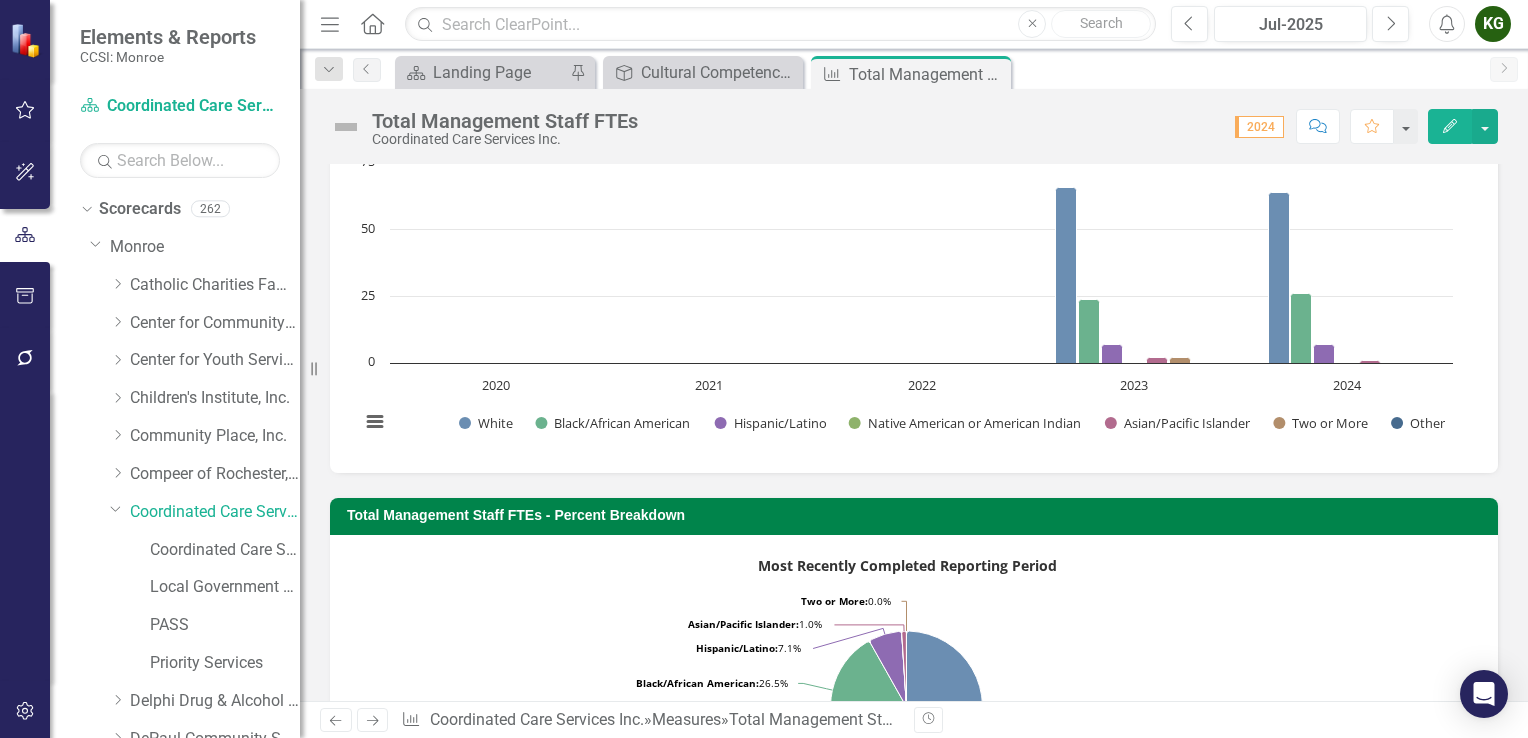 scroll, scrollTop: 0, scrollLeft: 0, axis: both 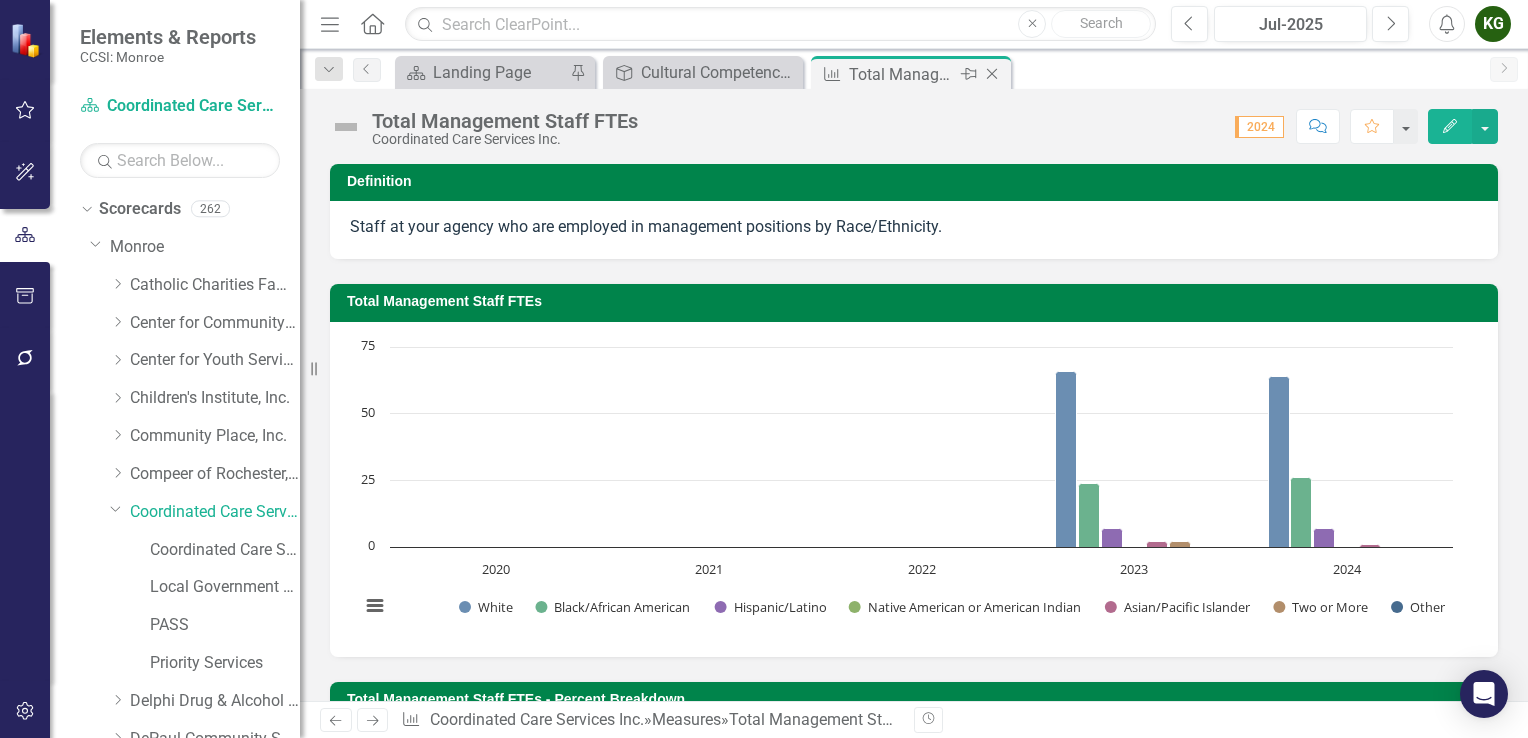 click on "Close" at bounding box center [992, 74] 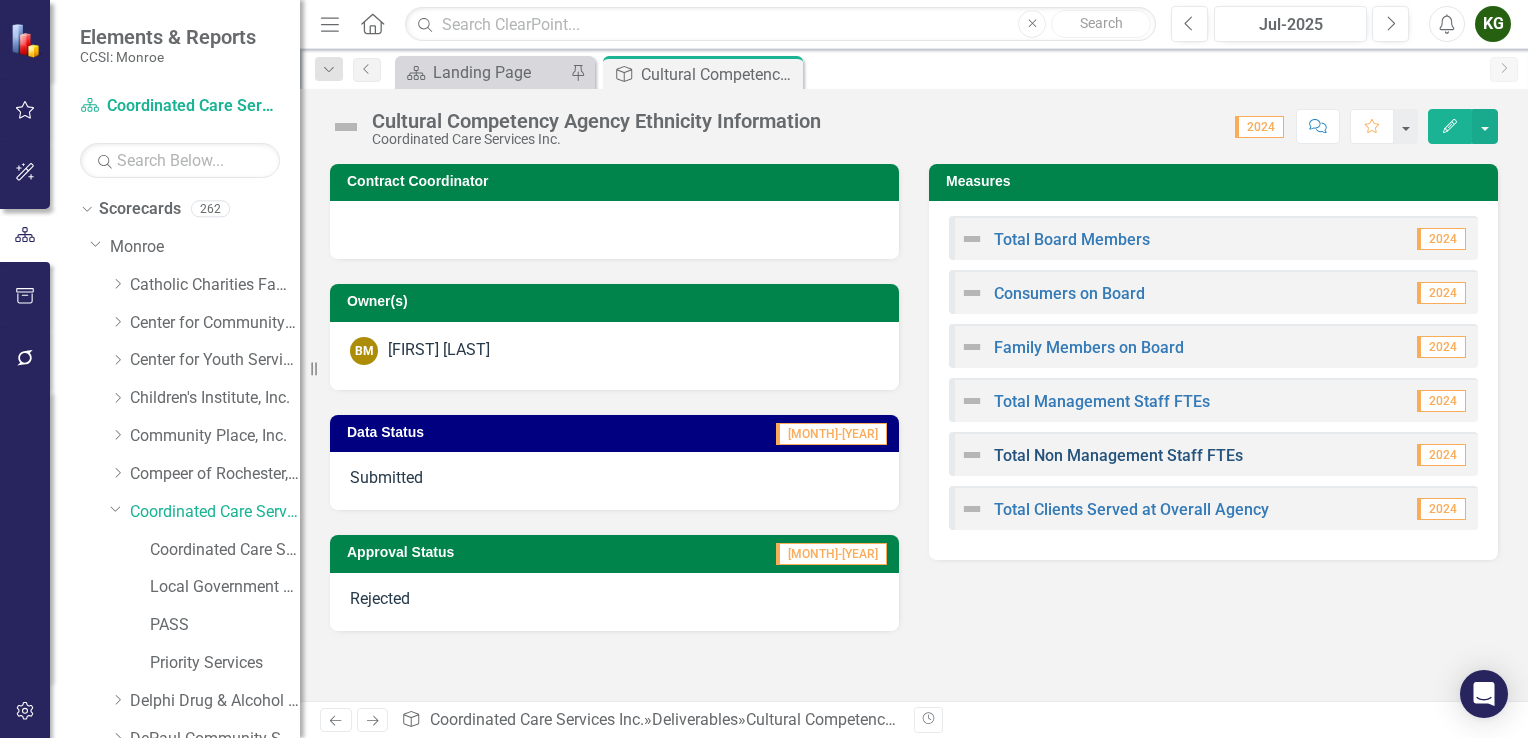 click on "Total Non Management Staff FTEs" at bounding box center [1118, 455] 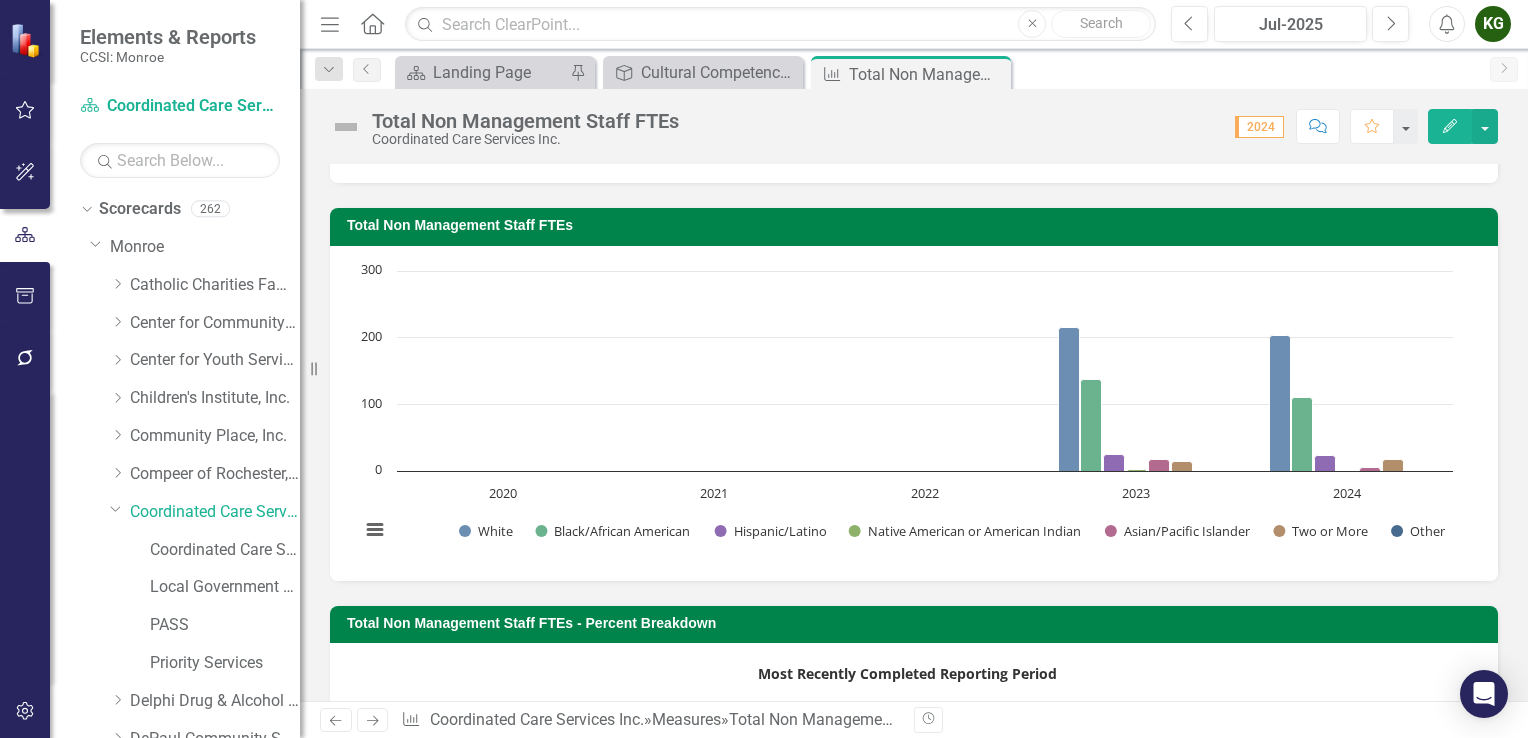 scroll, scrollTop: 67, scrollLeft: 0, axis: vertical 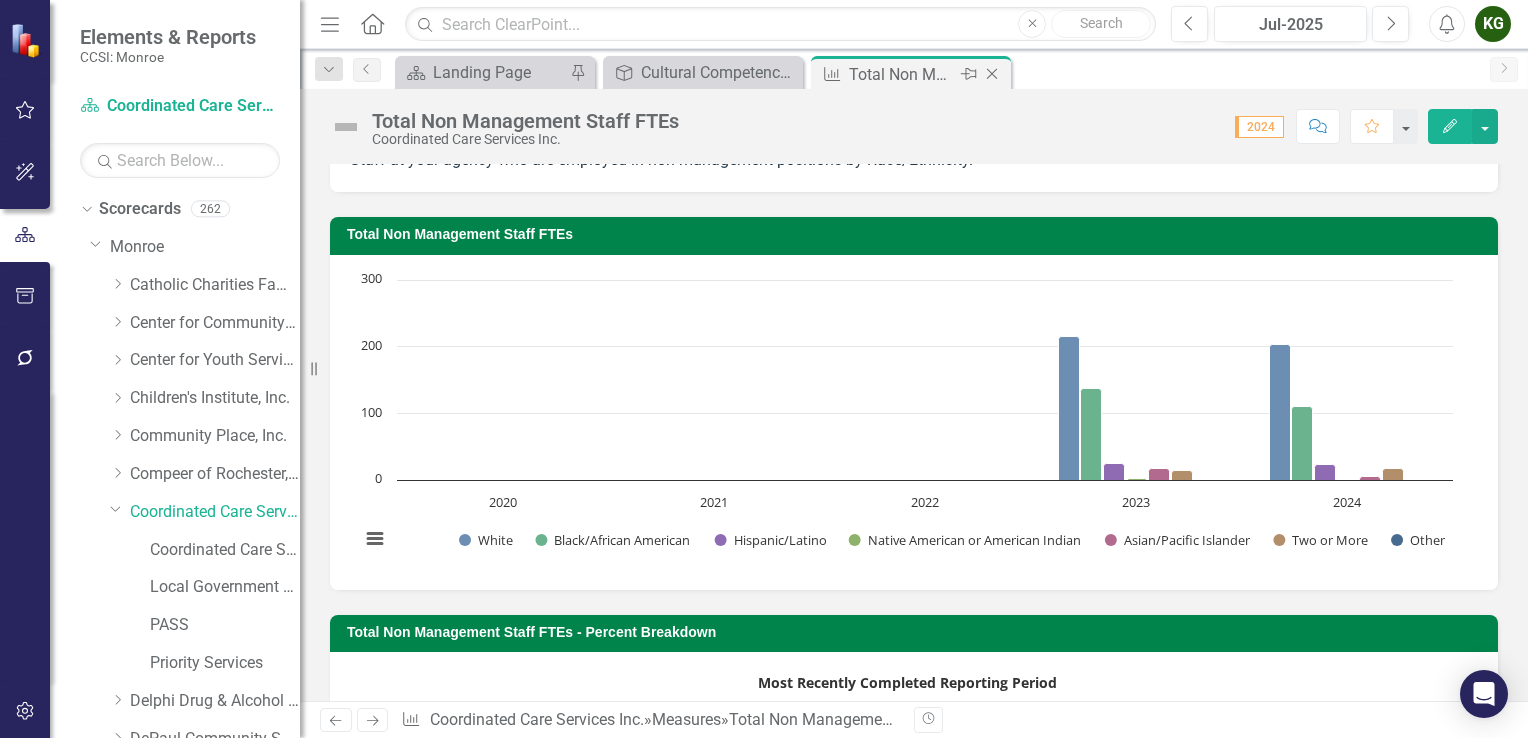 click on "Close" at bounding box center [993, 74] 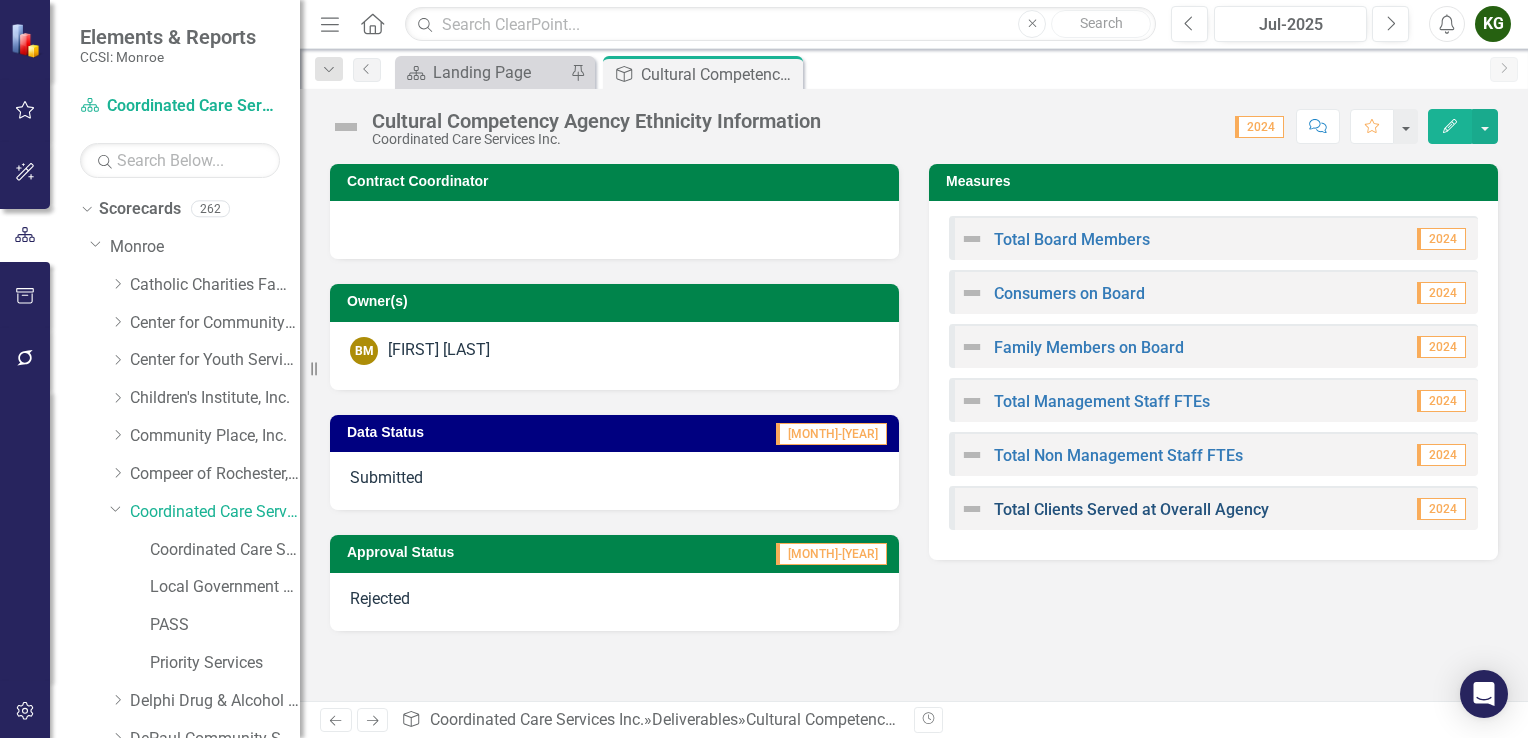 click on "Total Clients Served at Overall Agency" at bounding box center [1131, 509] 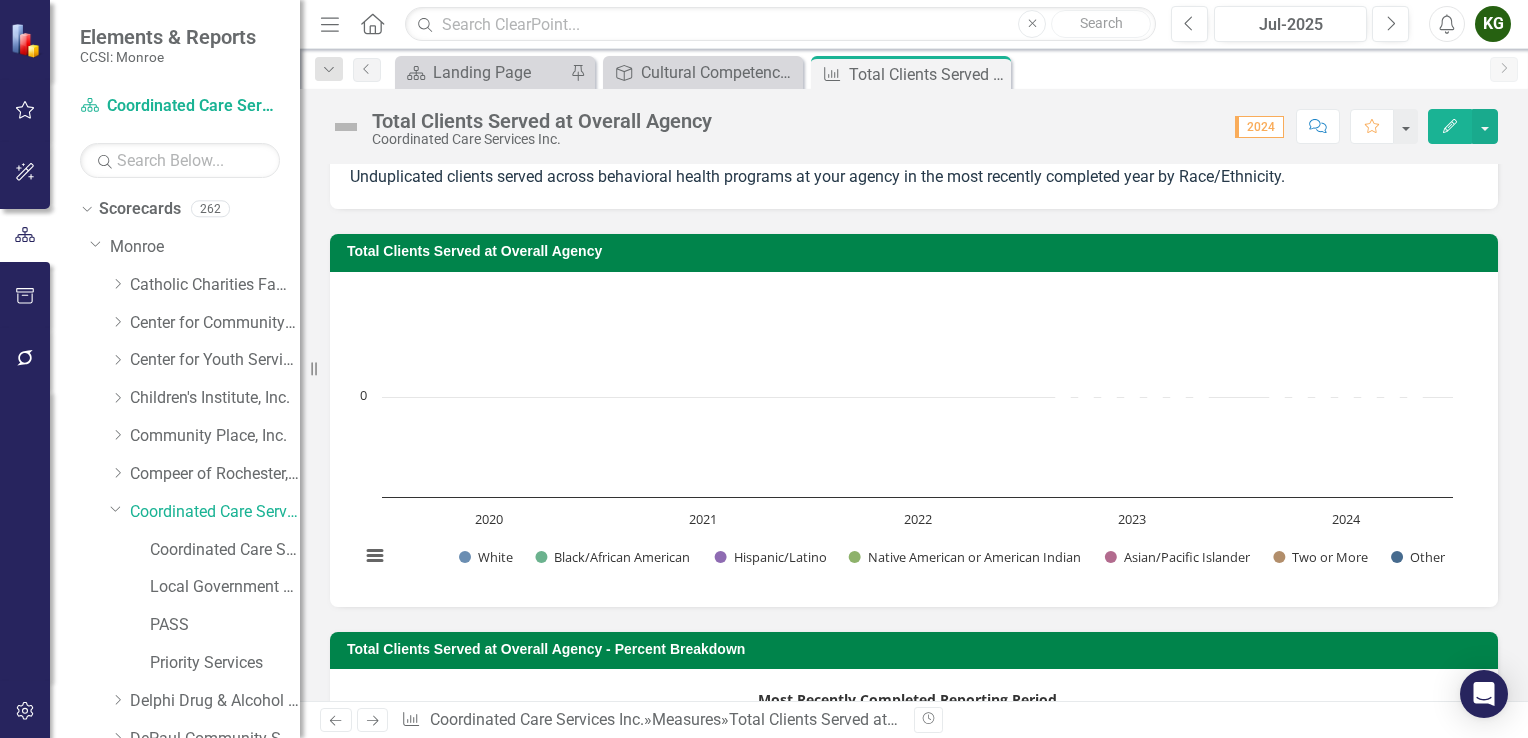 scroll, scrollTop: 0, scrollLeft: 0, axis: both 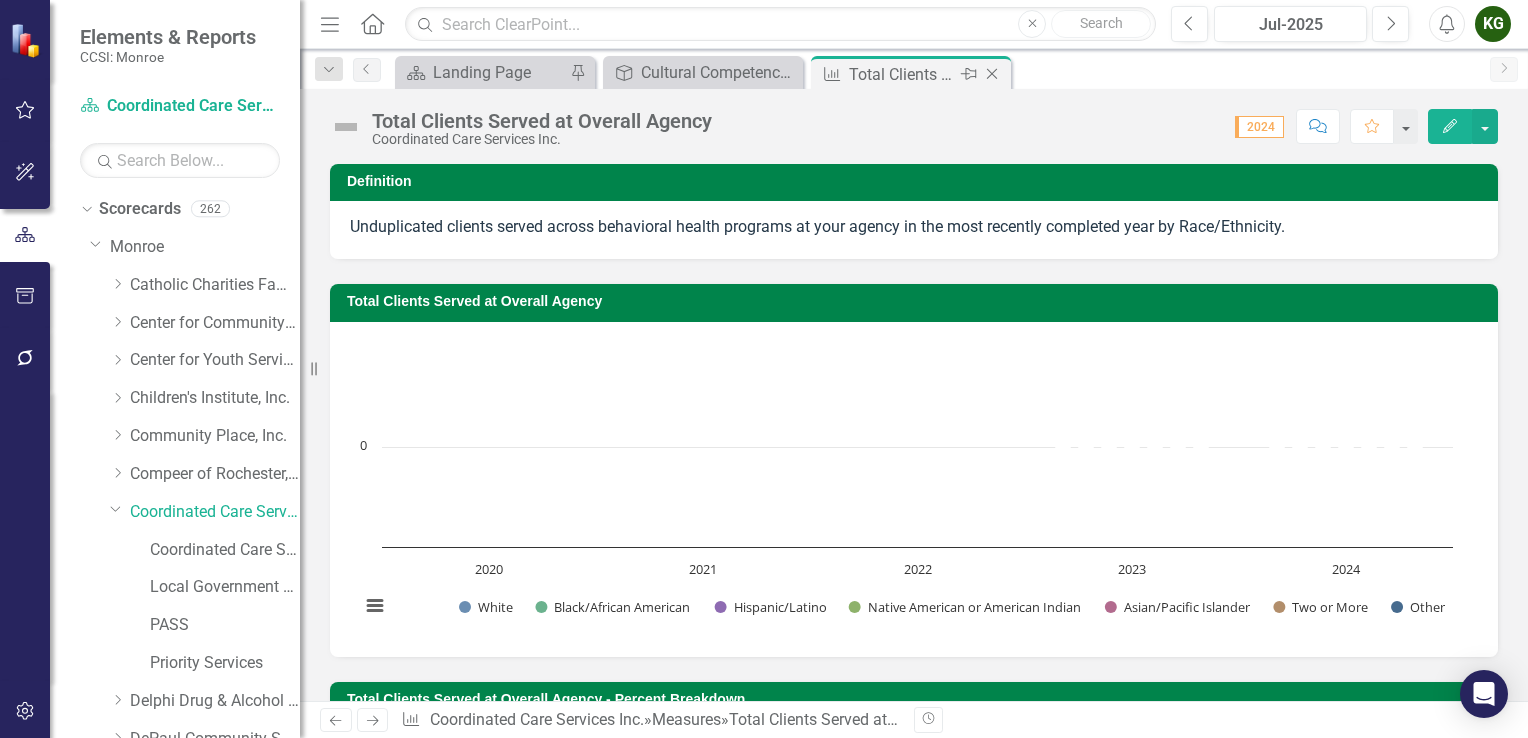 click on "Close" at bounding box center (992, 74) 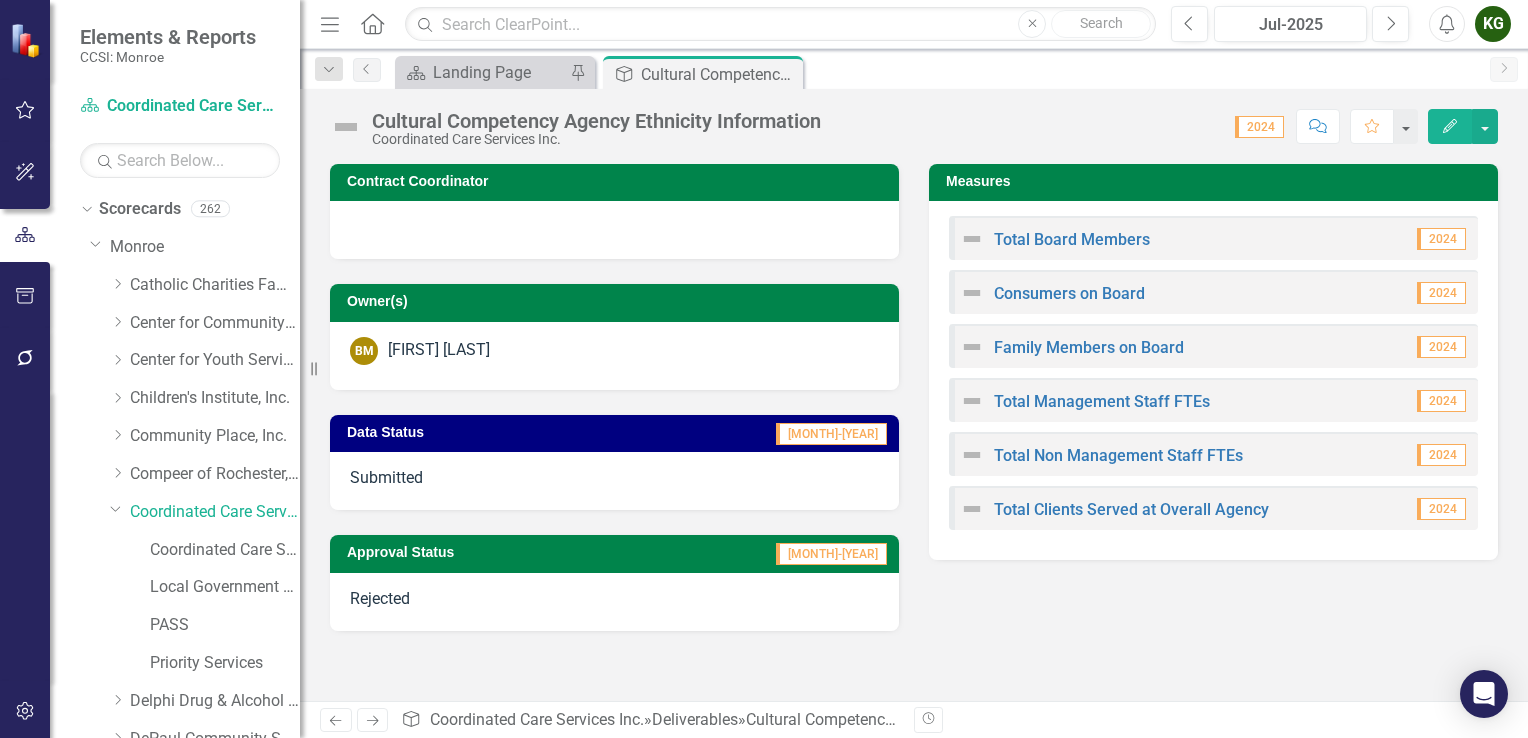 click on "Rejected" at bounding box center (614, 602) 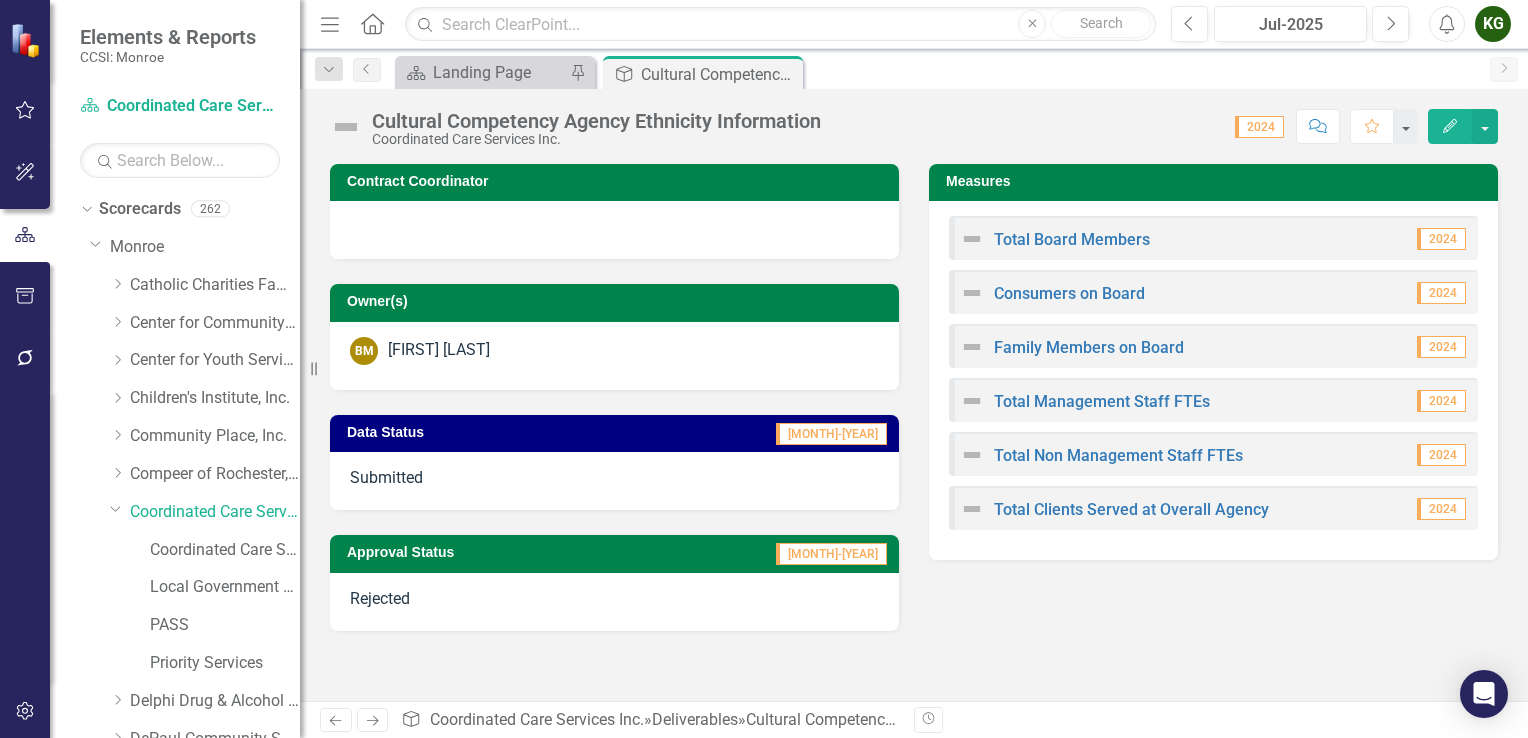 click on "Rejected" at bounding box center (614, 602) 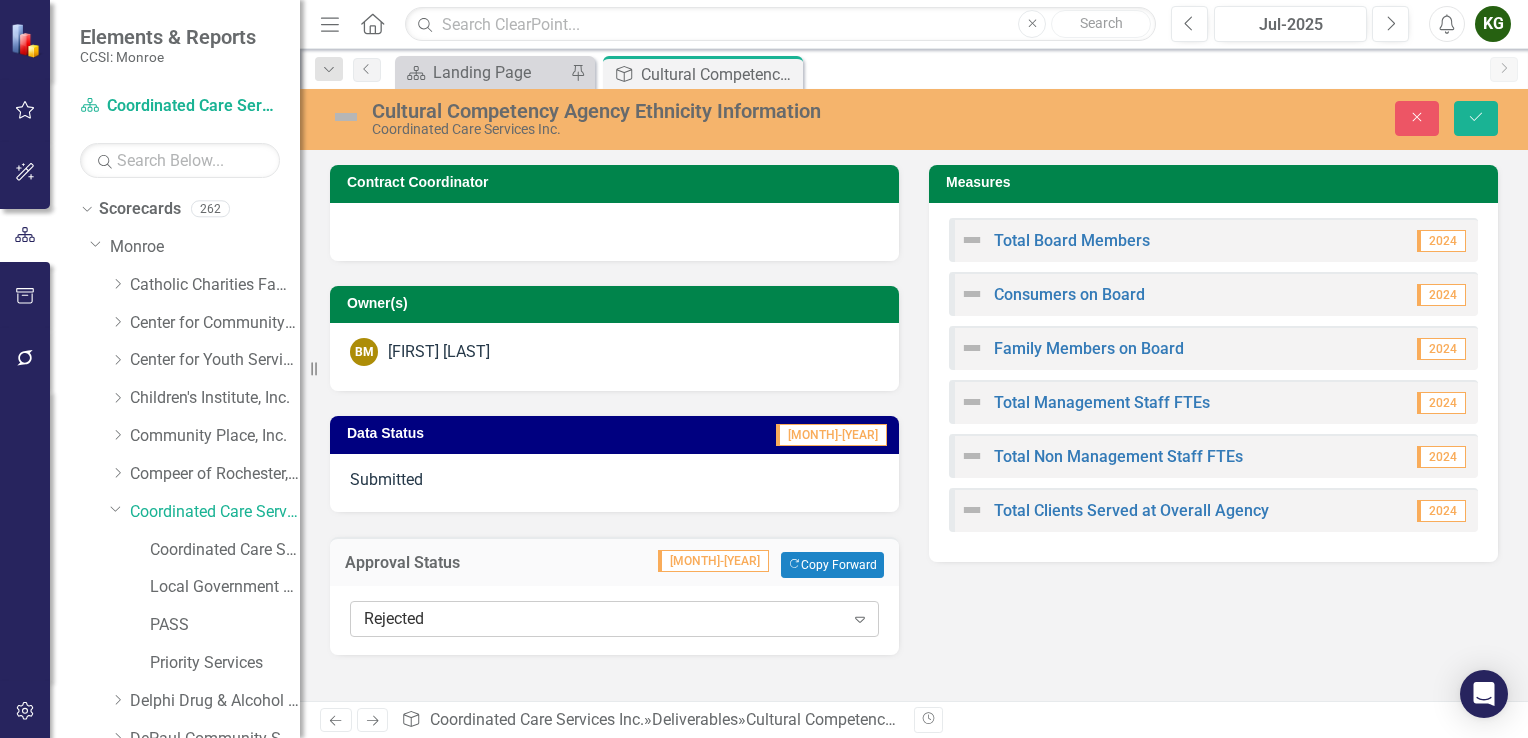 click on "Expand" at bounding box center [860, 619] 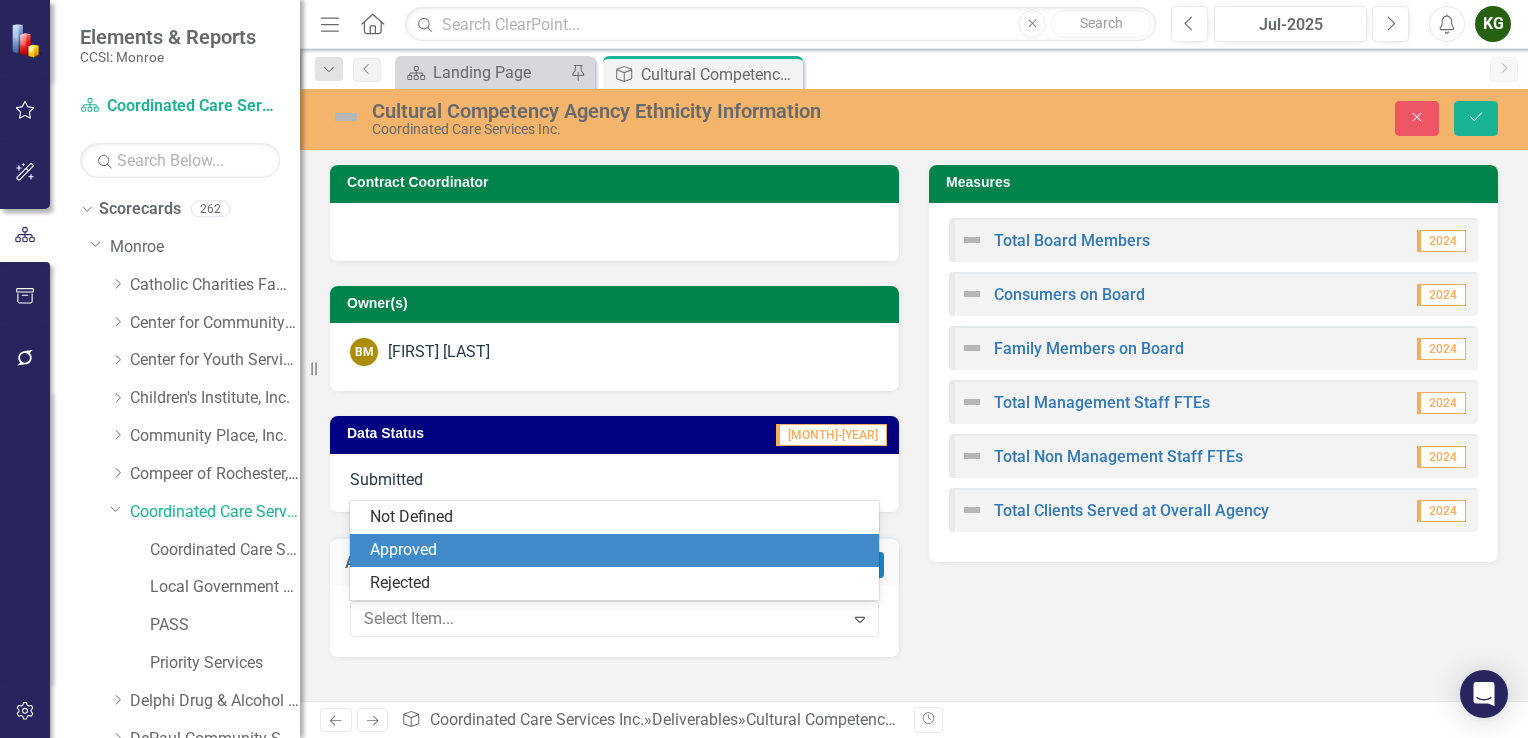 click on "Approved" at bounding box center [618, 550] 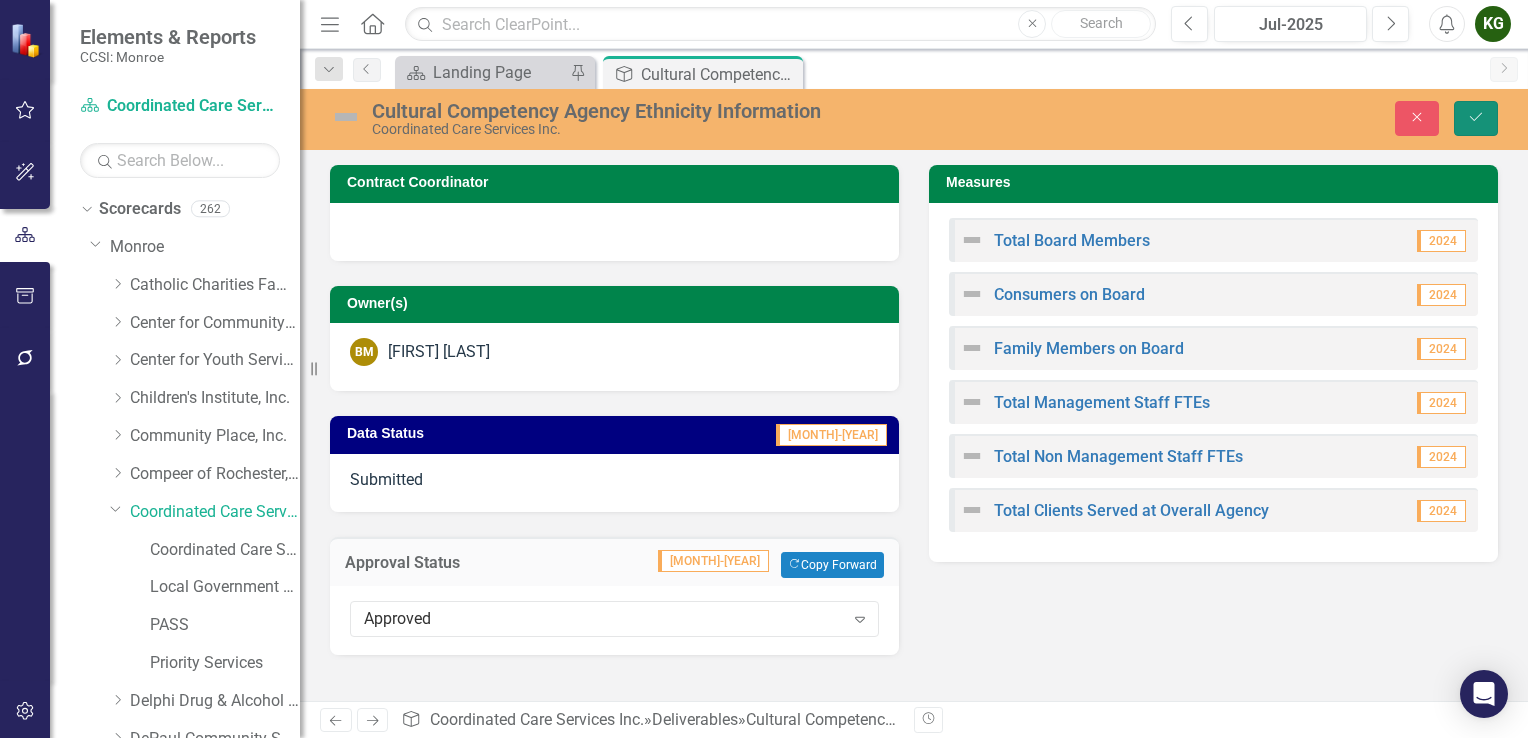 click on "Save" at bounding box center [1476, 117] 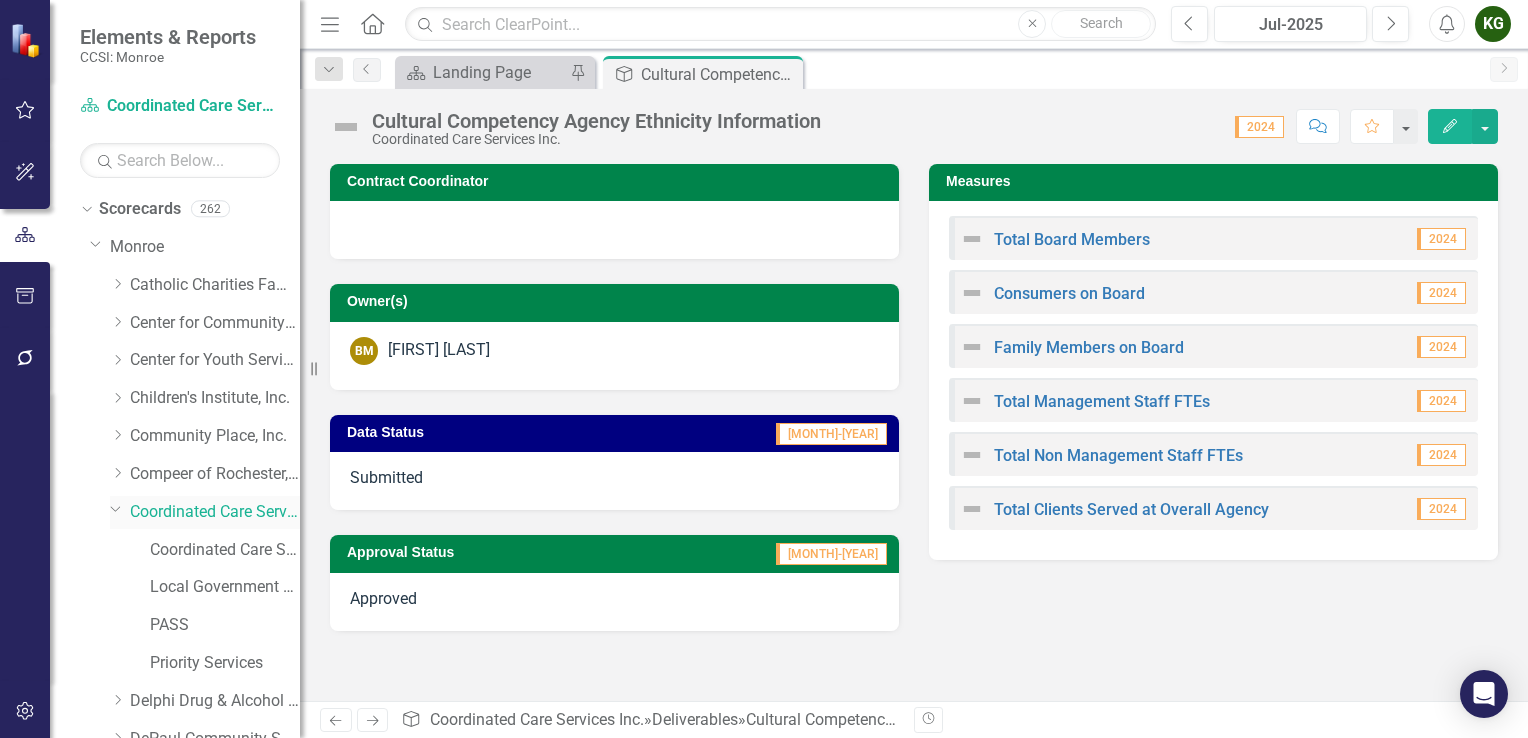 click on "Coordinated Care Services Inc." at bounding box center [215, 512] 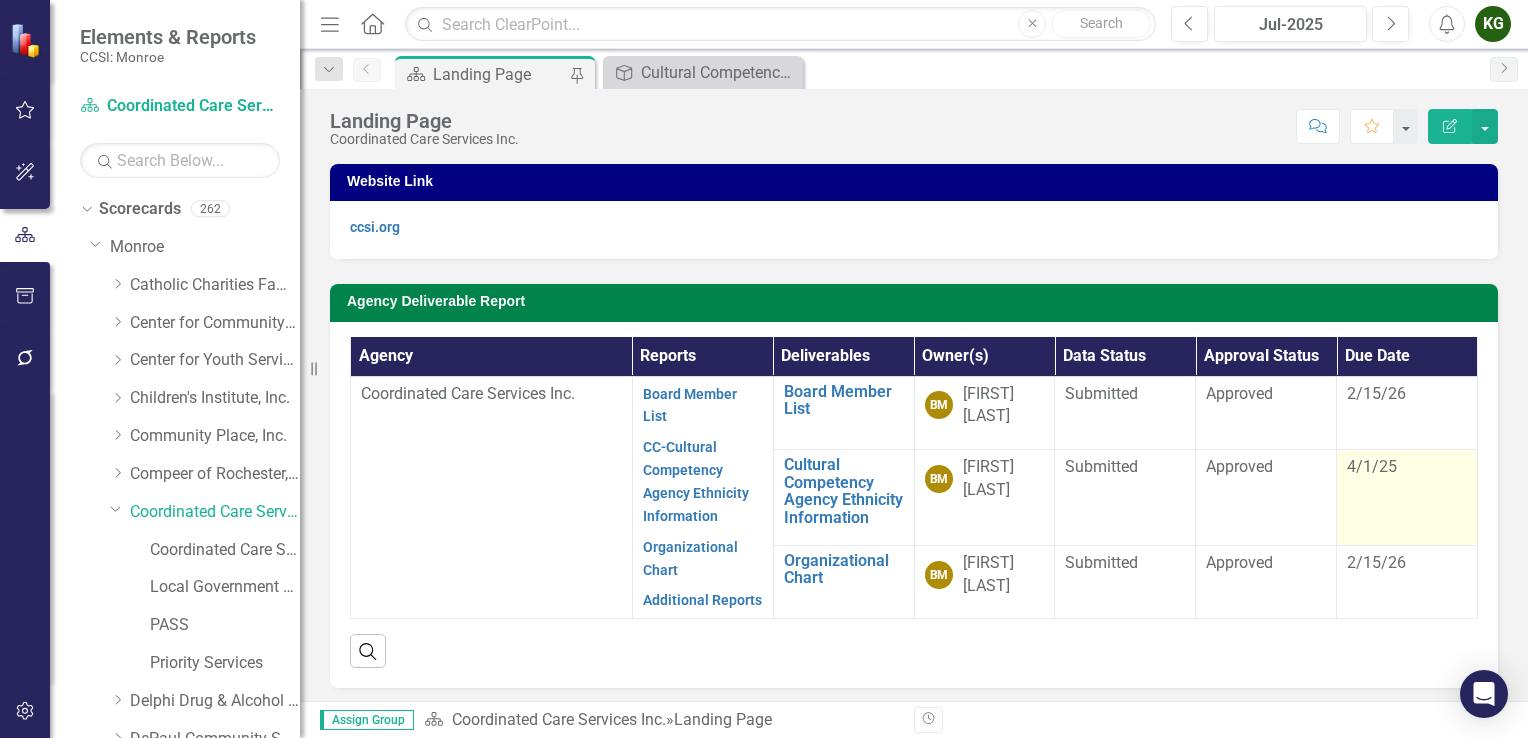 click on "4/1/25" at bounding box center [985, 479] 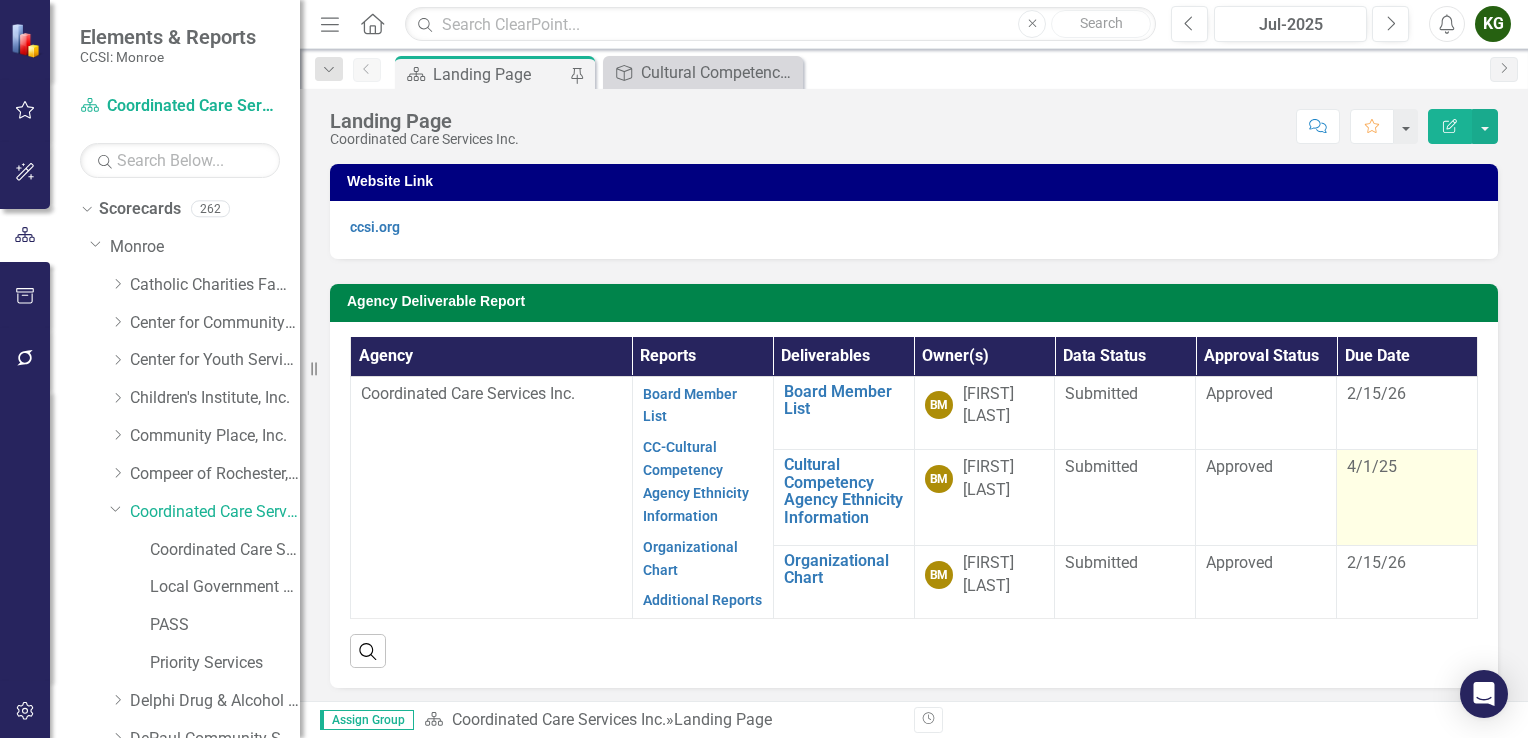 click on "4/1/25" at bounding box center [985, 479] 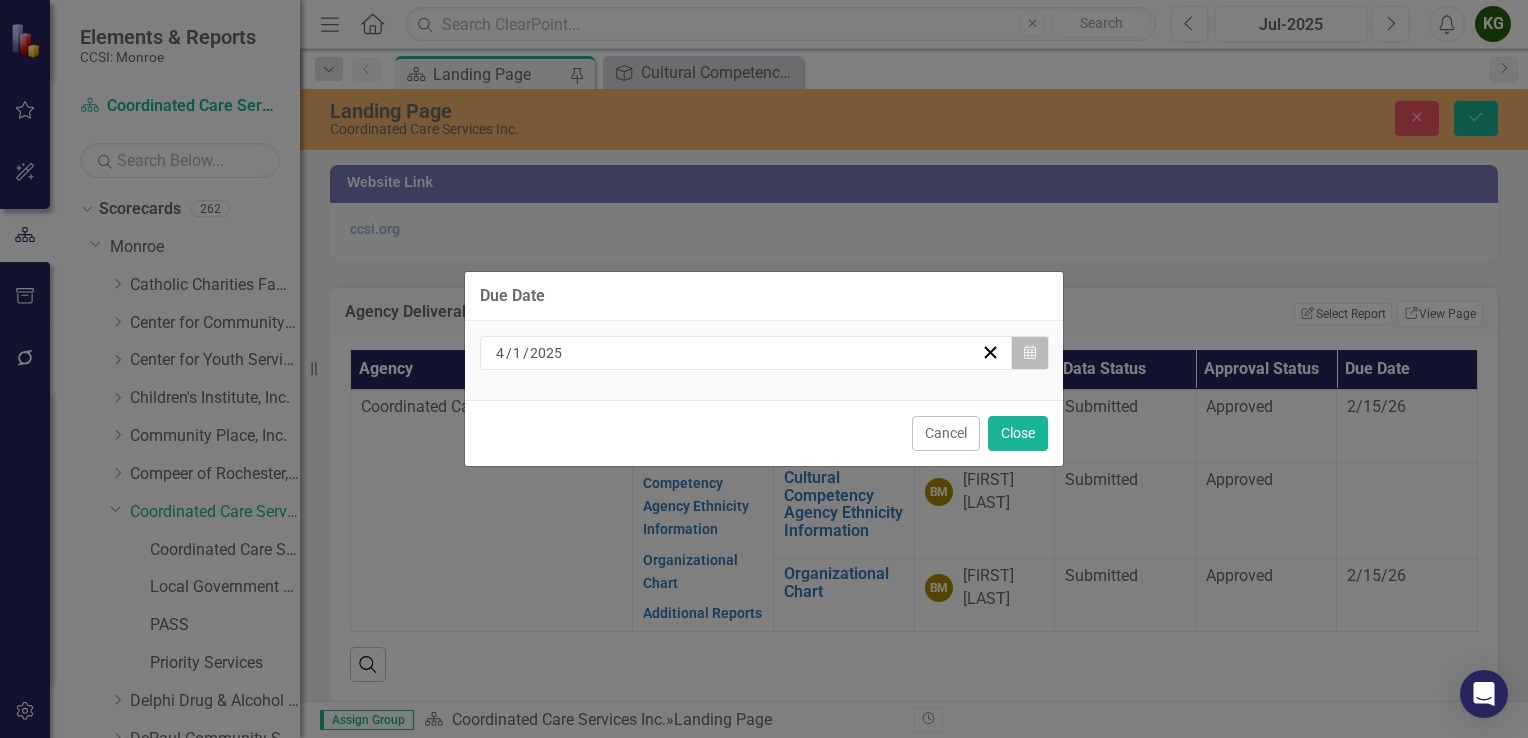 click at bounding box center [1030, 352] 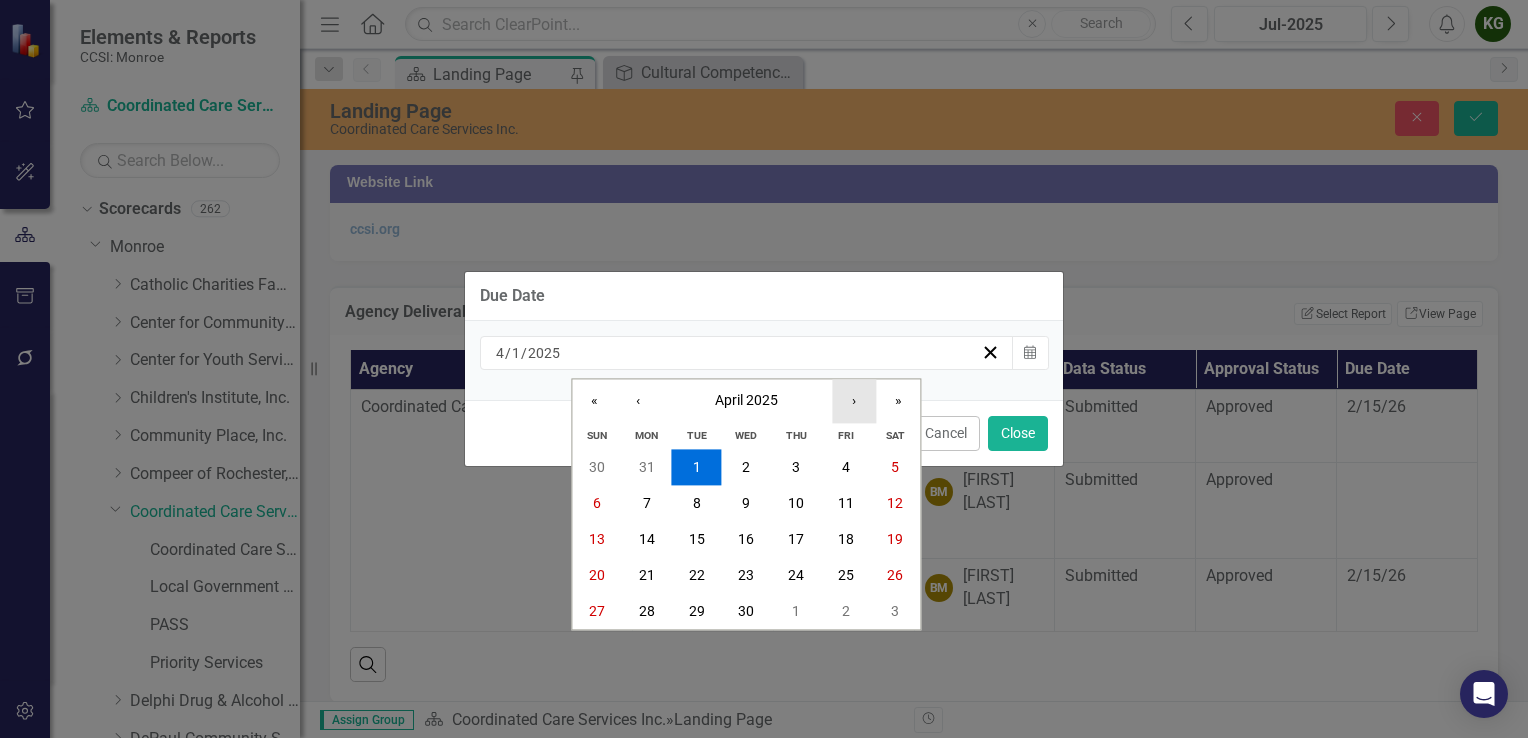 click on "›" at bounding box center [854, 402] 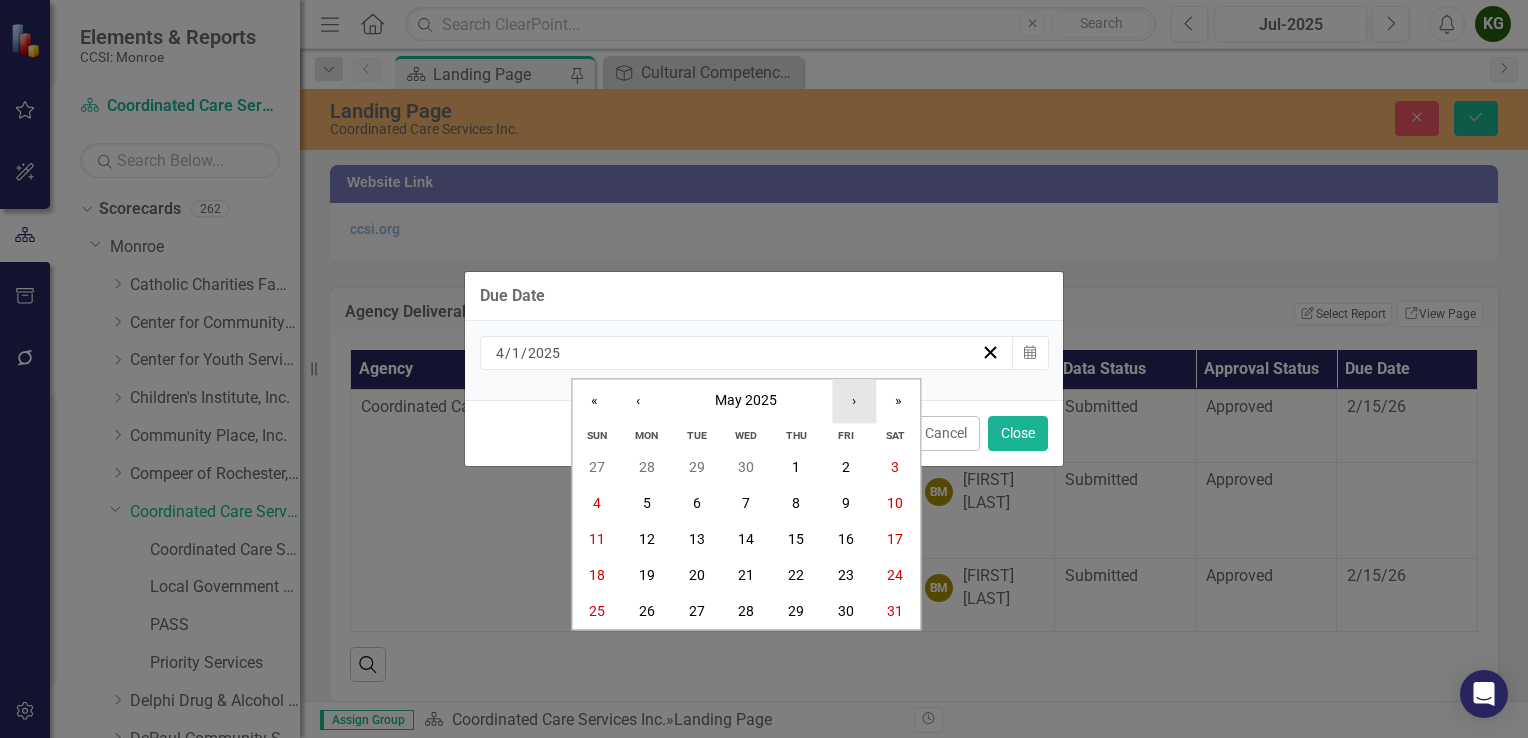 click on "›" at bounding box center [854, 402] 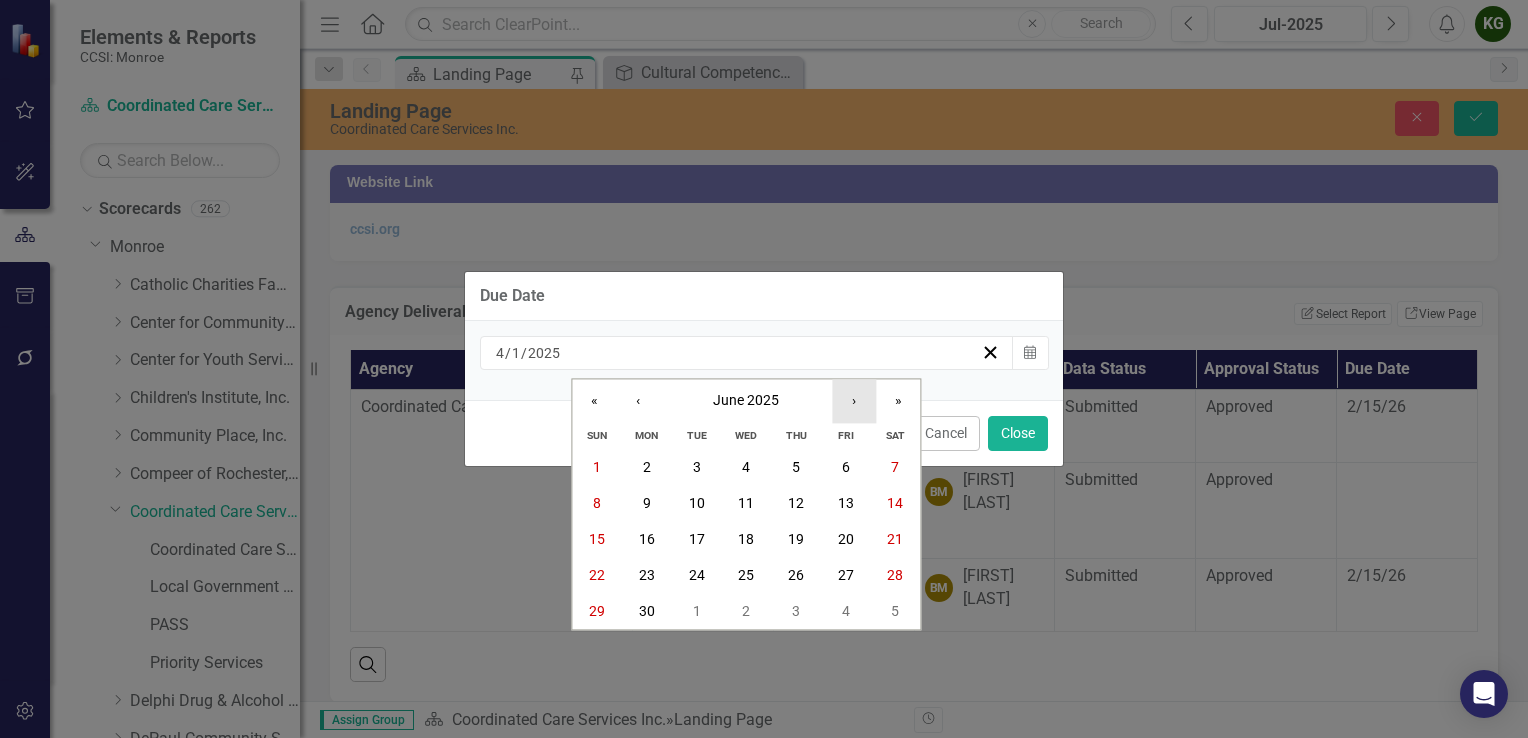 click on "›" at bounding box center [854, 402] 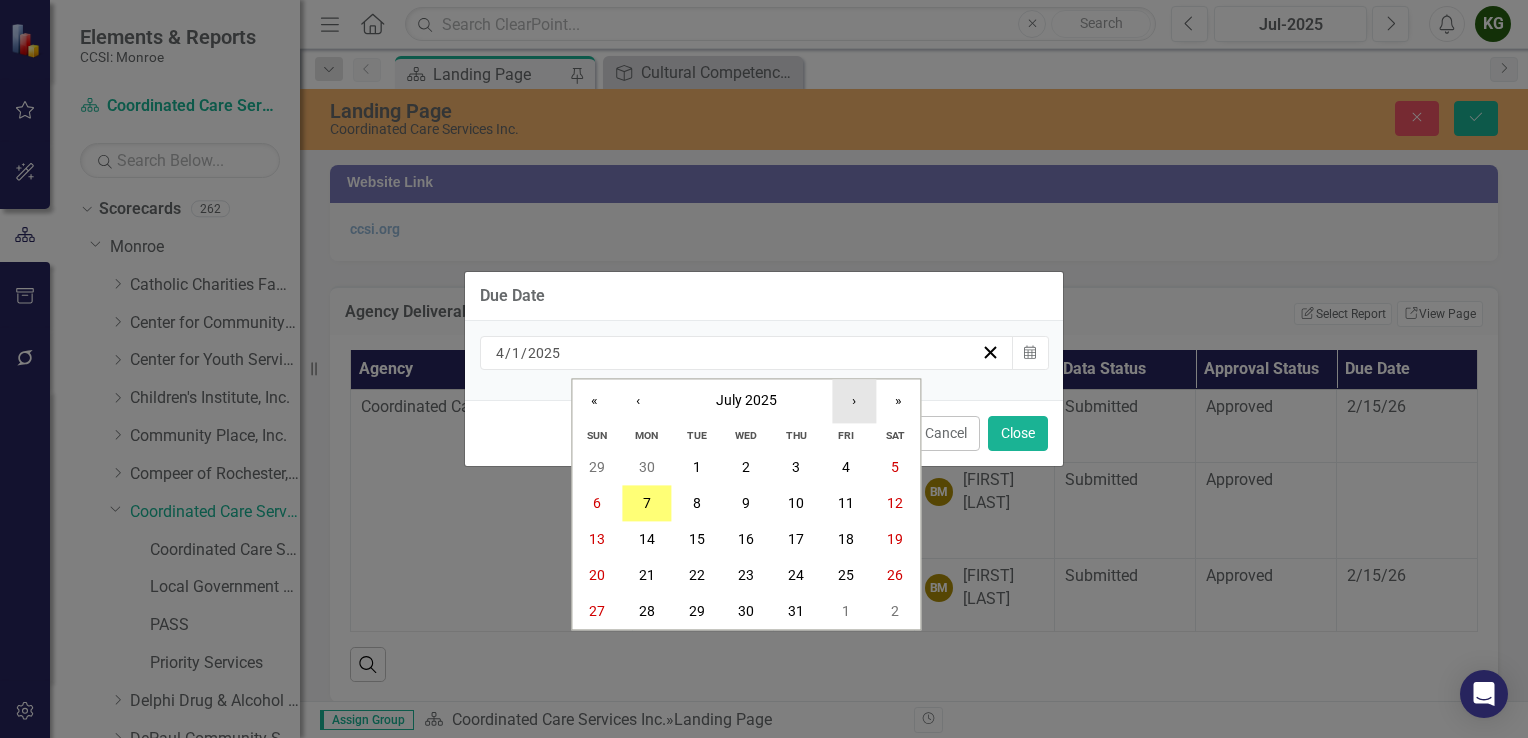 click on "›" at bounding box center (854, 402) 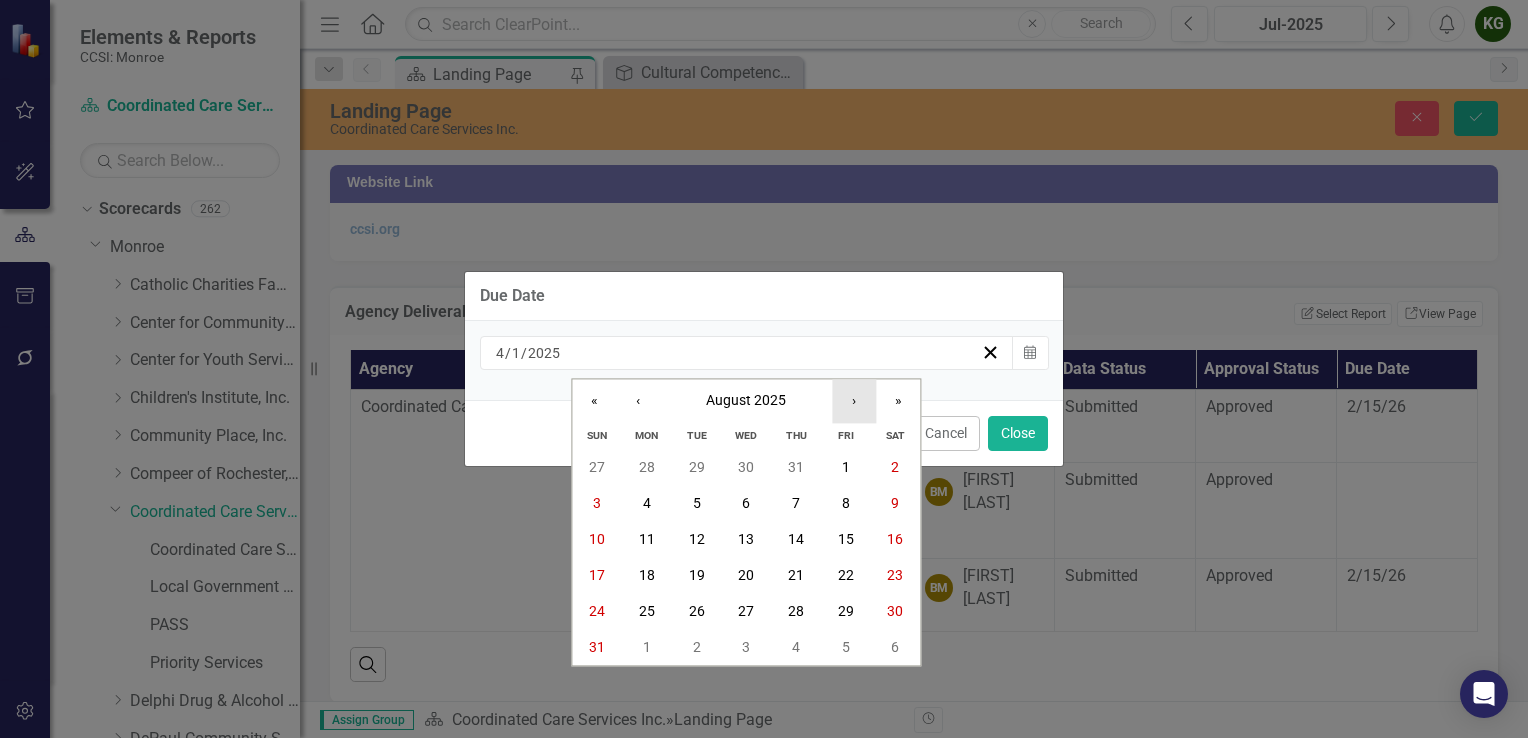click on "›" at bounding box center [854, 402] 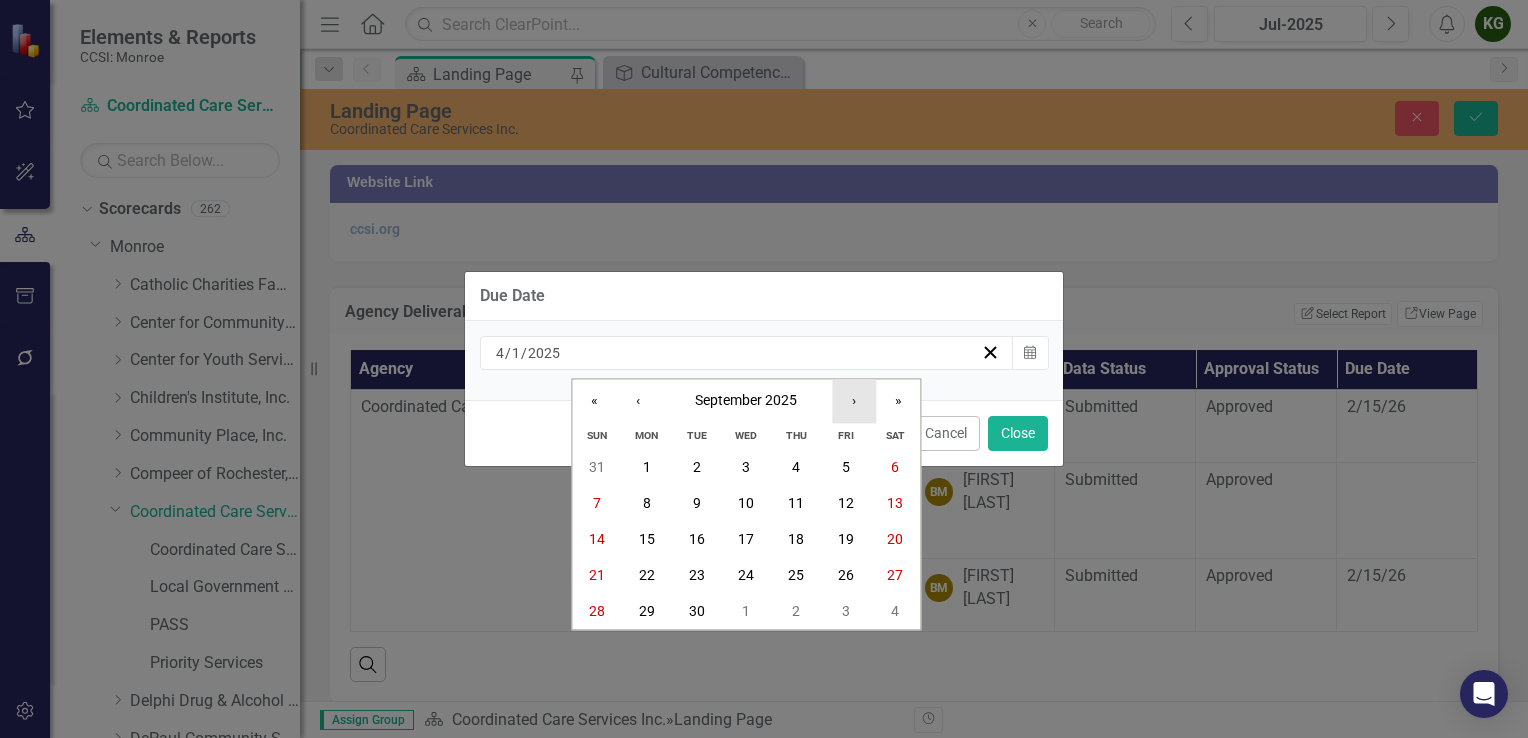 click on "›" at bounding box center (854, 402) 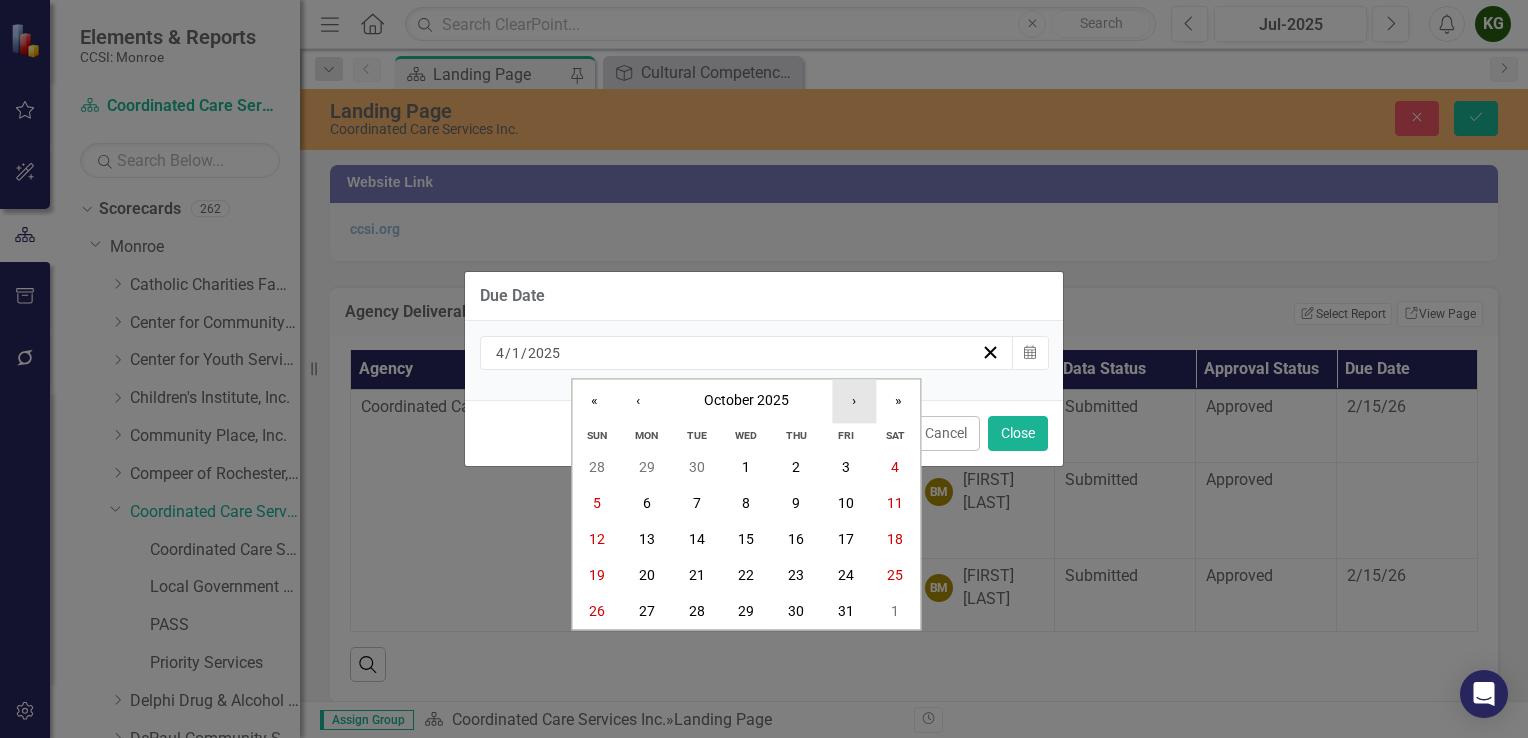 click on "›" at bounding box center (854, 402) 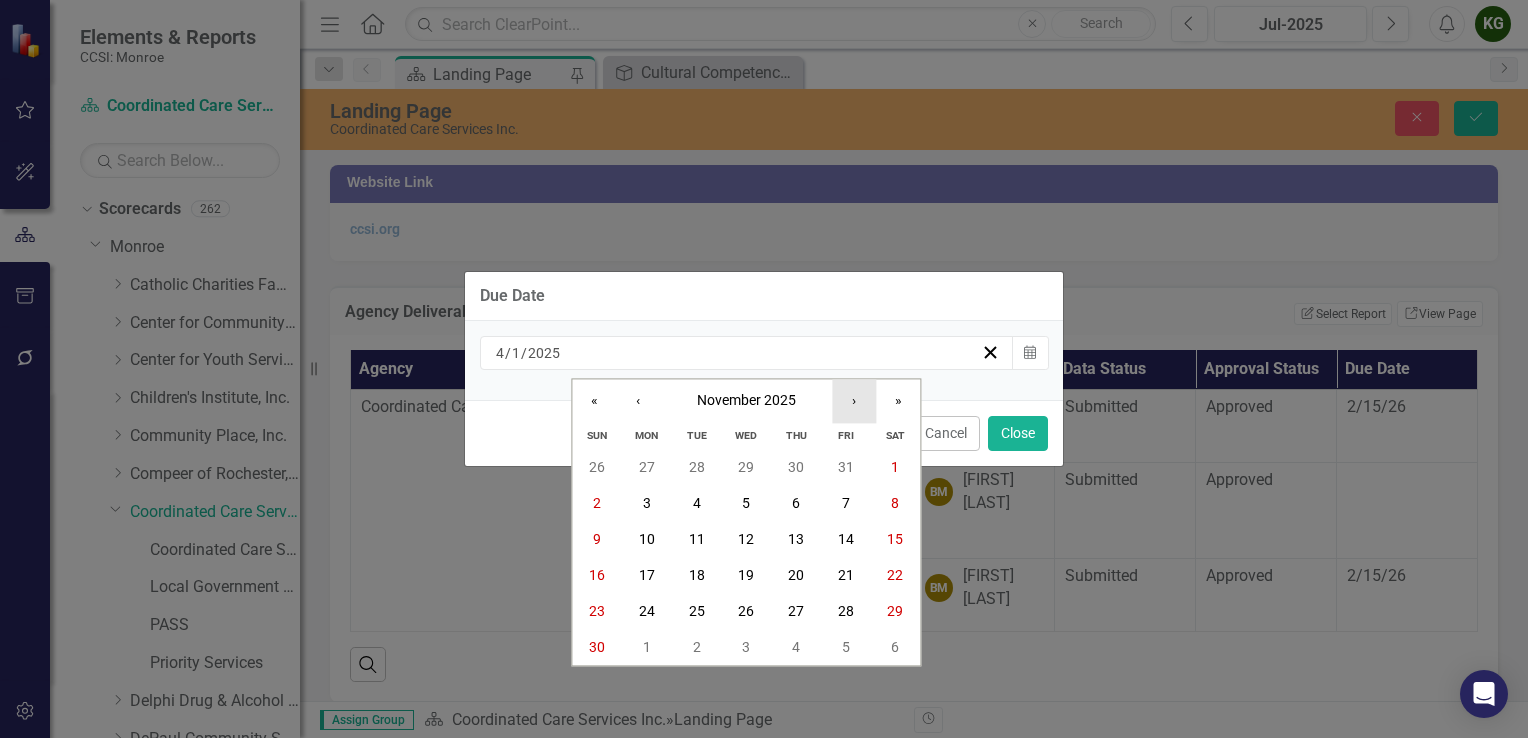 click on "›" at bounding box center (854, 402) 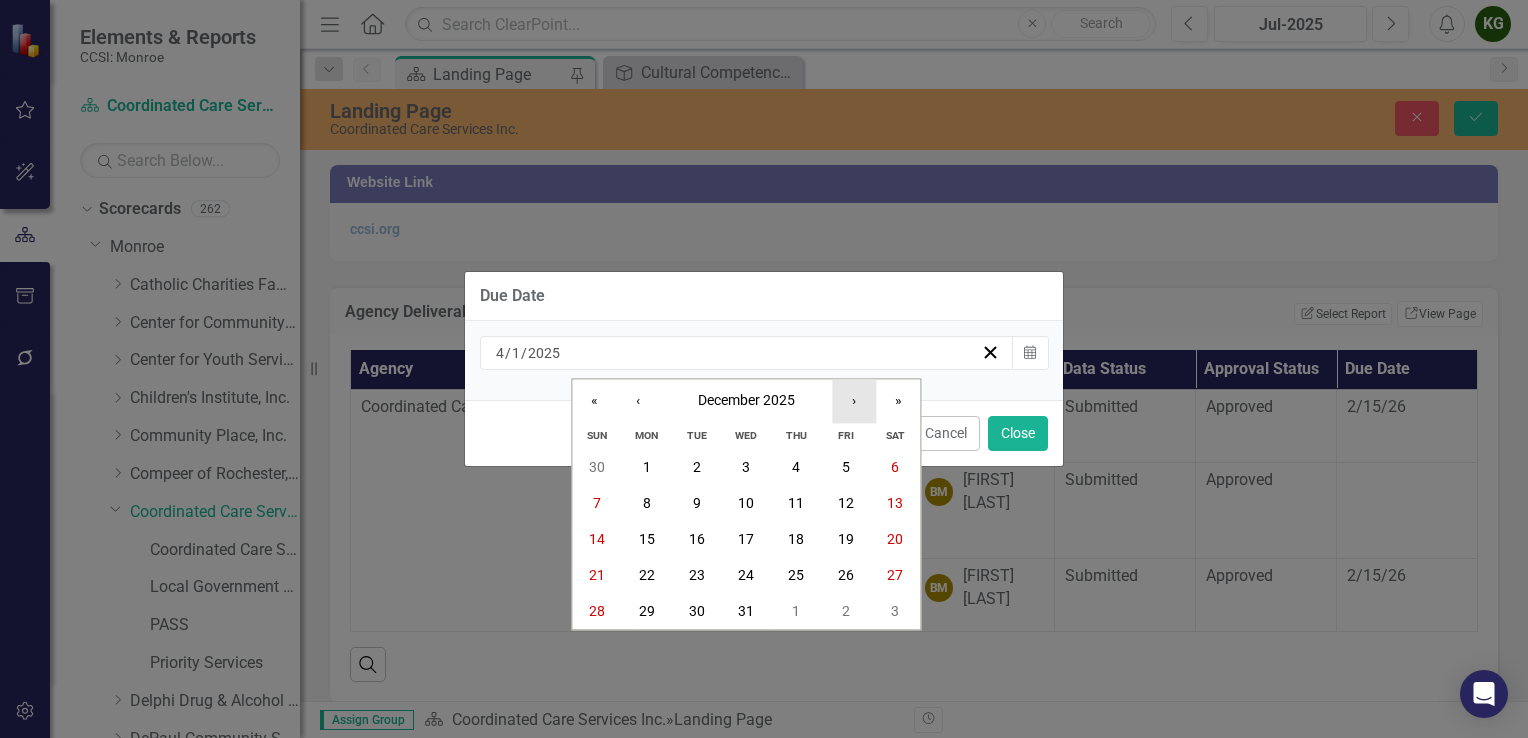 click on "›" at bounding box center (854, 402) 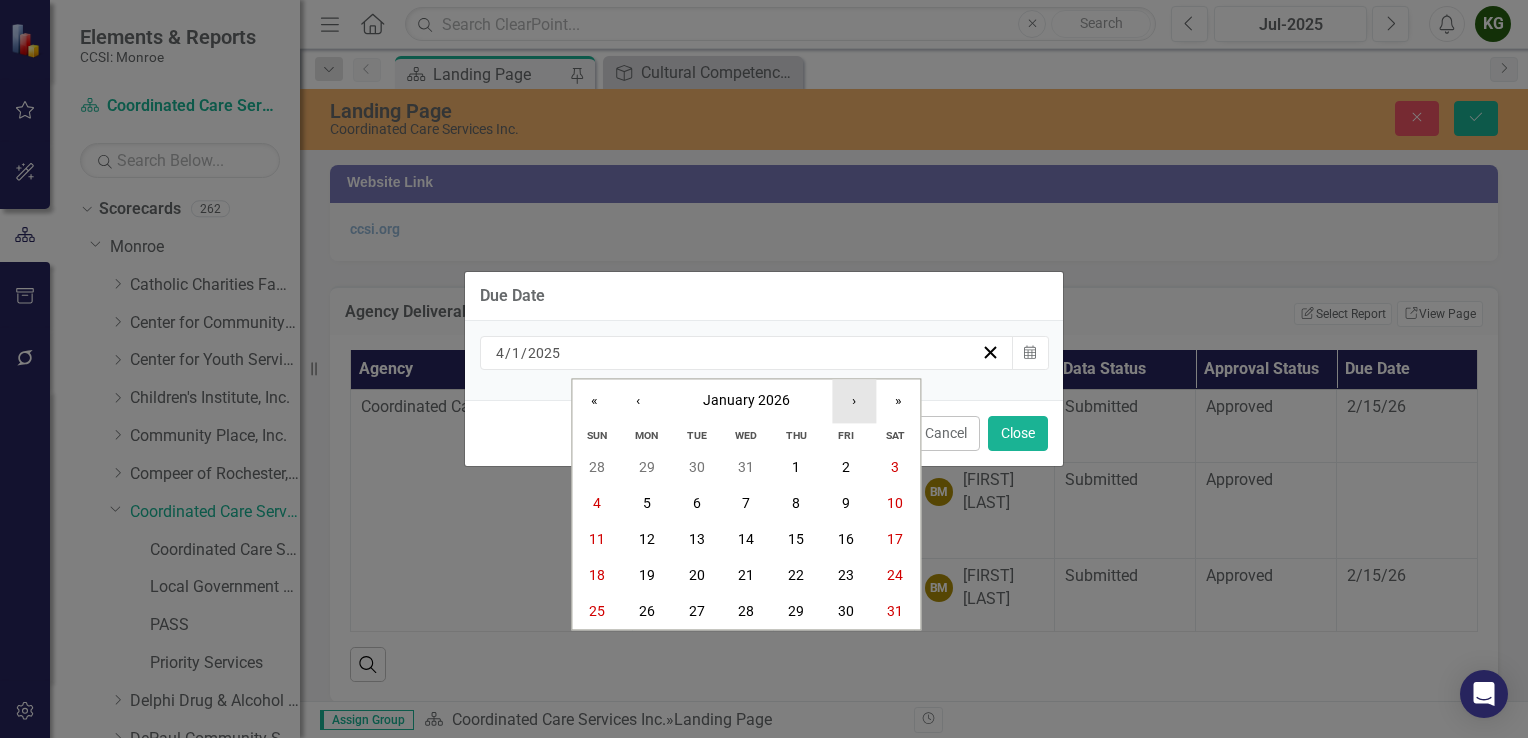 click on "›" at bounding box center (854, 402) 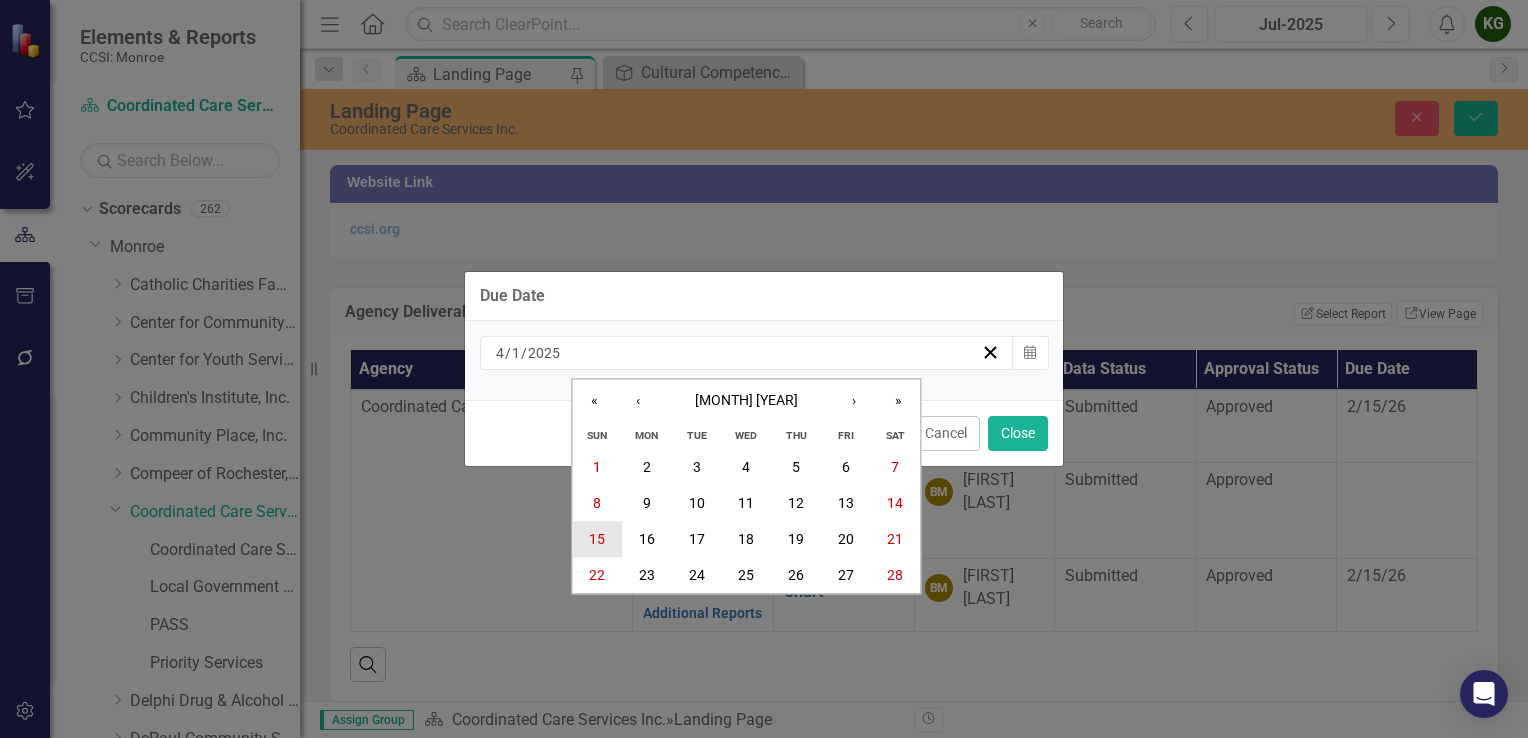 click on "15" at bounding box center [597, 540] 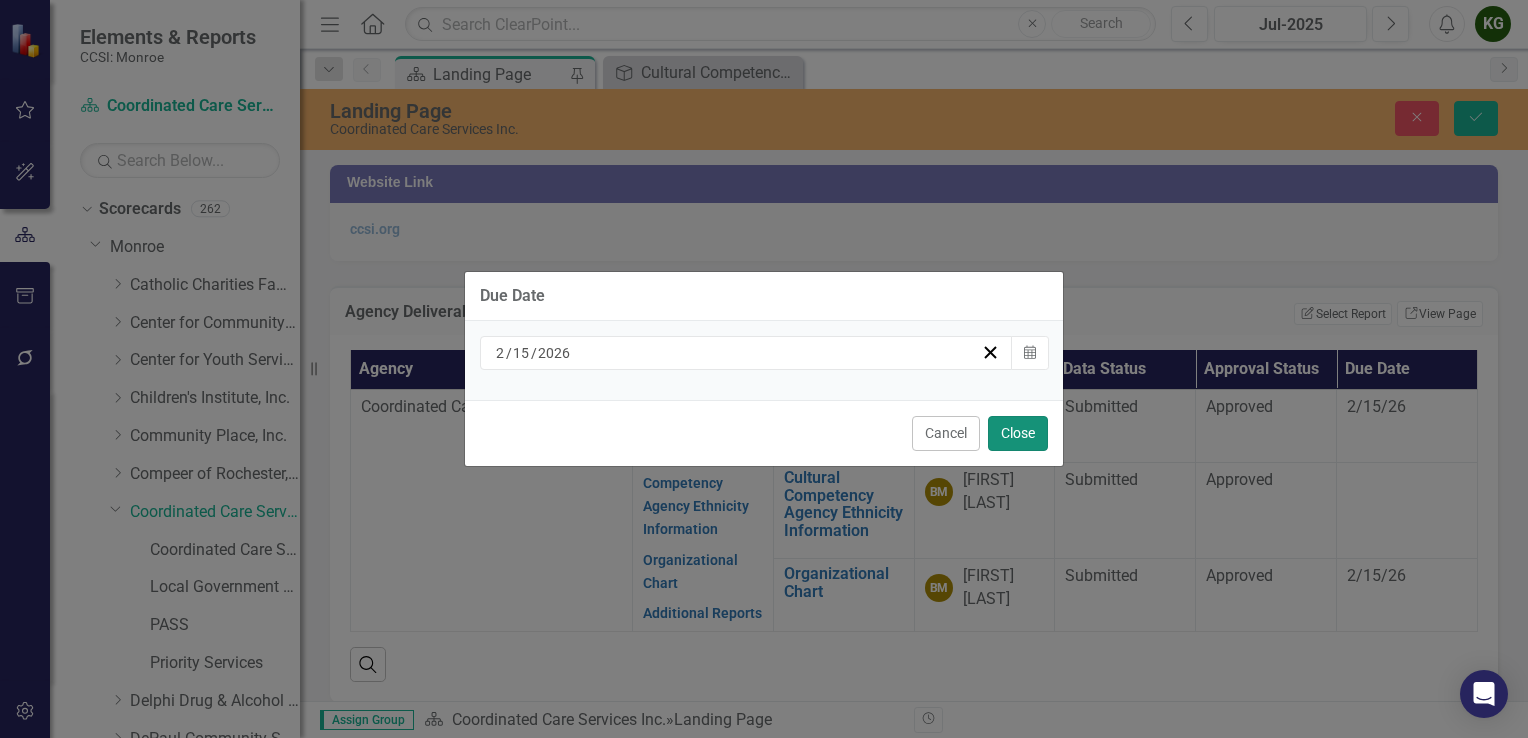 click on "Close" at bounding box center (1018, 433) 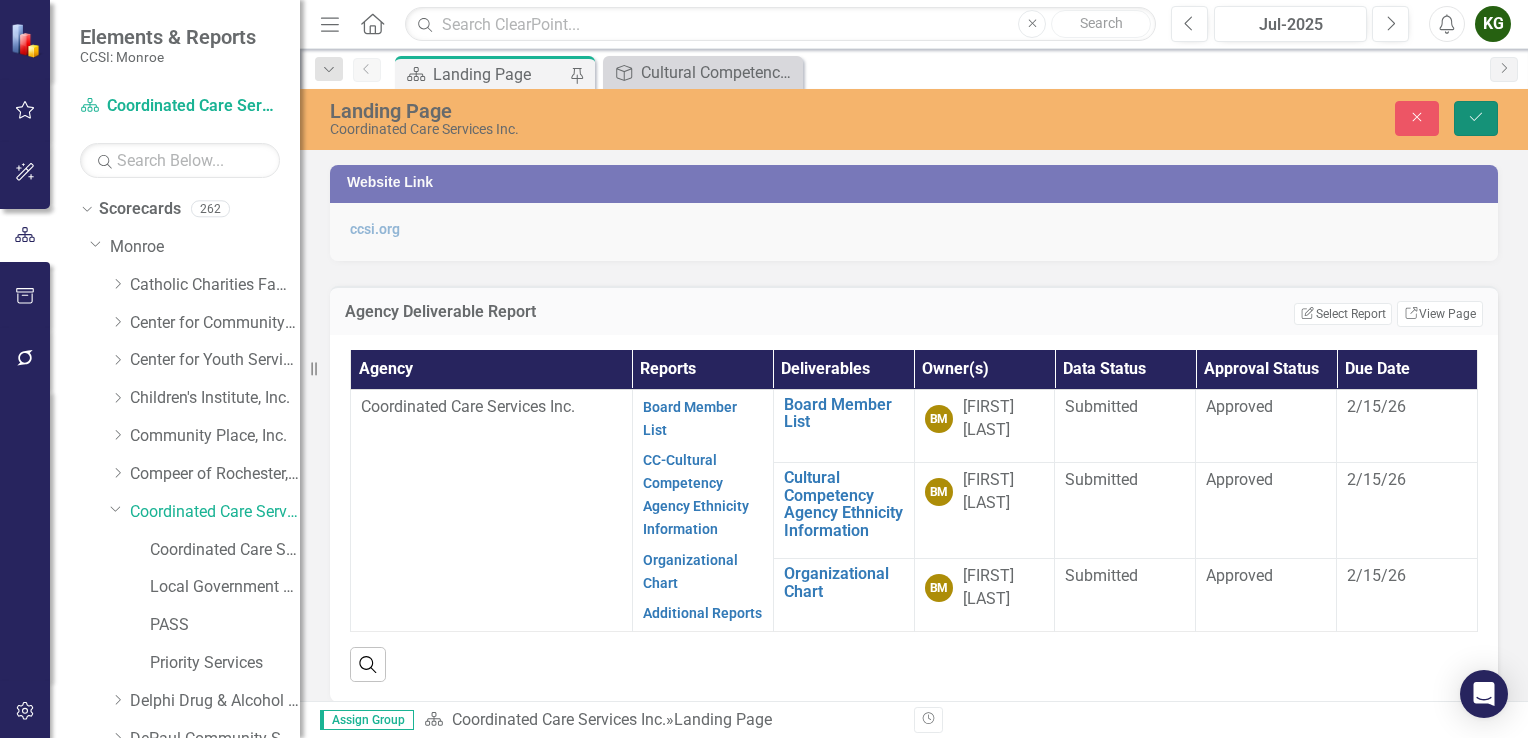 click on "Save" at bounding box center (1476, 117) 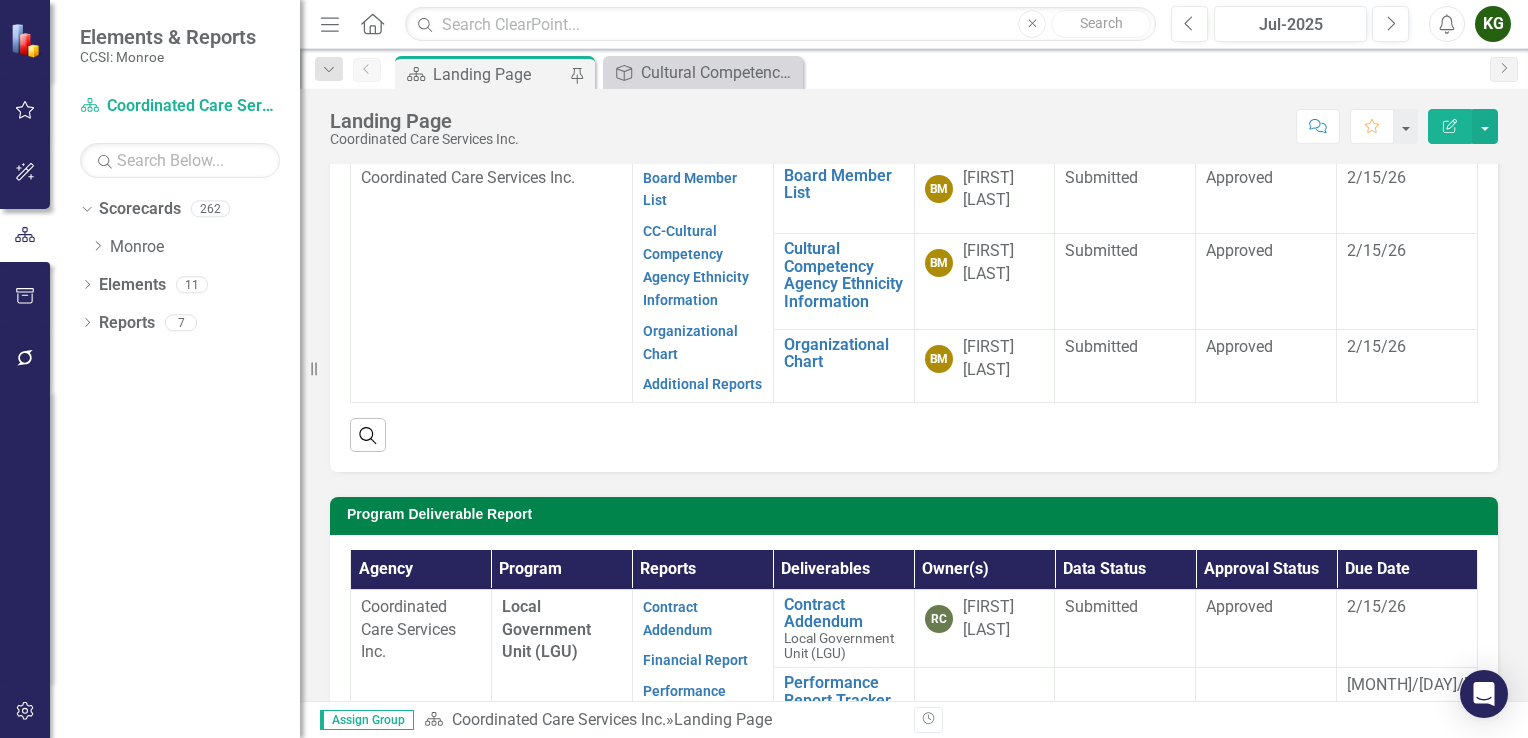 scroll, scrollTop: 0, scrollLeft: 0, axis: both 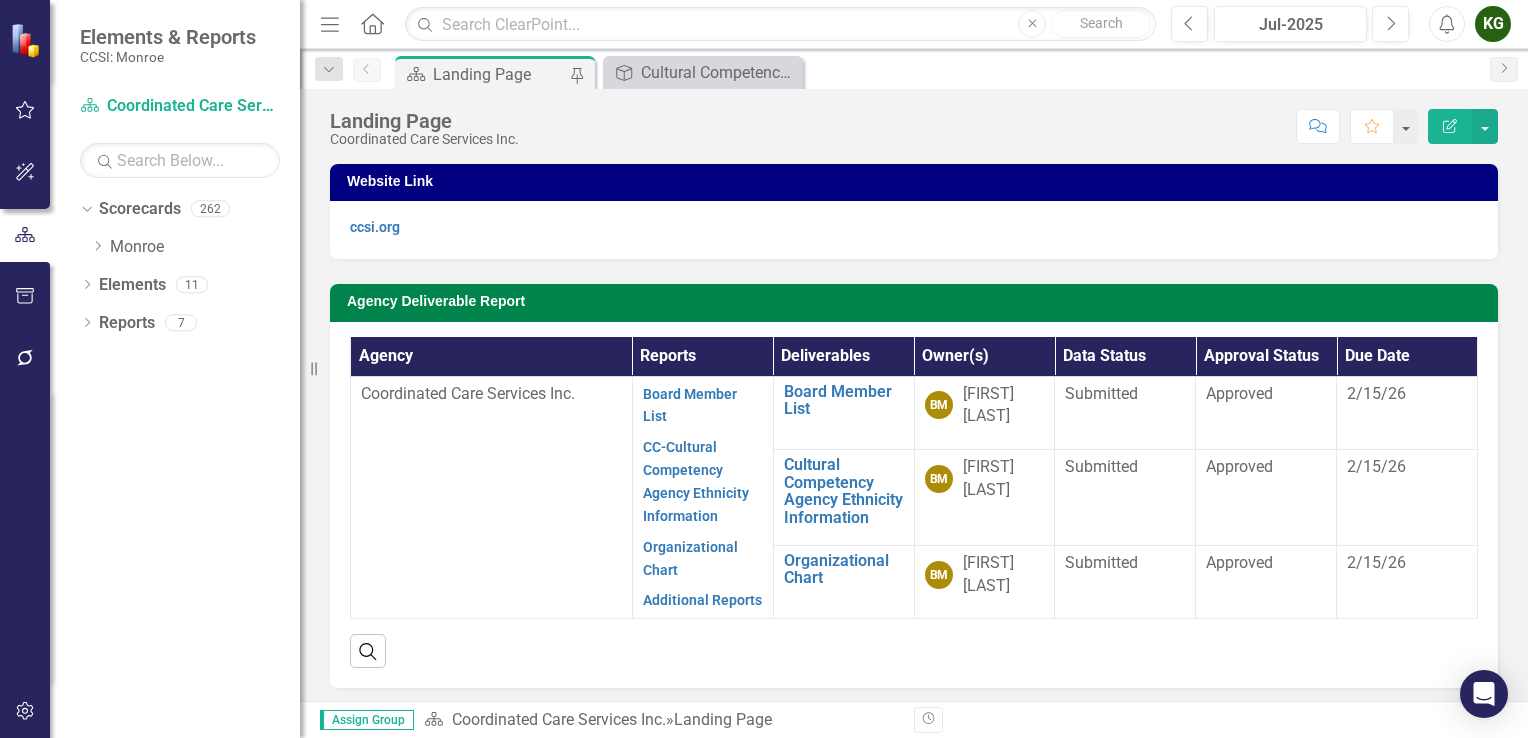 click on "KG" at bounding box center [1493, 24] 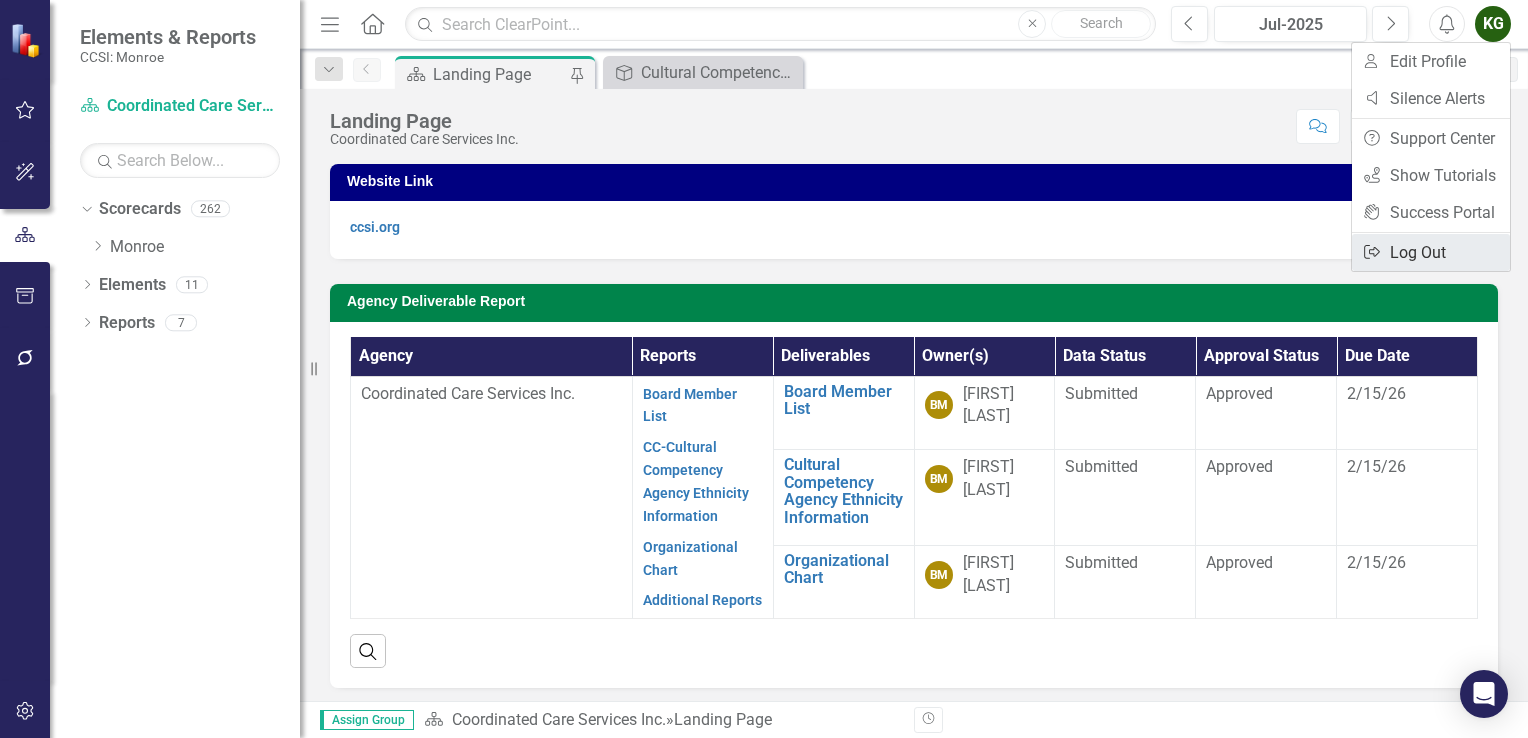 click on "Logout Log Out" at bounding box center (1431, 252) 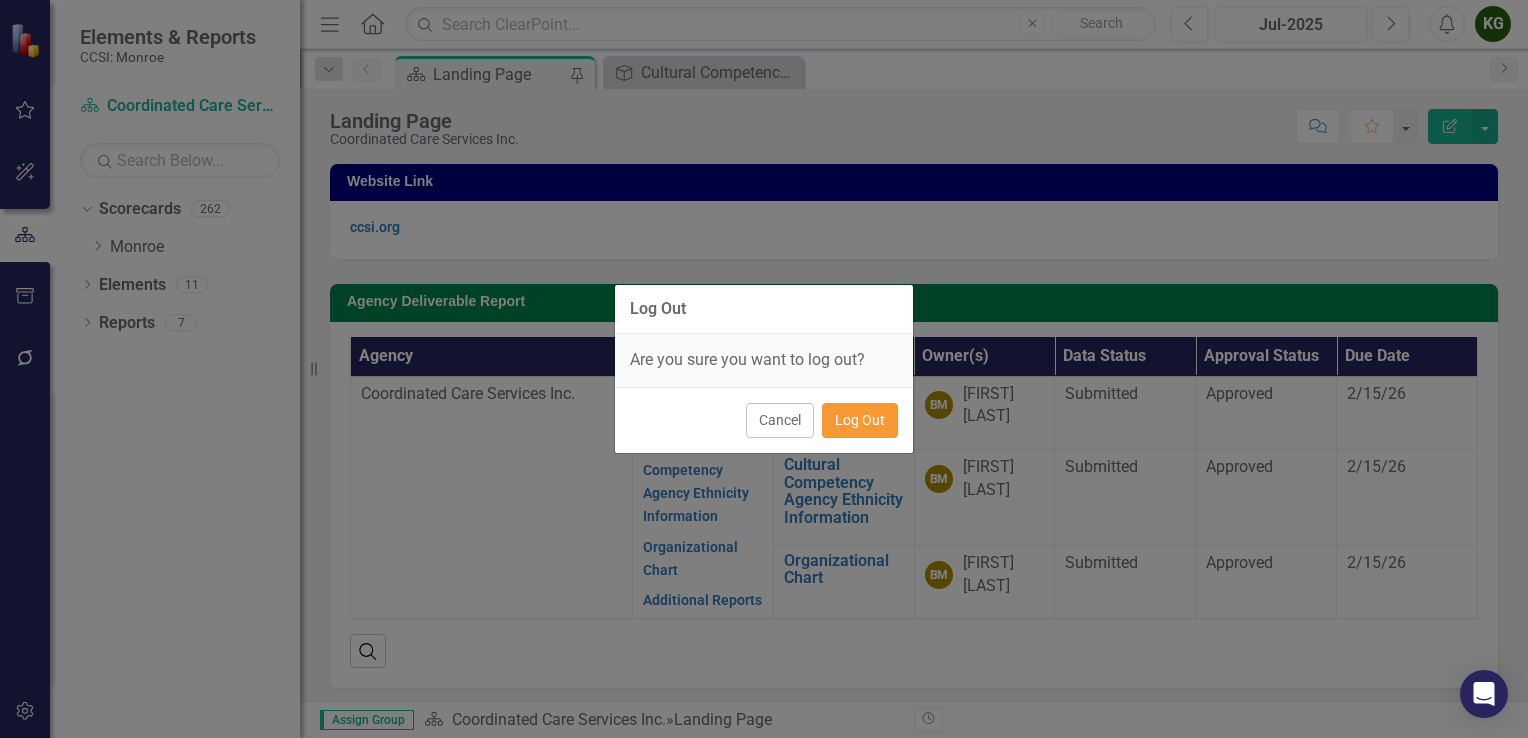 click on "Log Out" at bounding box center (860, 420) 